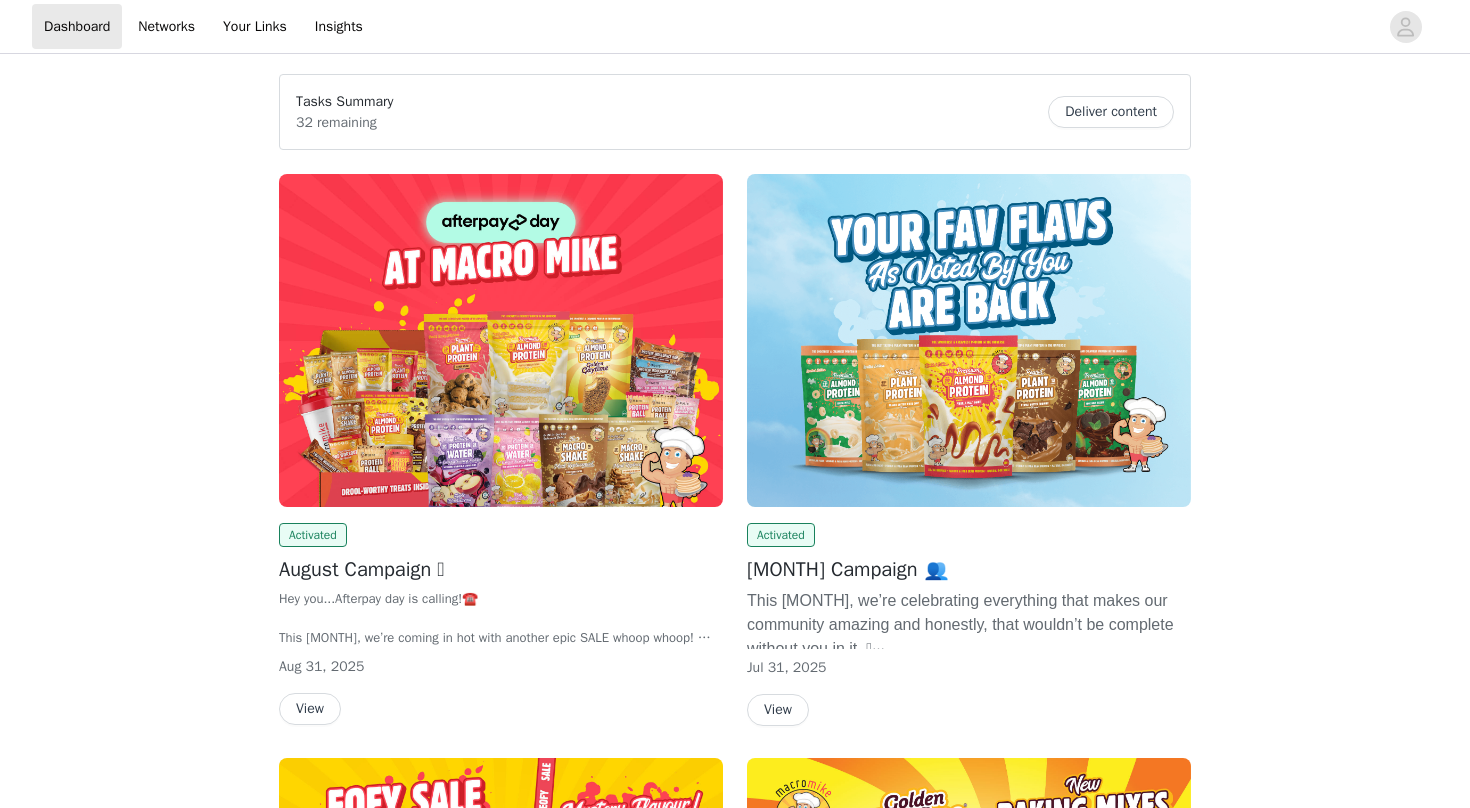 scroll, scrollTop: 0, scrollLeft: 0, axis: both 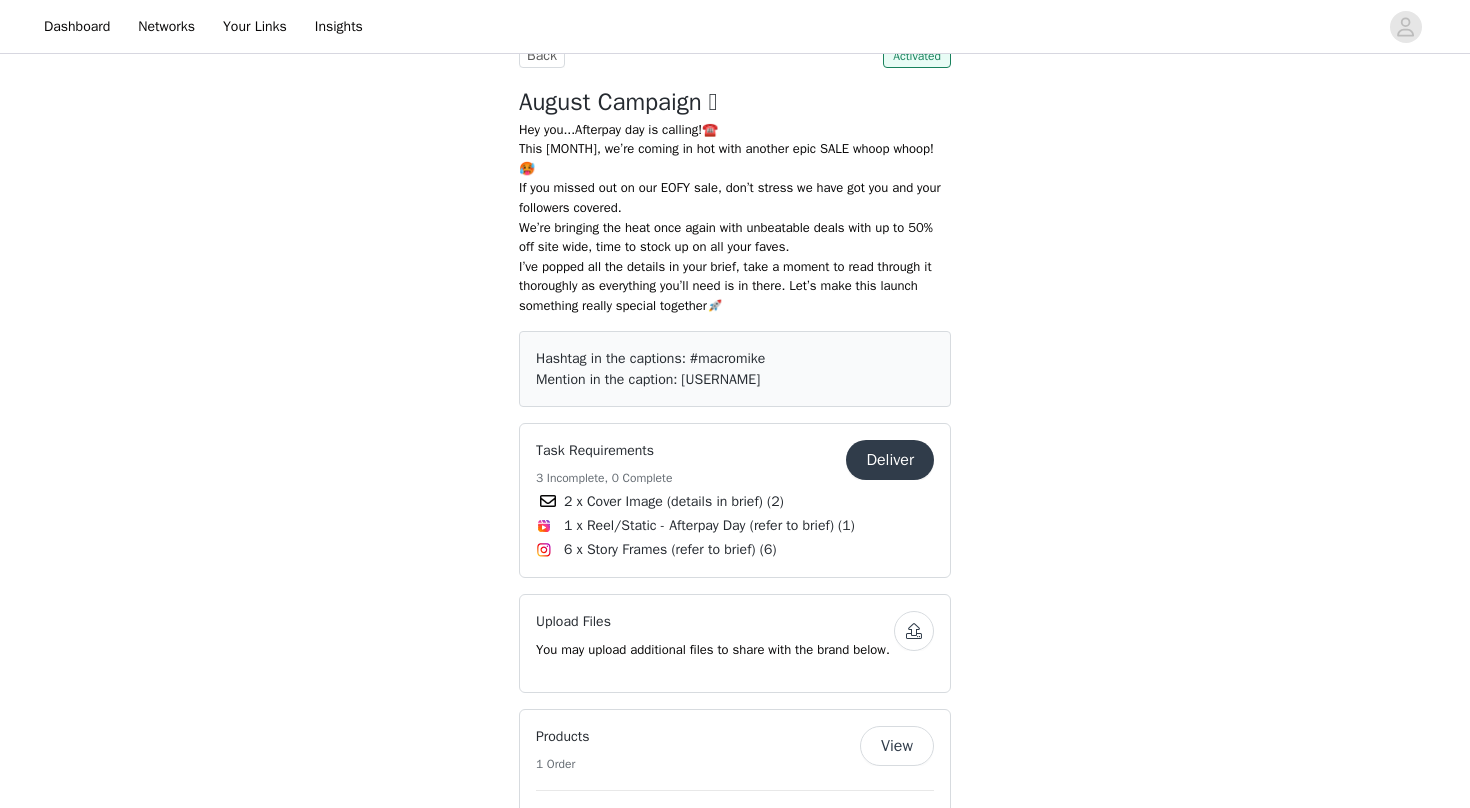click on "Deliver" at bounding box center [890, 460] 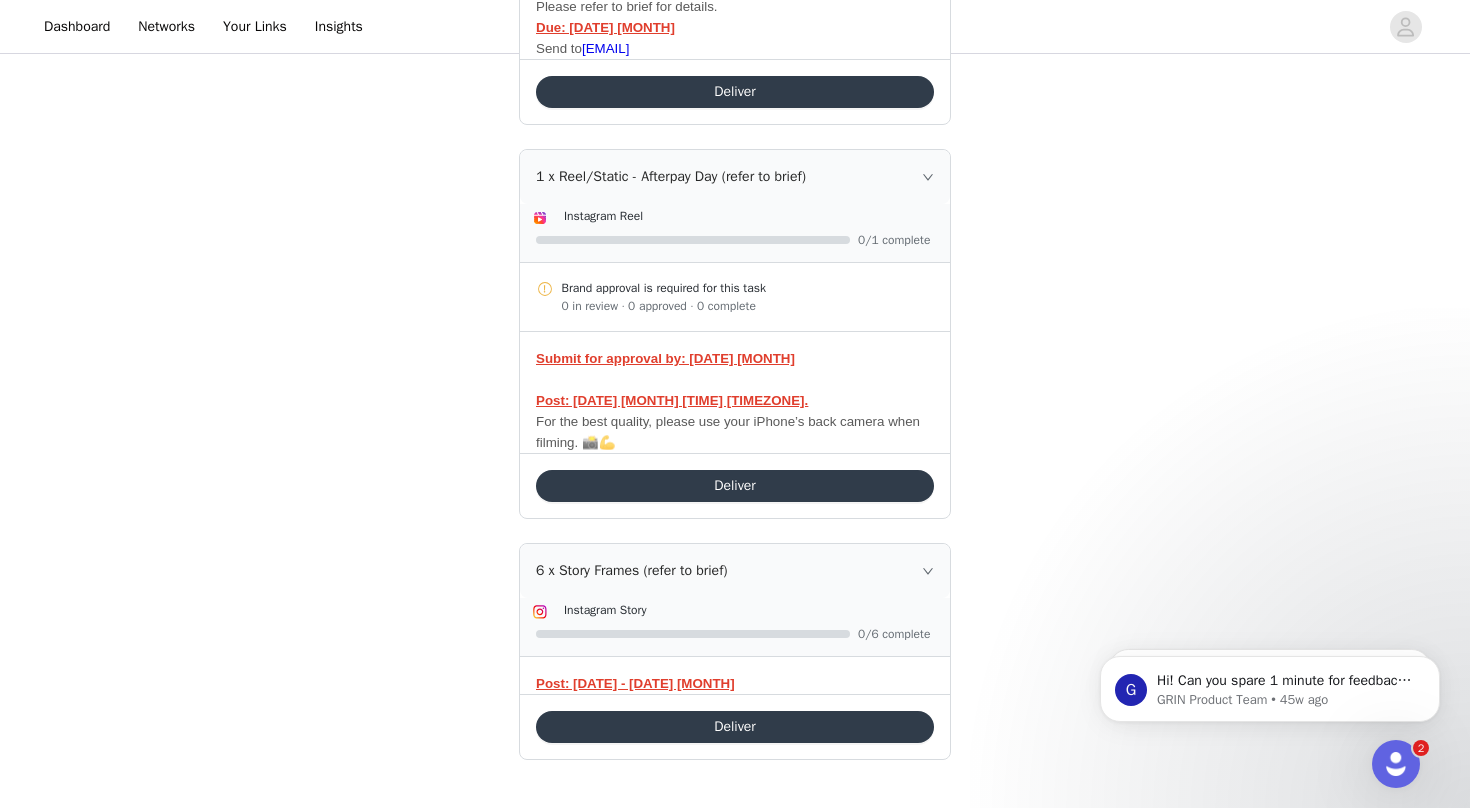 scroll, scrollTop: 0, scrollLeft: 0, axis: both 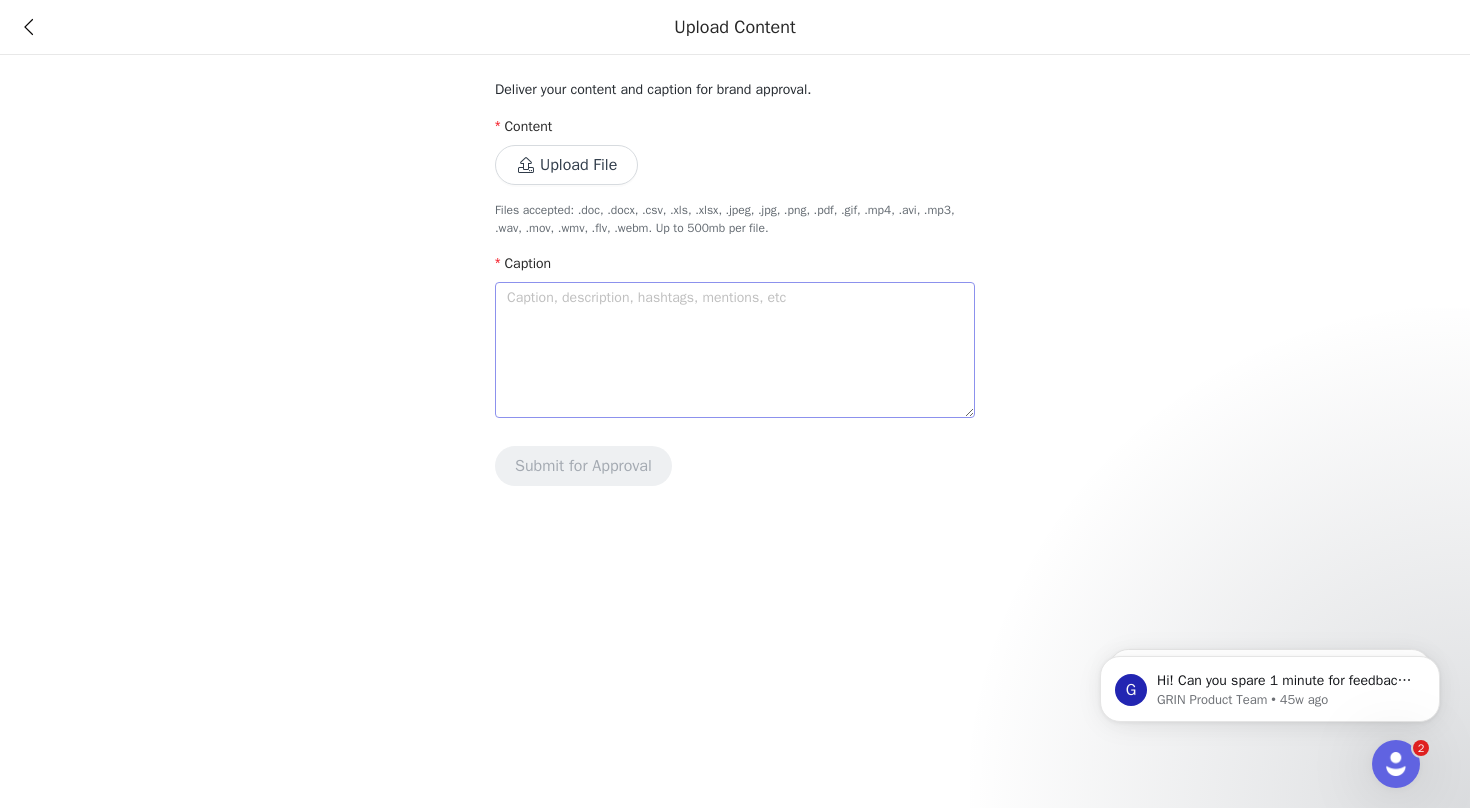 type 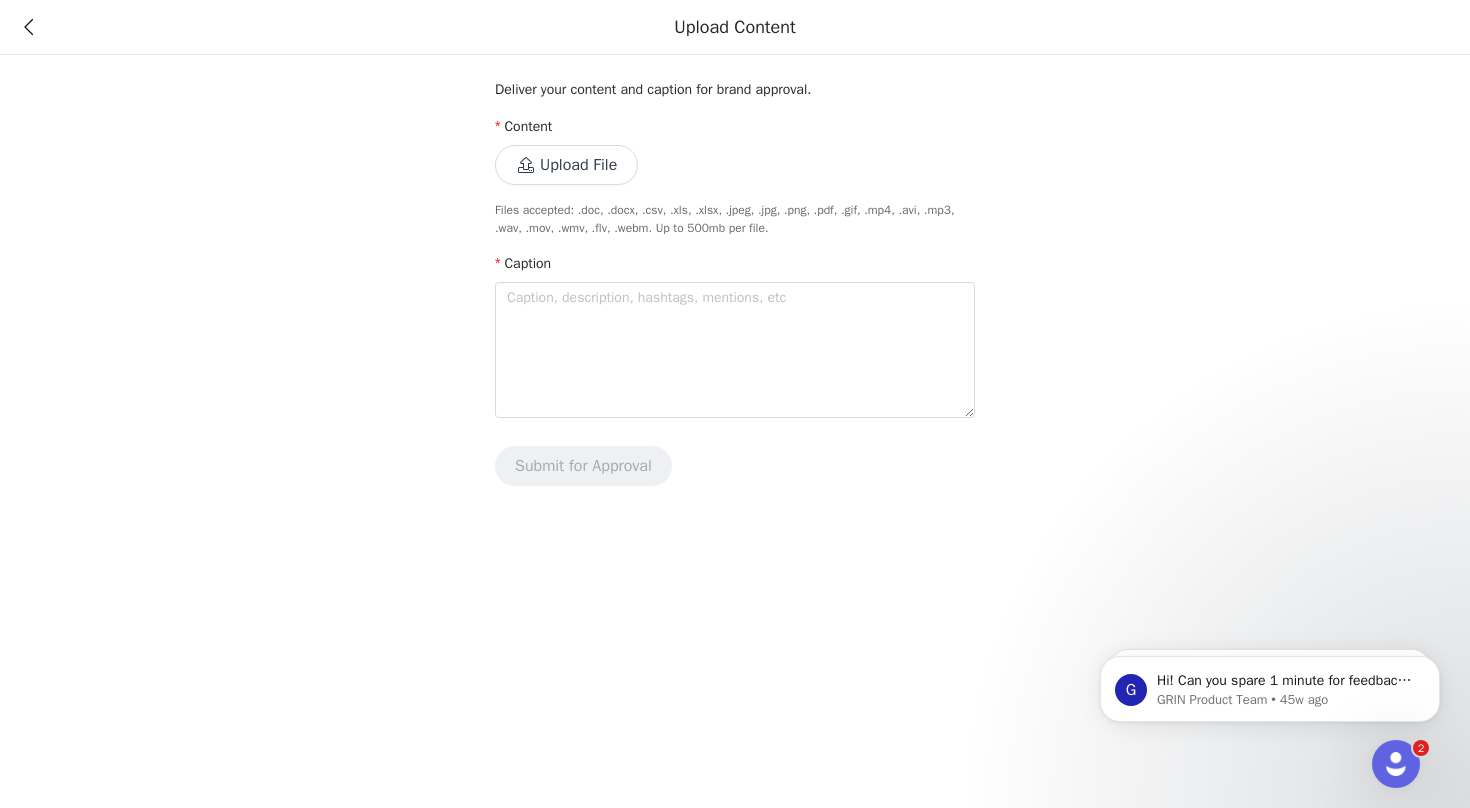 click on "Upload File" at bounding box center [566, 165] 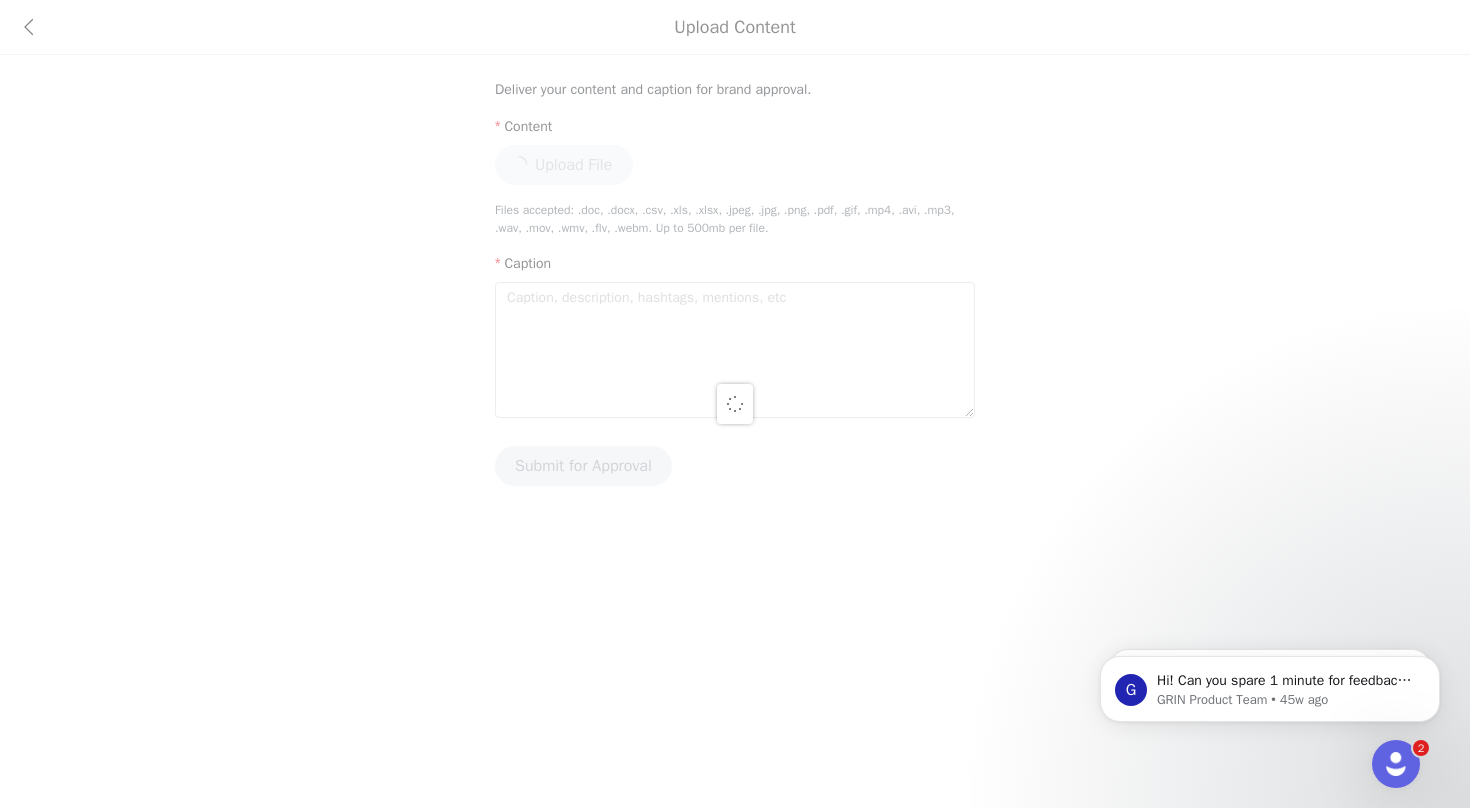 click at bounding box center (735, 404) 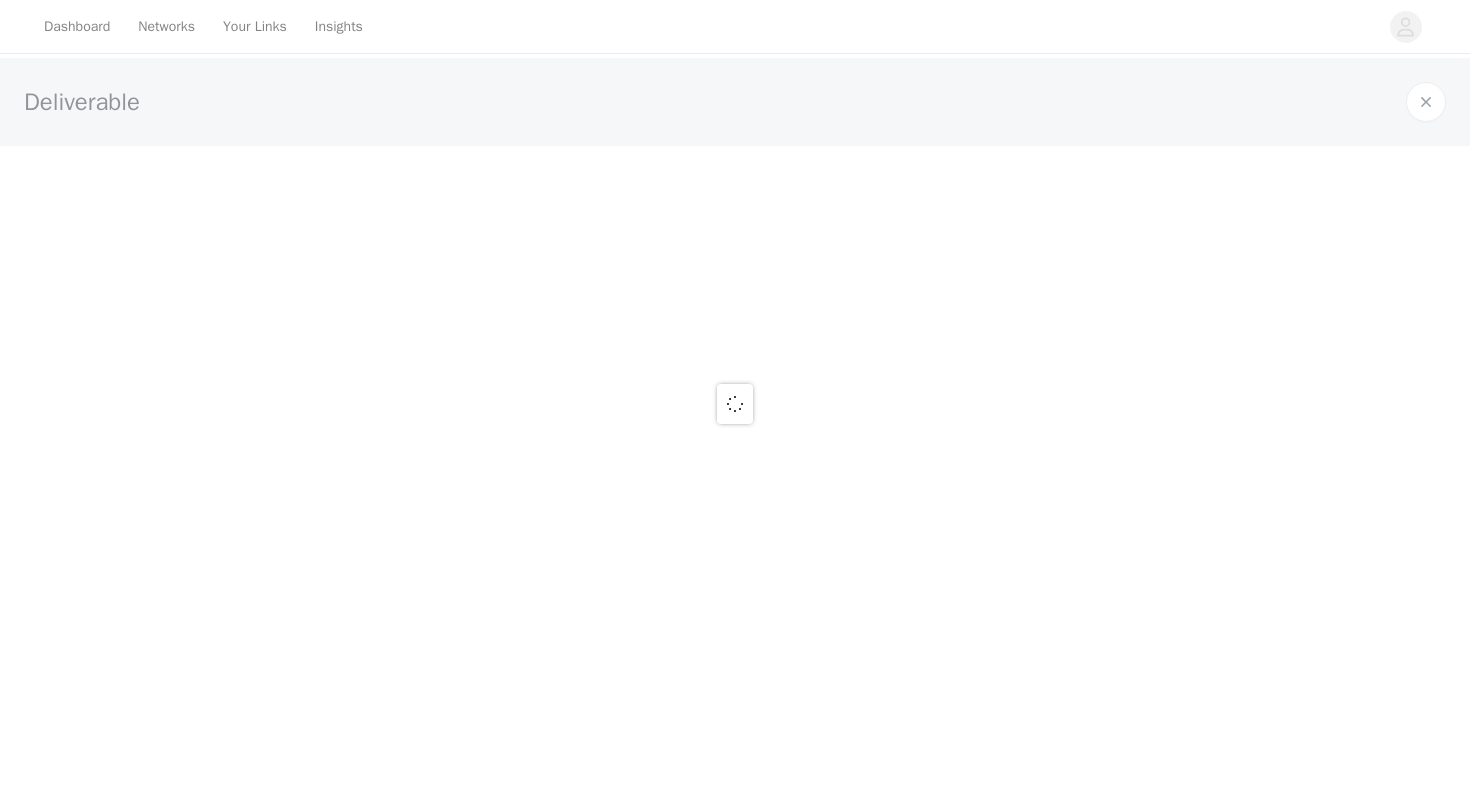 scroll, scrollTop: 0, scrollLeft: 0, axis: both 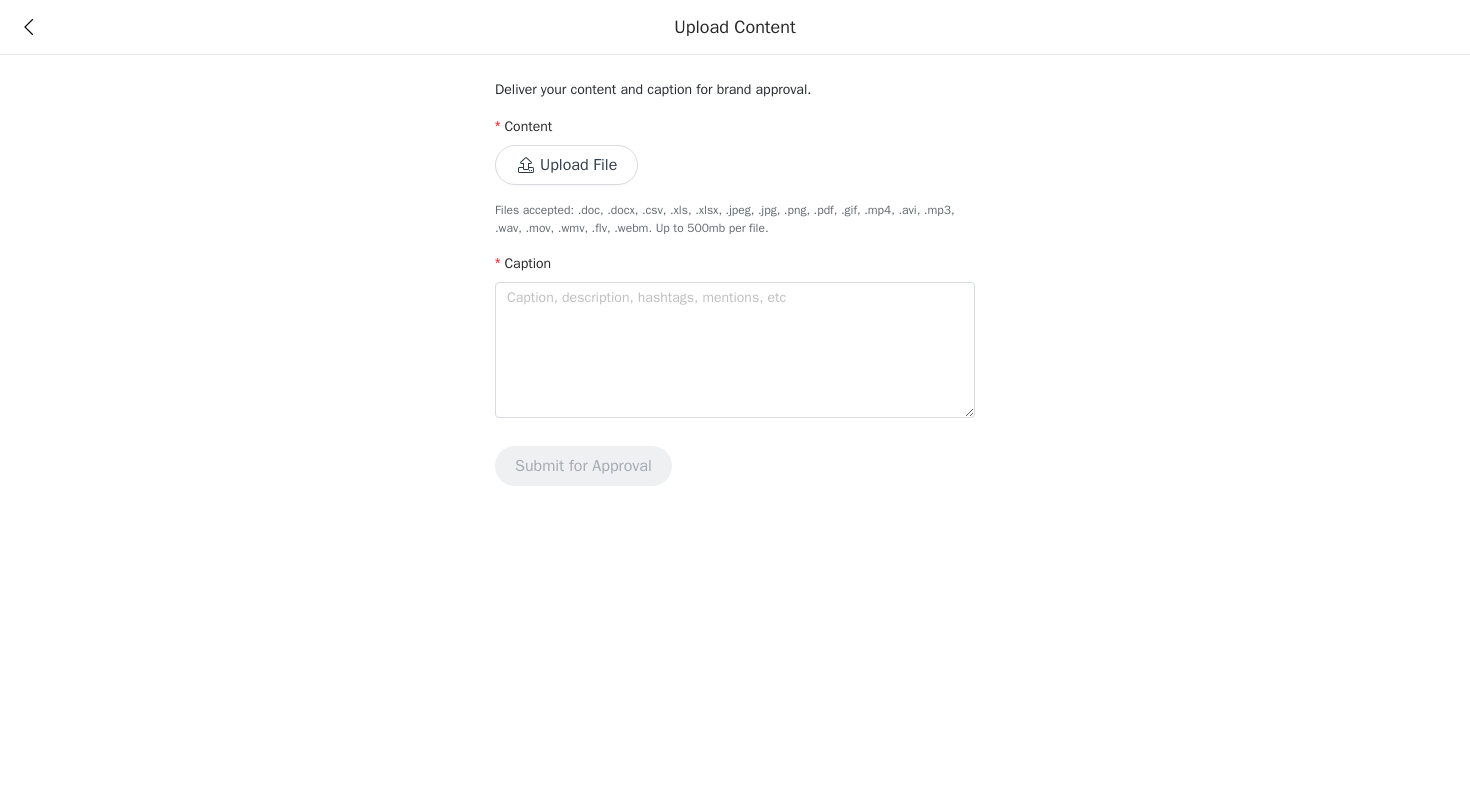 click on "Upload Content" at bounding box center (735, 27) 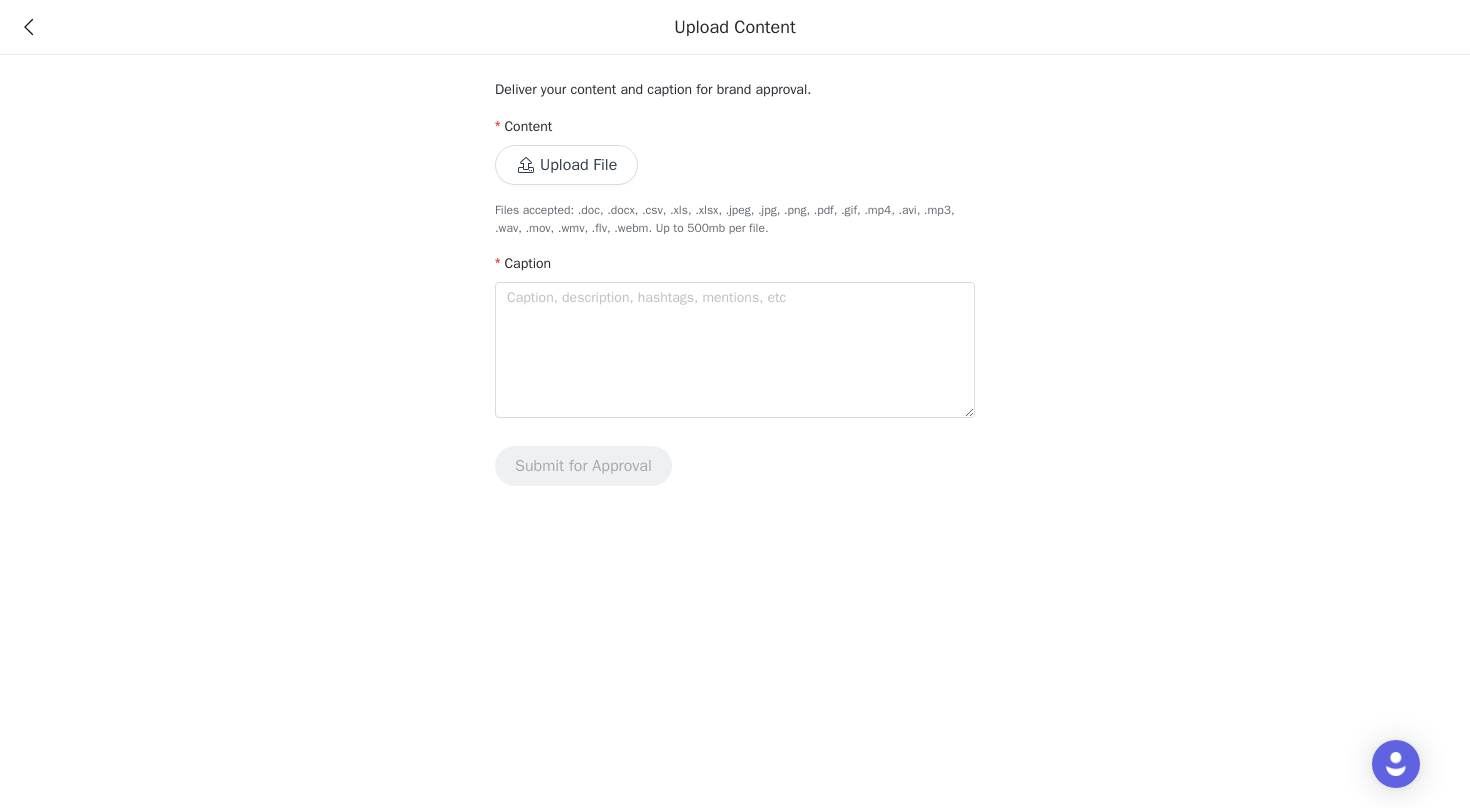 click at bounding box center (28, 27) 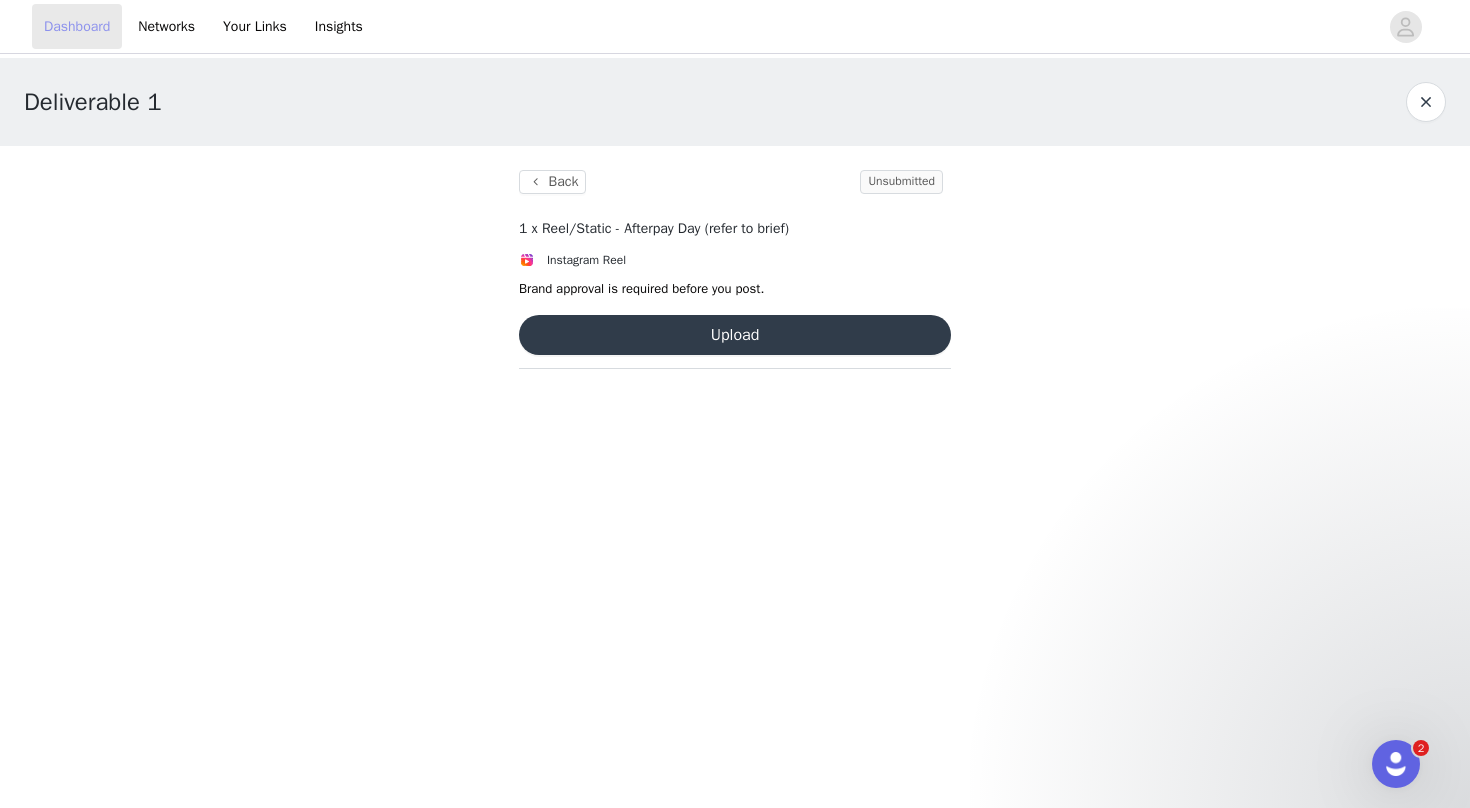 scroll, scrollTop: 0, scrollLeft: 0, axis: both 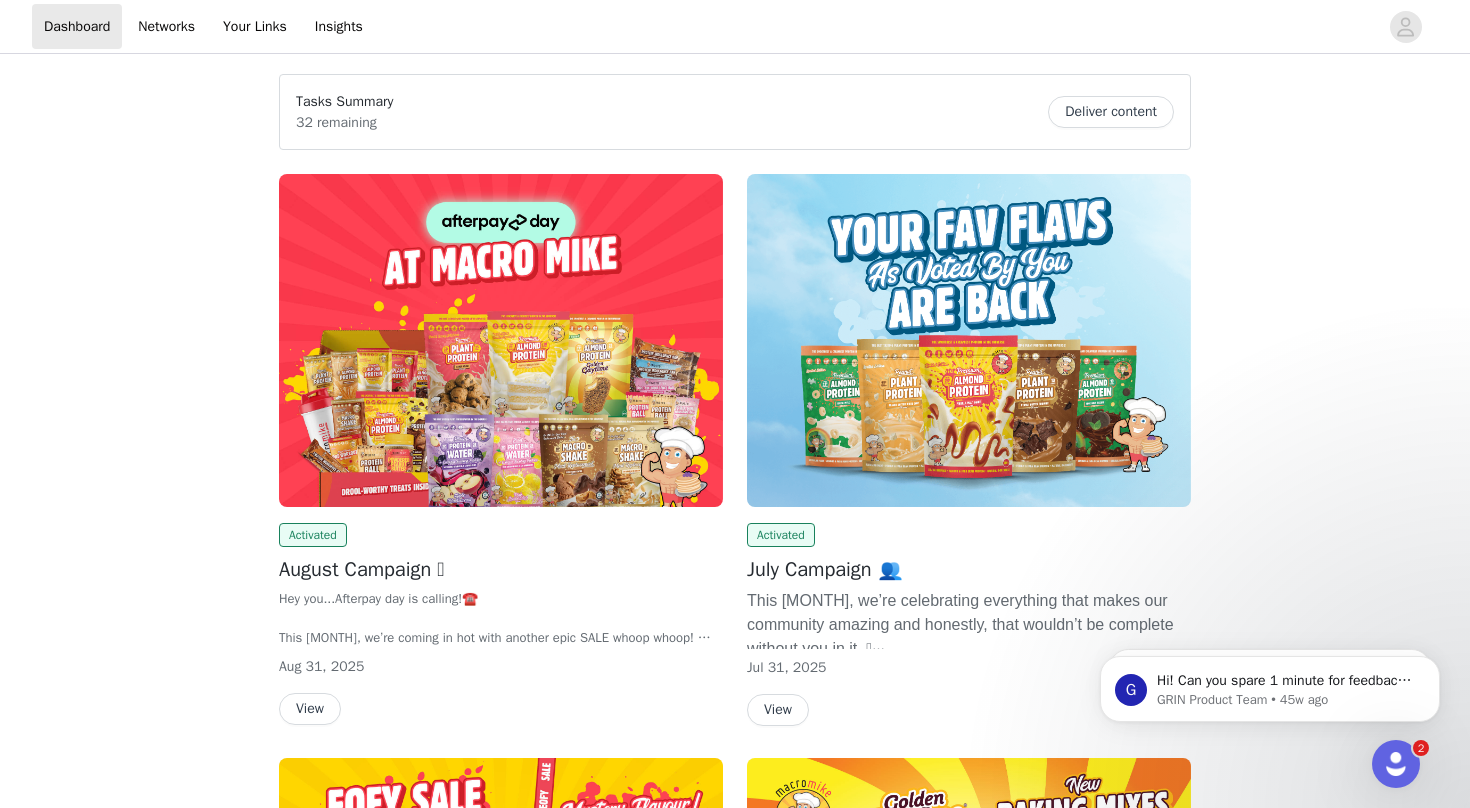 click on "Activated    [MONTH] Campaign 🩵   Hey you... Afterpay day is calling!  ☎️
This [MONTH], we’re coming in hot with another epic SALE whoop whoop! 🥵
If you missed out on our EOFY sale, don’t stress we have got you and your followers covered.
We’re bringing the heat once again with unbeatable deals with up to 50% off site wide, time to stock up on all your faves.
I’ve popped all the details in your brief, take a moment to read through it thoroughly as everything you’ll need is in there. Let’s make this launch something really special together  🚀     [DATE]       View" at bounding box center [501, 624] 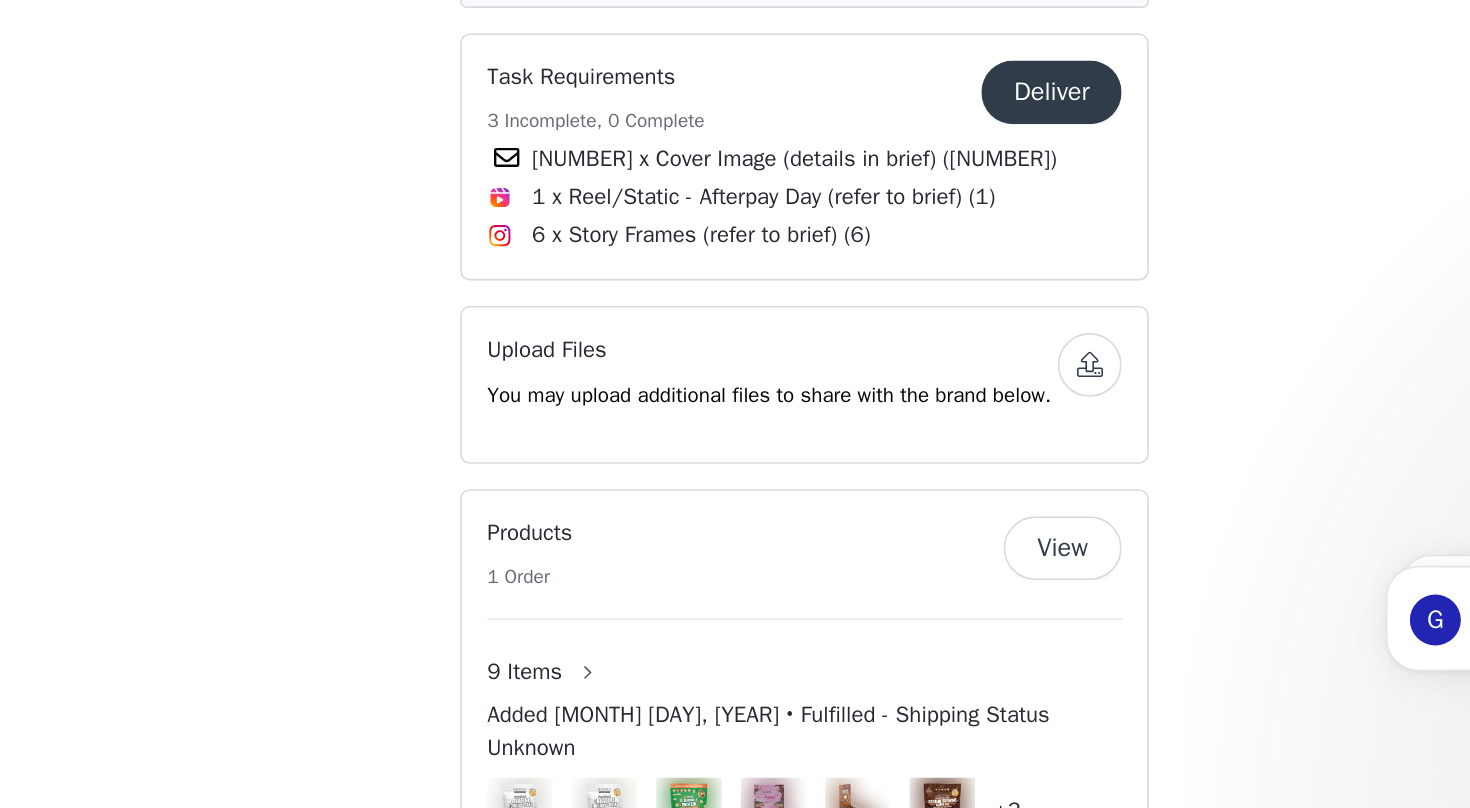 scroll, scrollTop: 557, scrollLeft: 0, axis: vertical 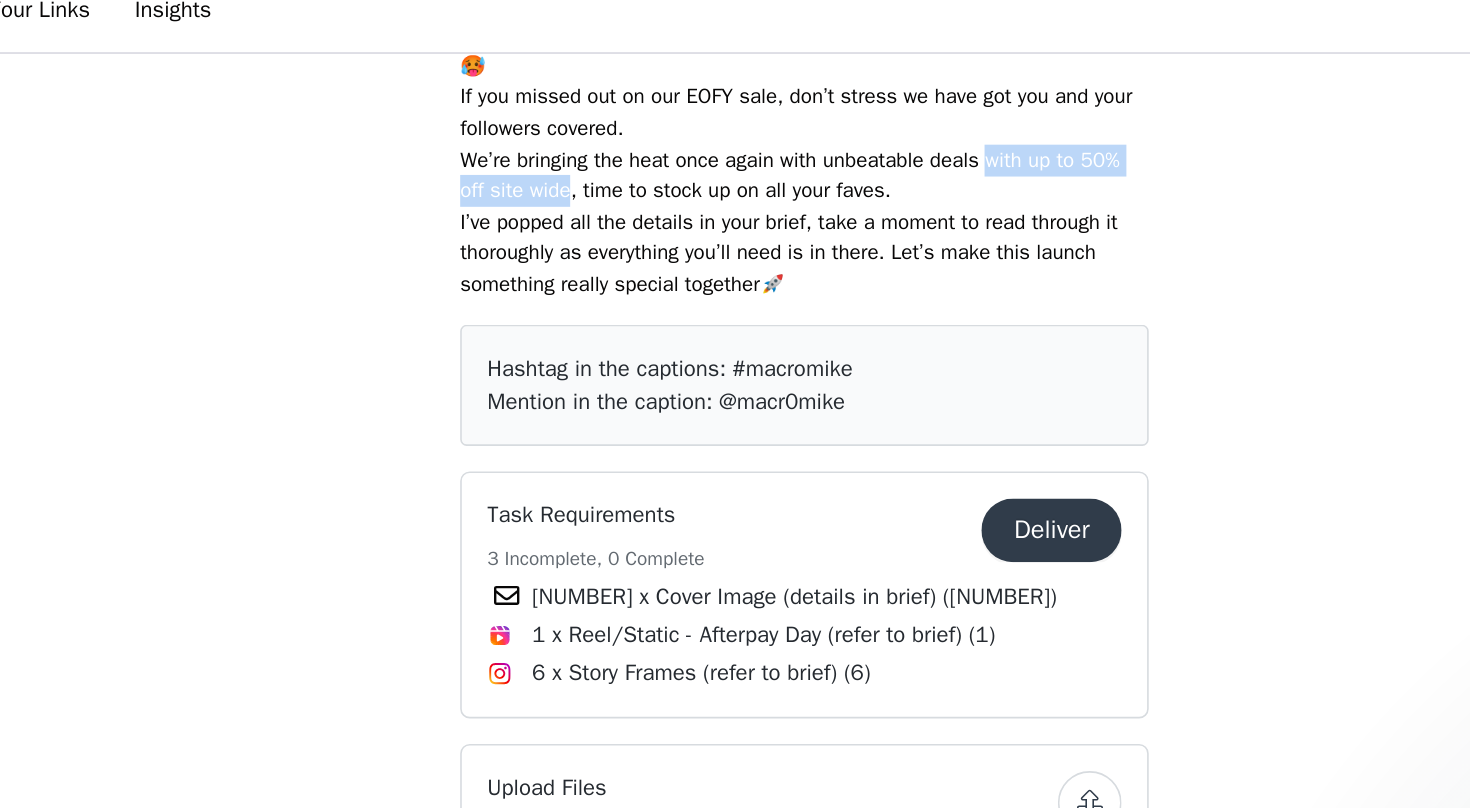 drag, startPoint x: 870, startPoint y: 123, endPoint x: 623, endPoint y: 144, distance: 247.8911 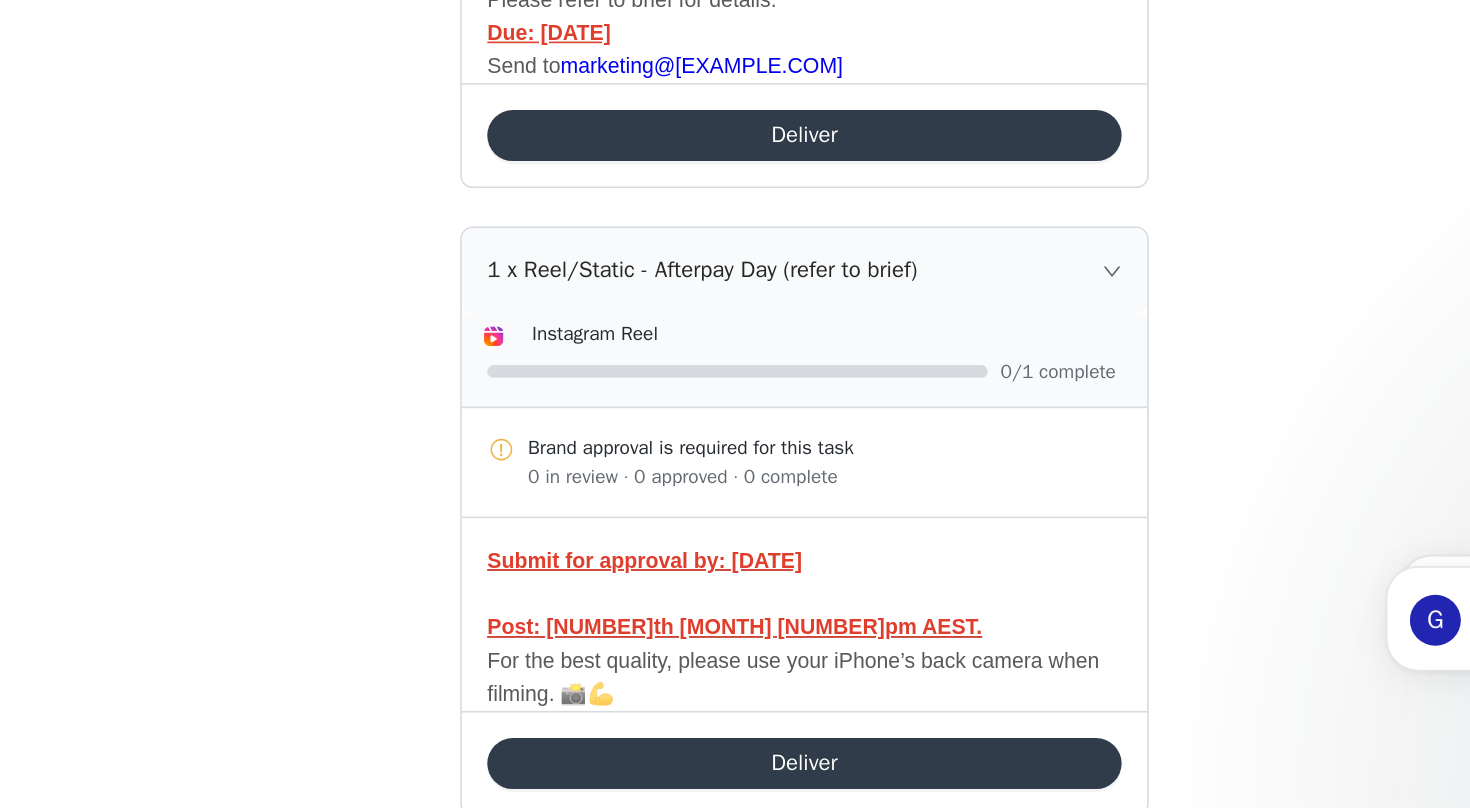 scroll, scrollTop: 539, scrollLeft: 0, axis: vertical 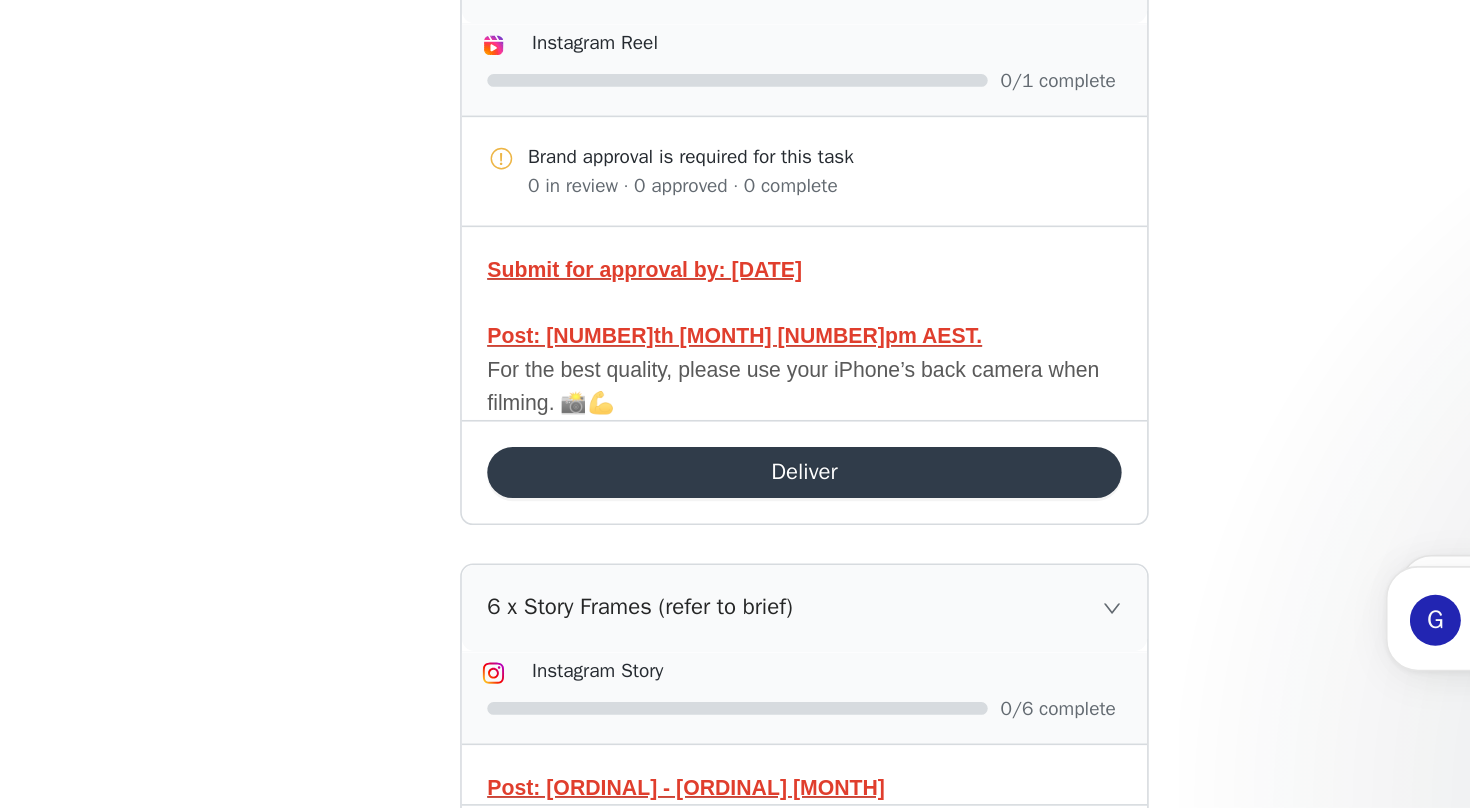 click on "Deliver" at bounding box center [735, 597] 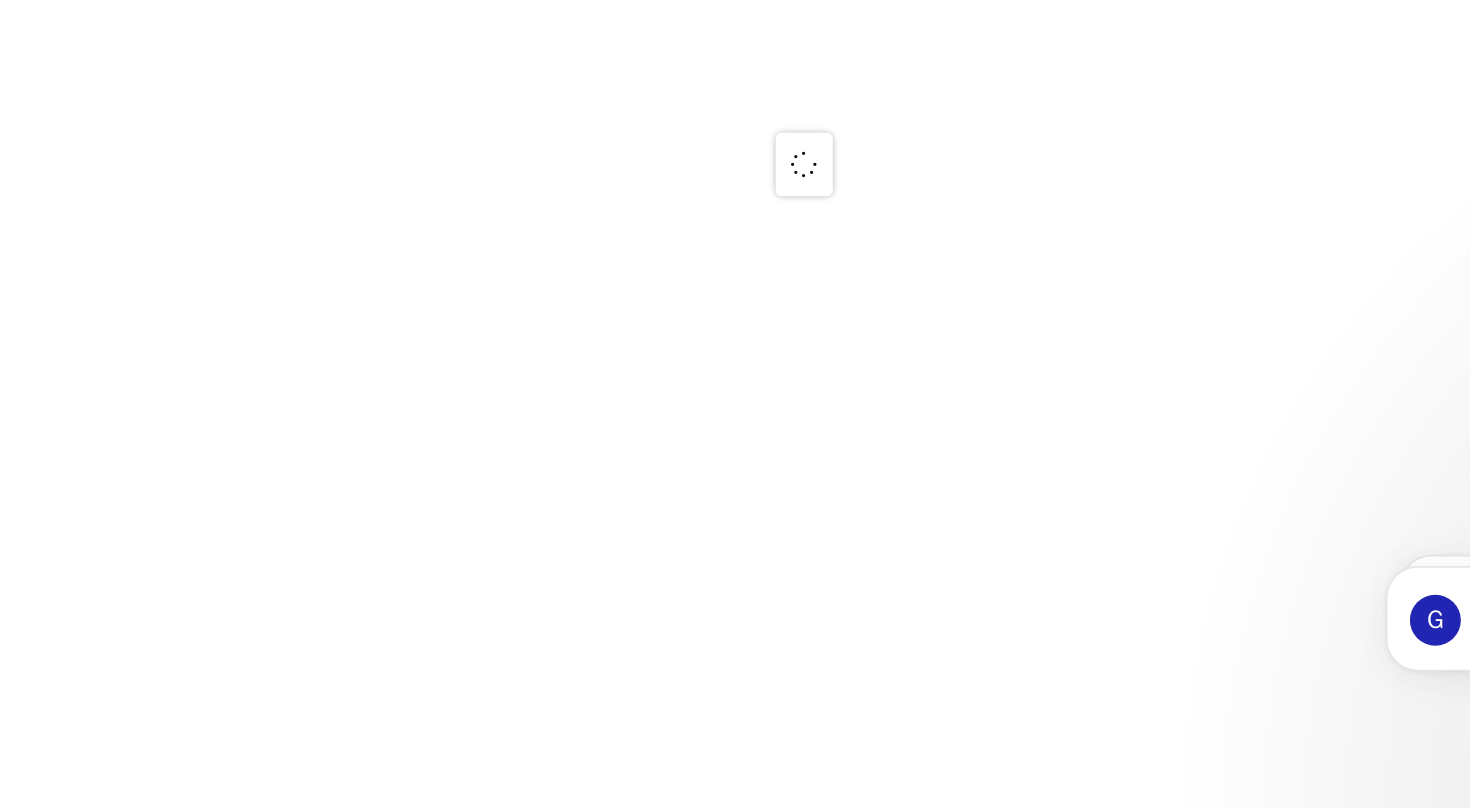 scroll, scrollTop: 0, scrollLeft: 0, axis: both 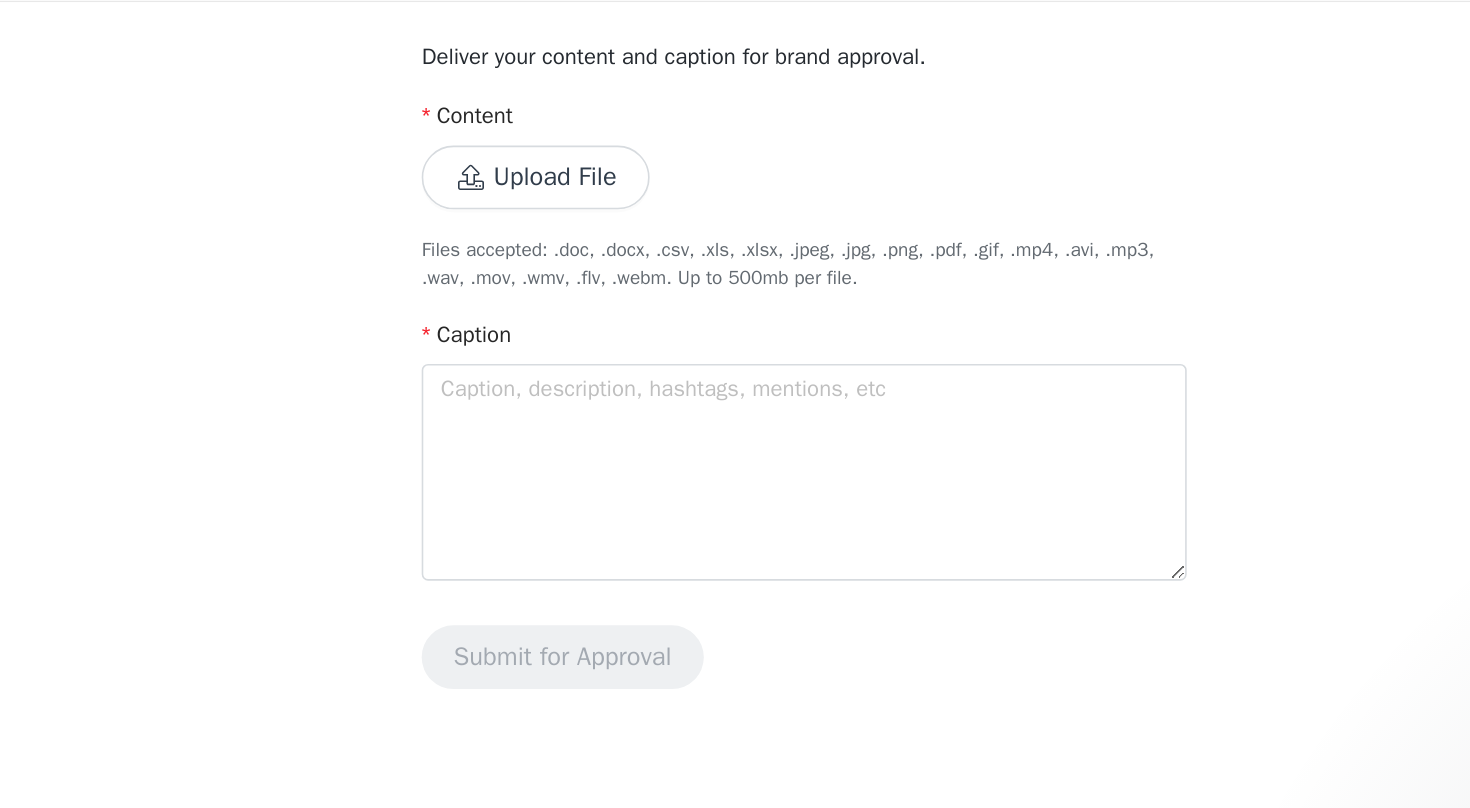 click on "Upload File" at bounding box center (566, 165) 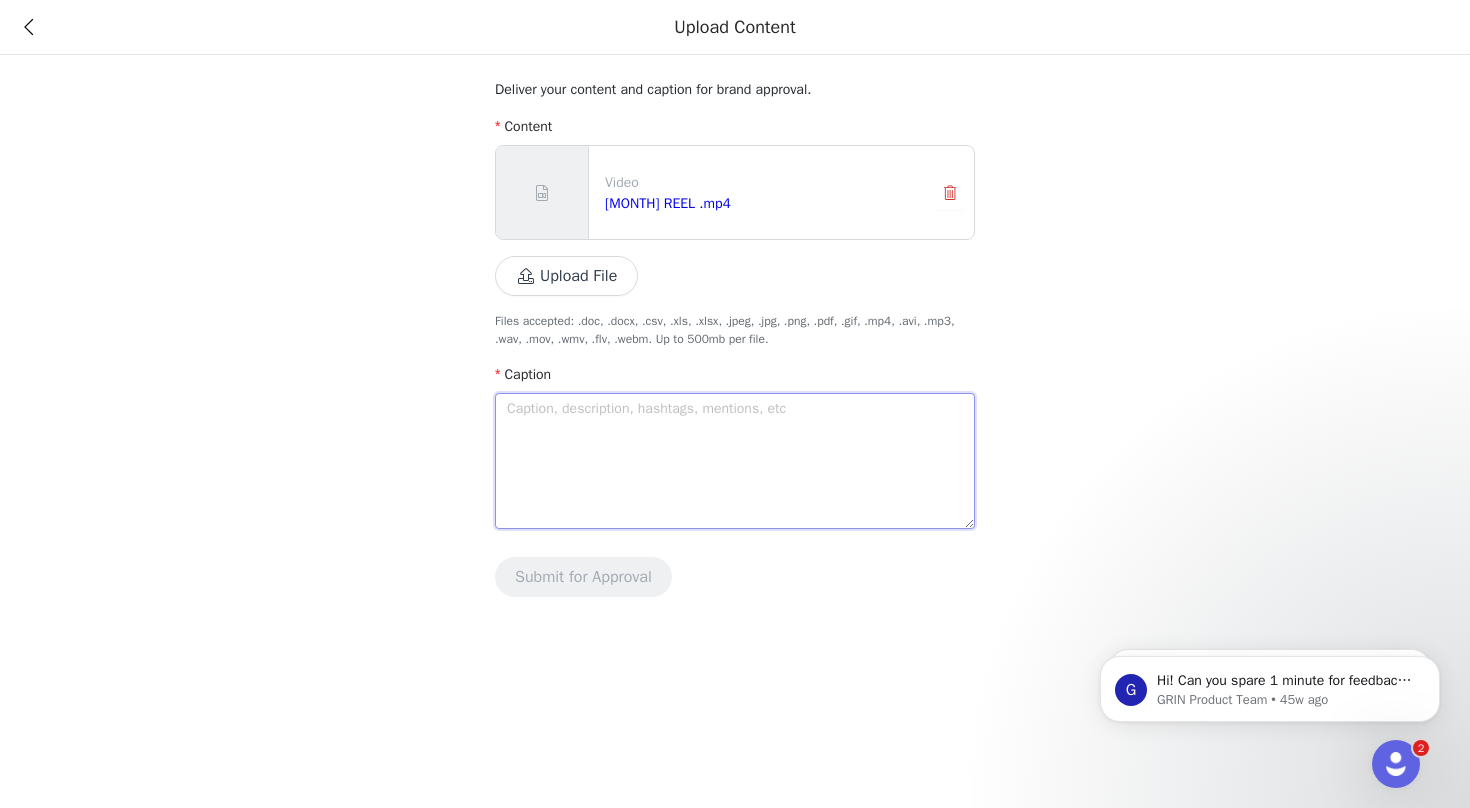 click at bounding box center (735, 461) 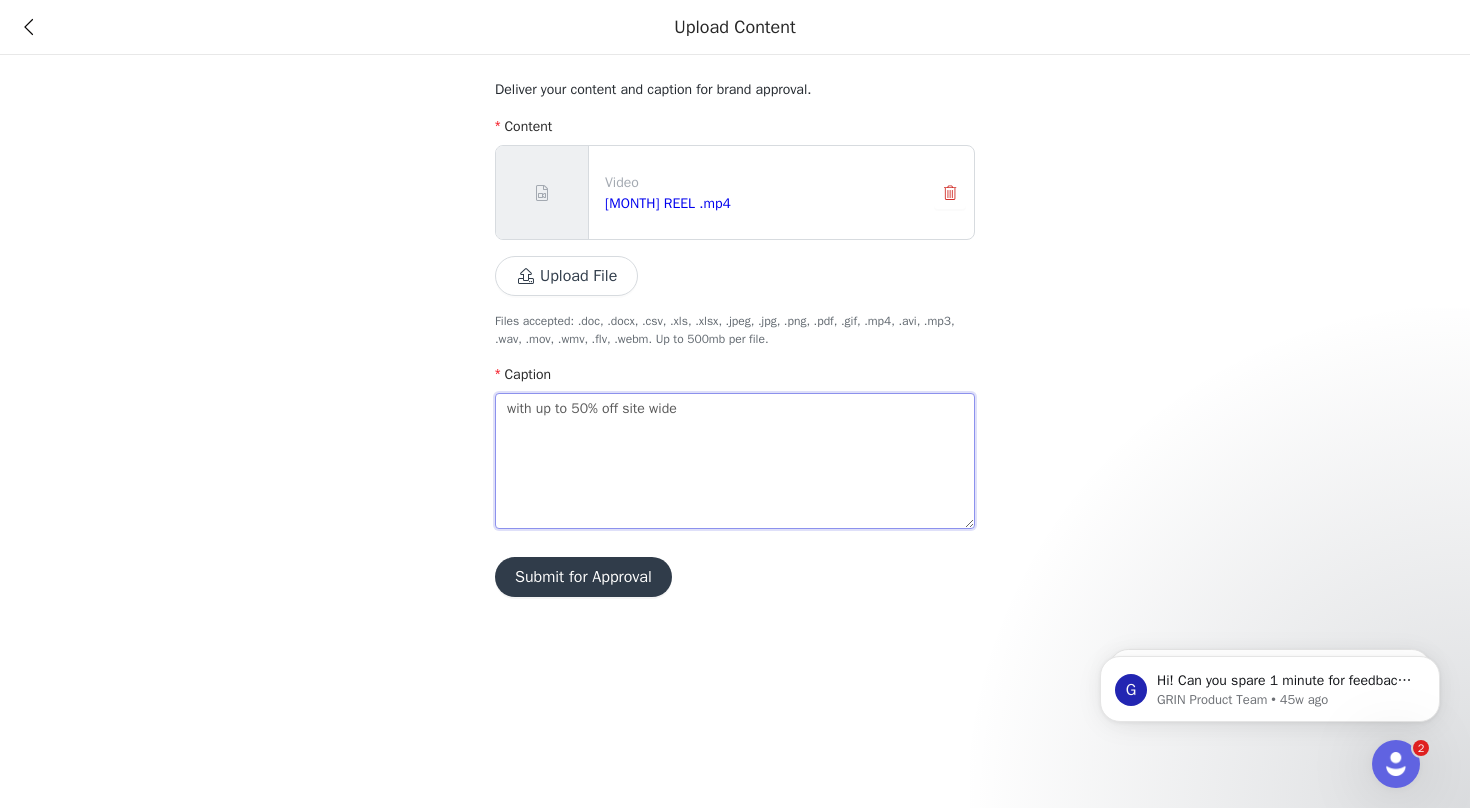 drag, startPoint x: 715, startPoint y: 399, endPoint x: 488, endPoint y: 403, distance: 227.03523 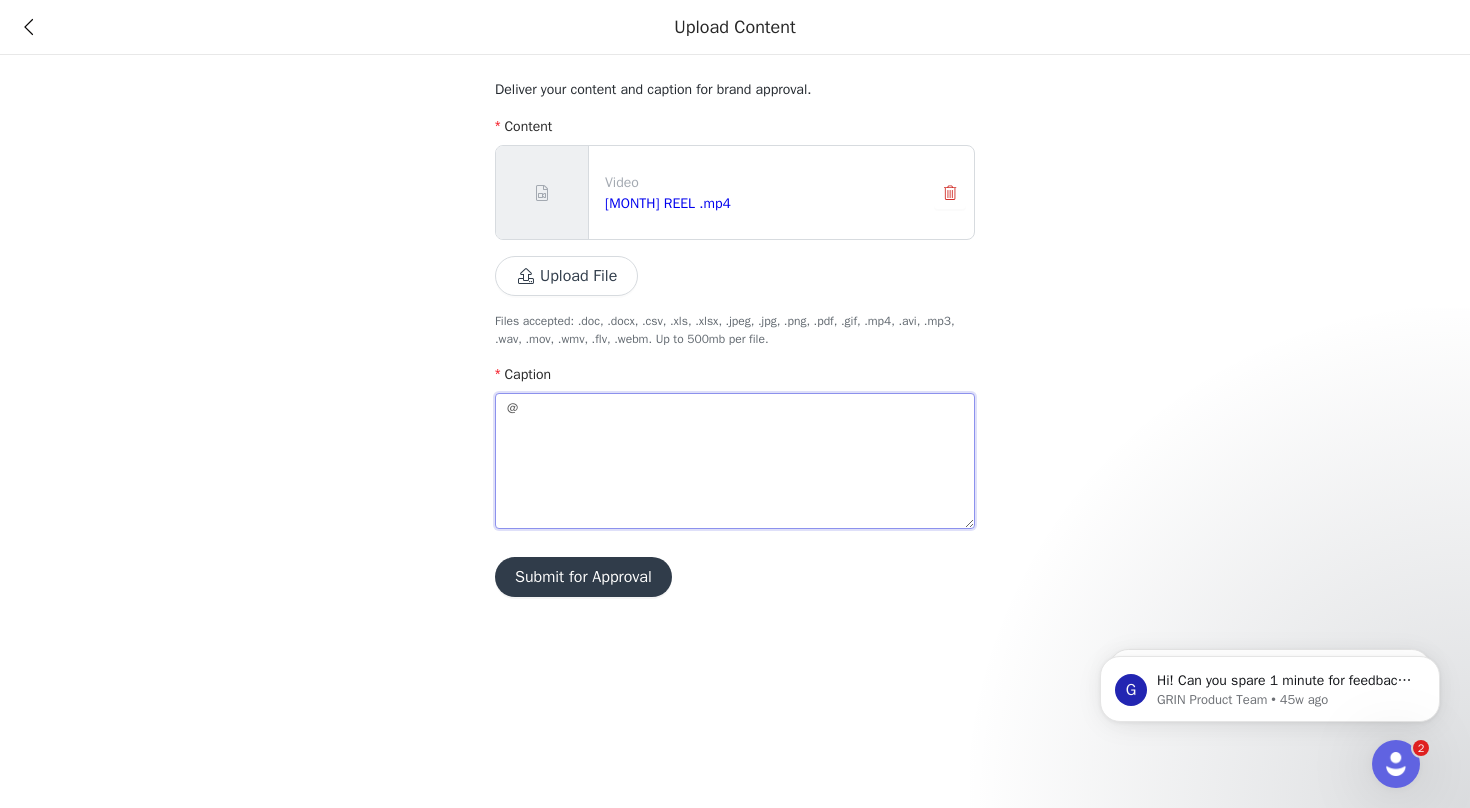 type 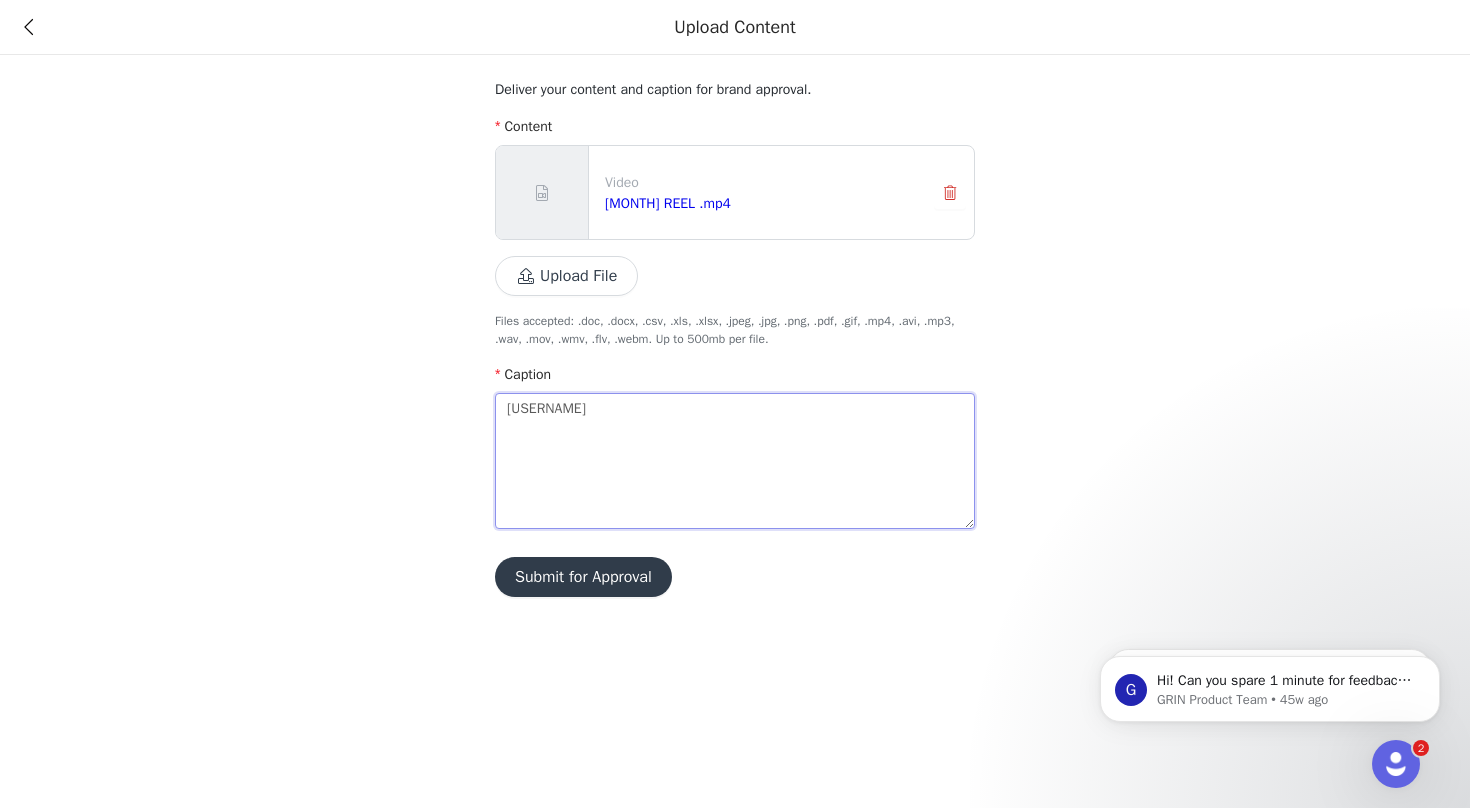 type on "@ma" 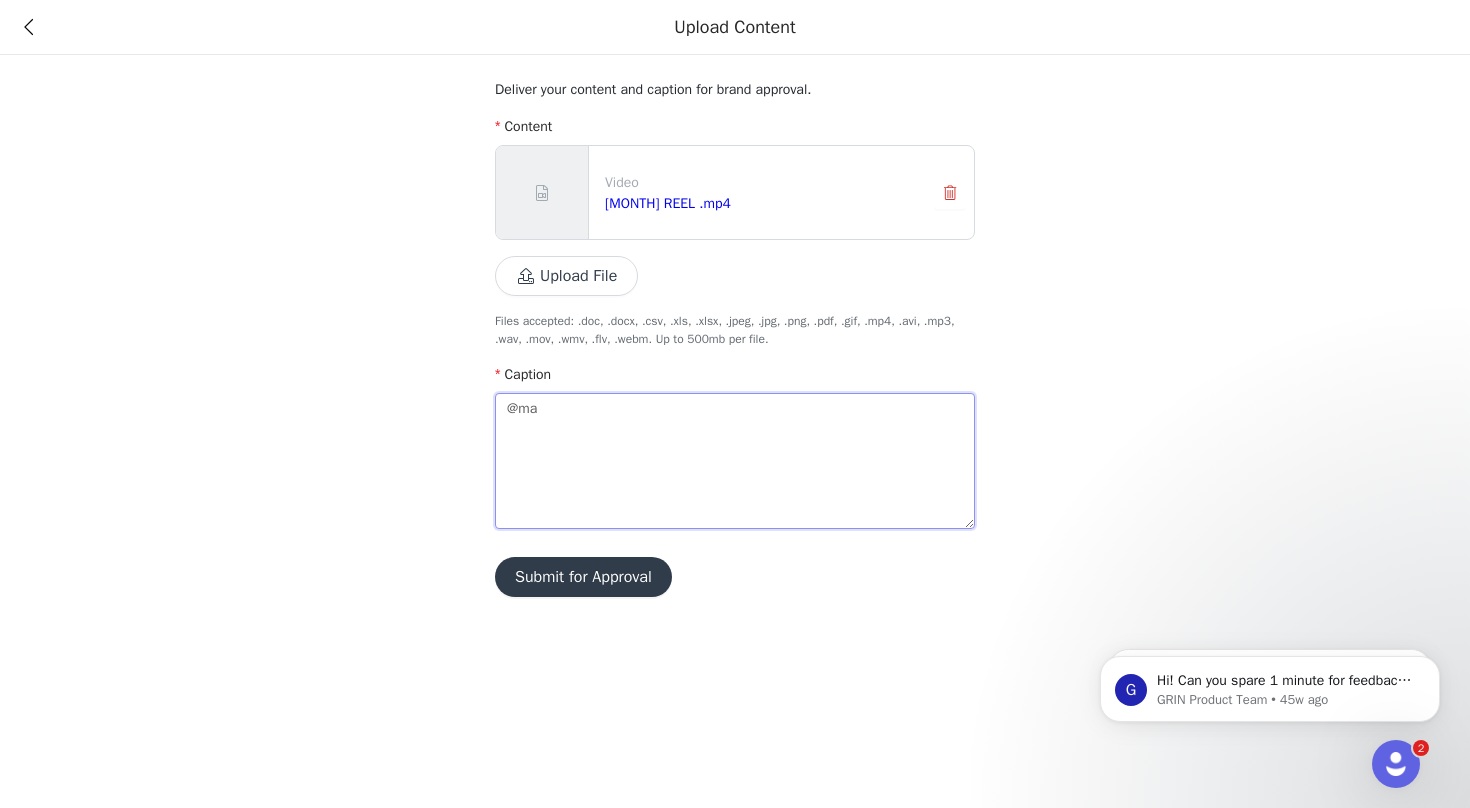 type 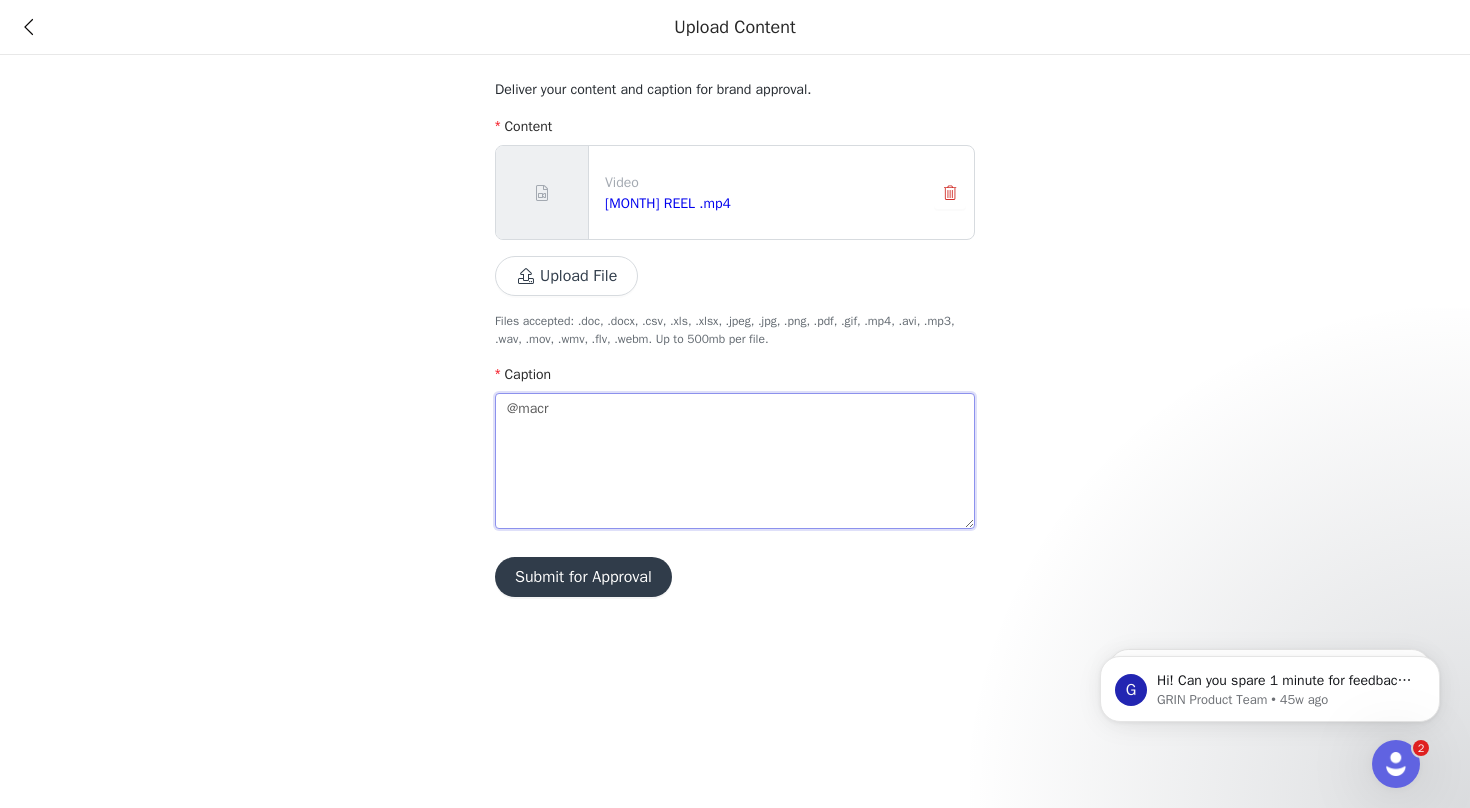 type 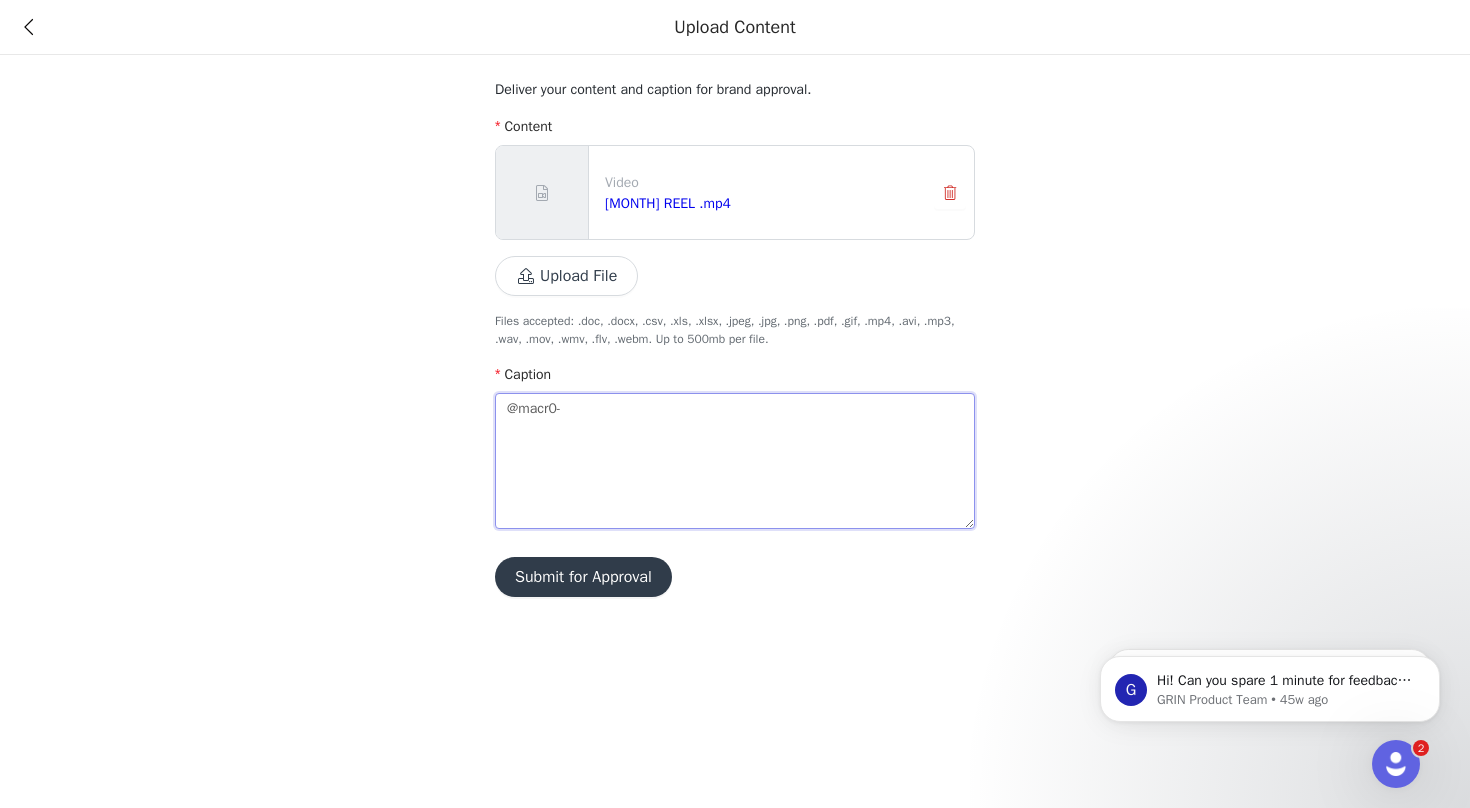 type 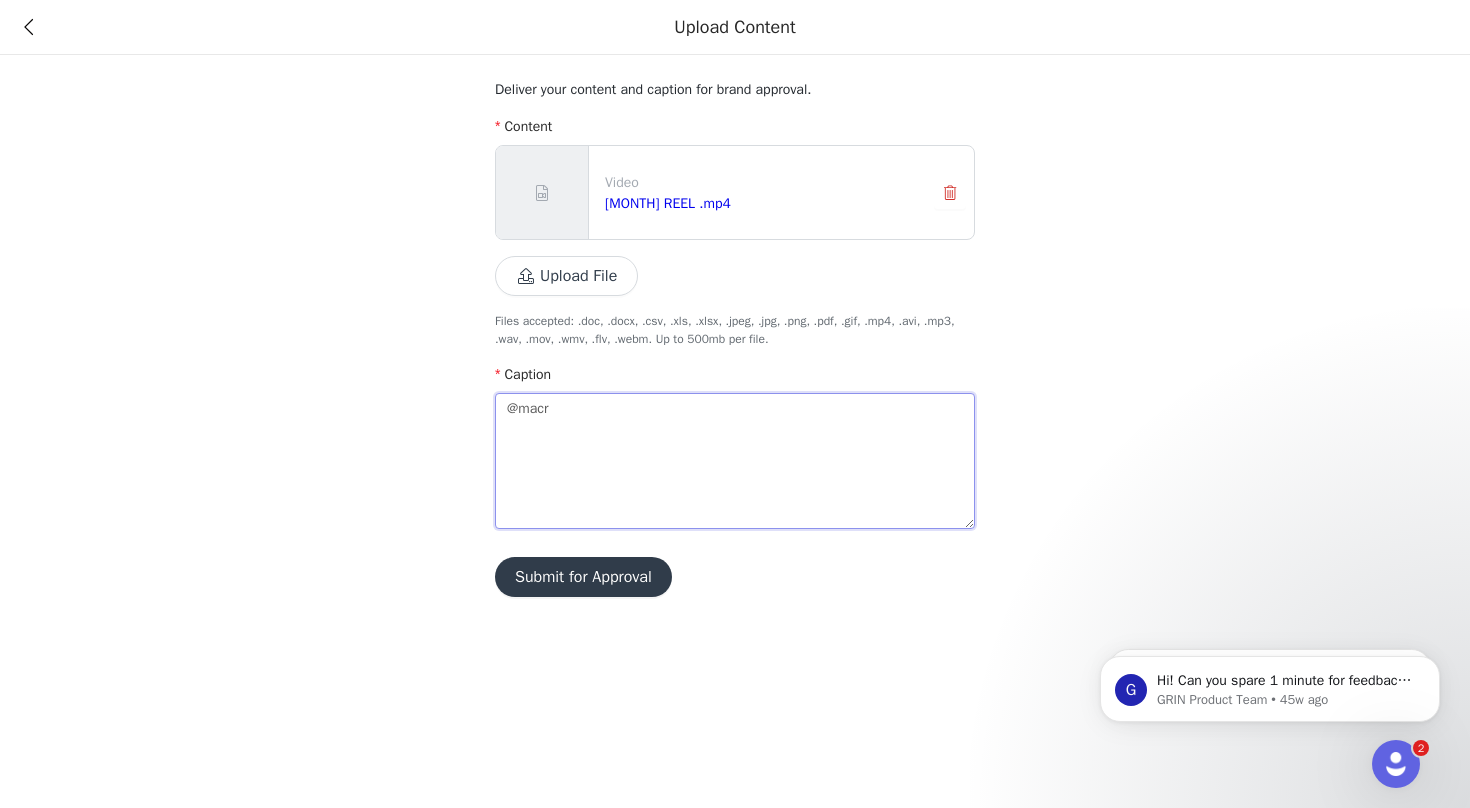 type 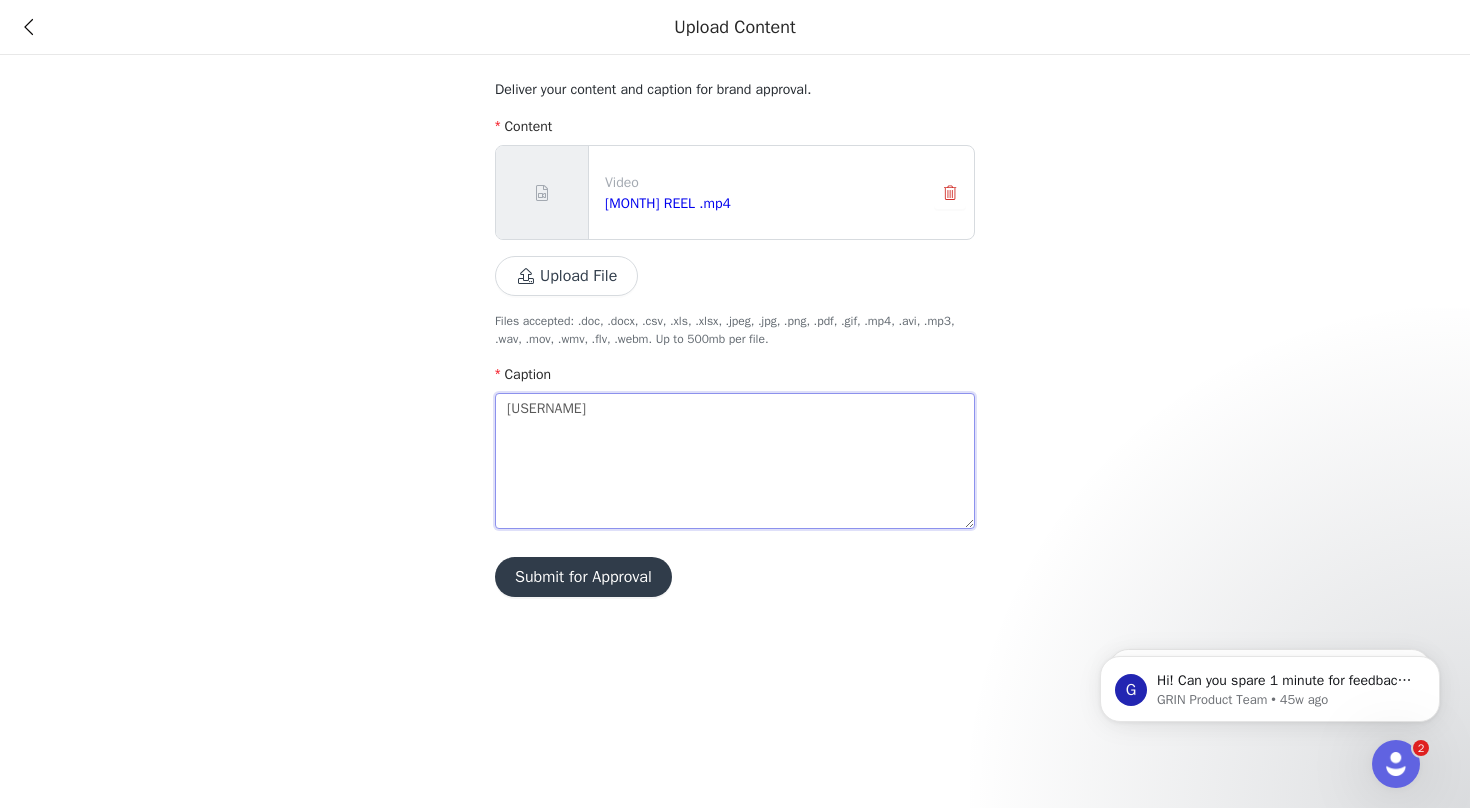 type 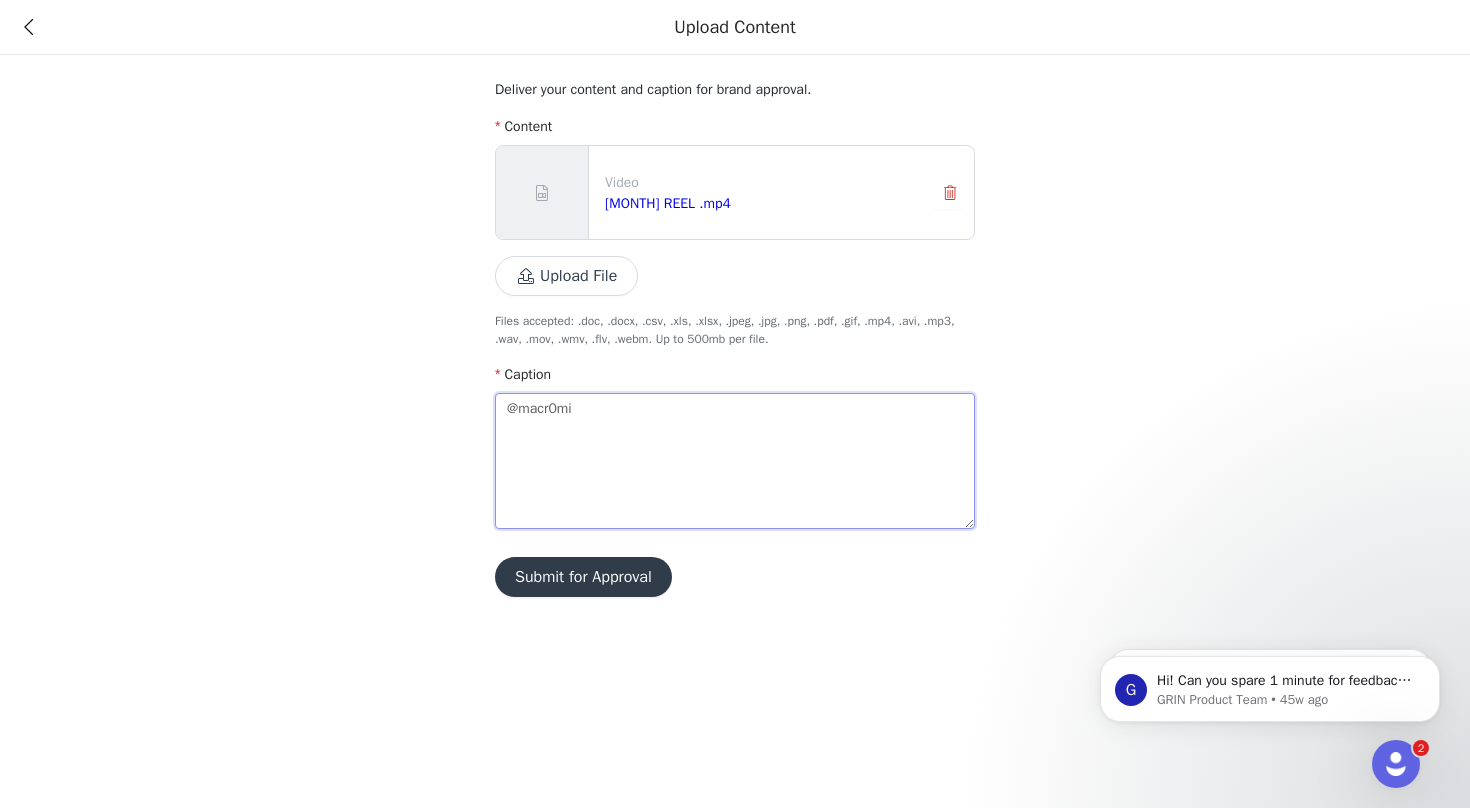 type on "@macr0mik" 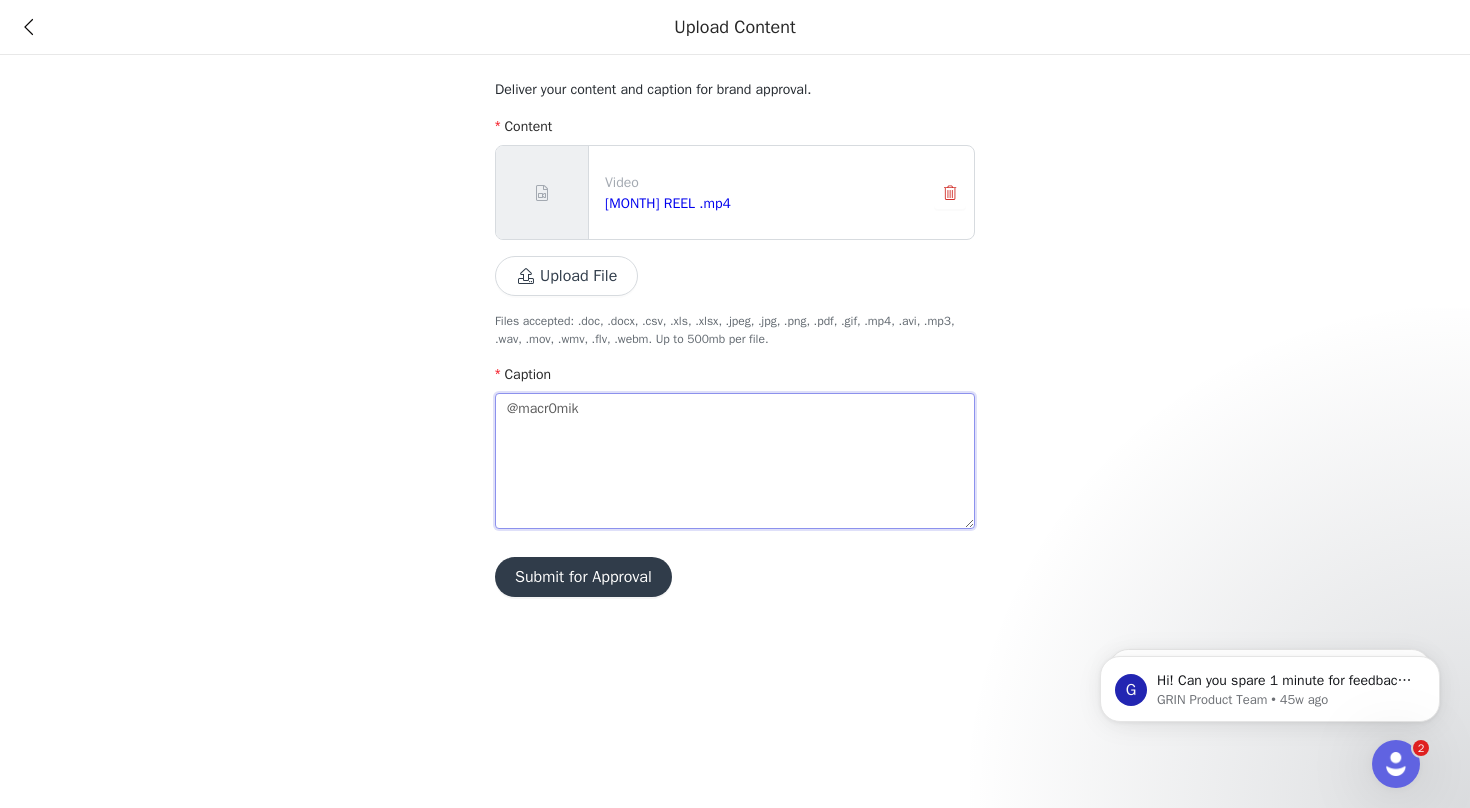 type 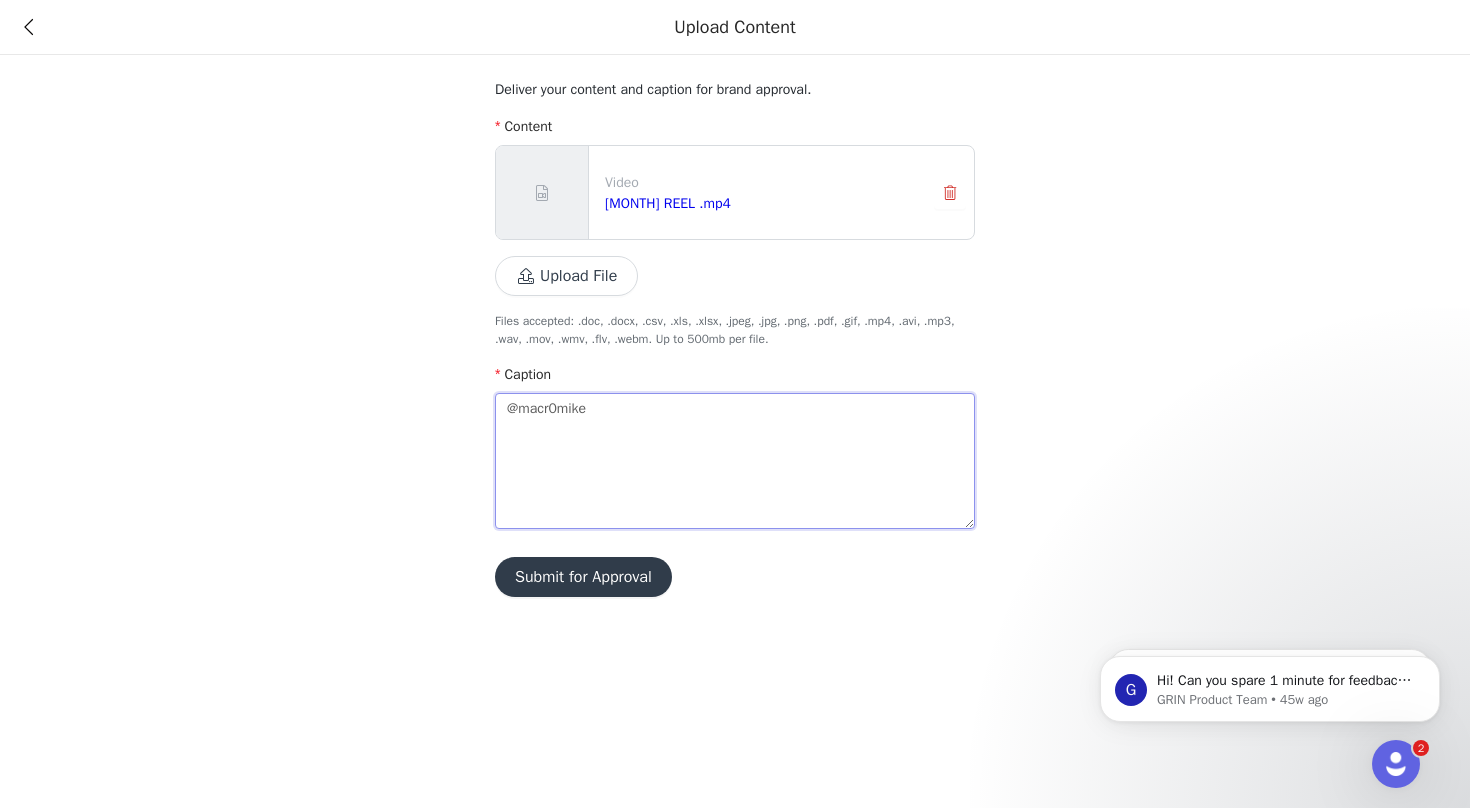 type 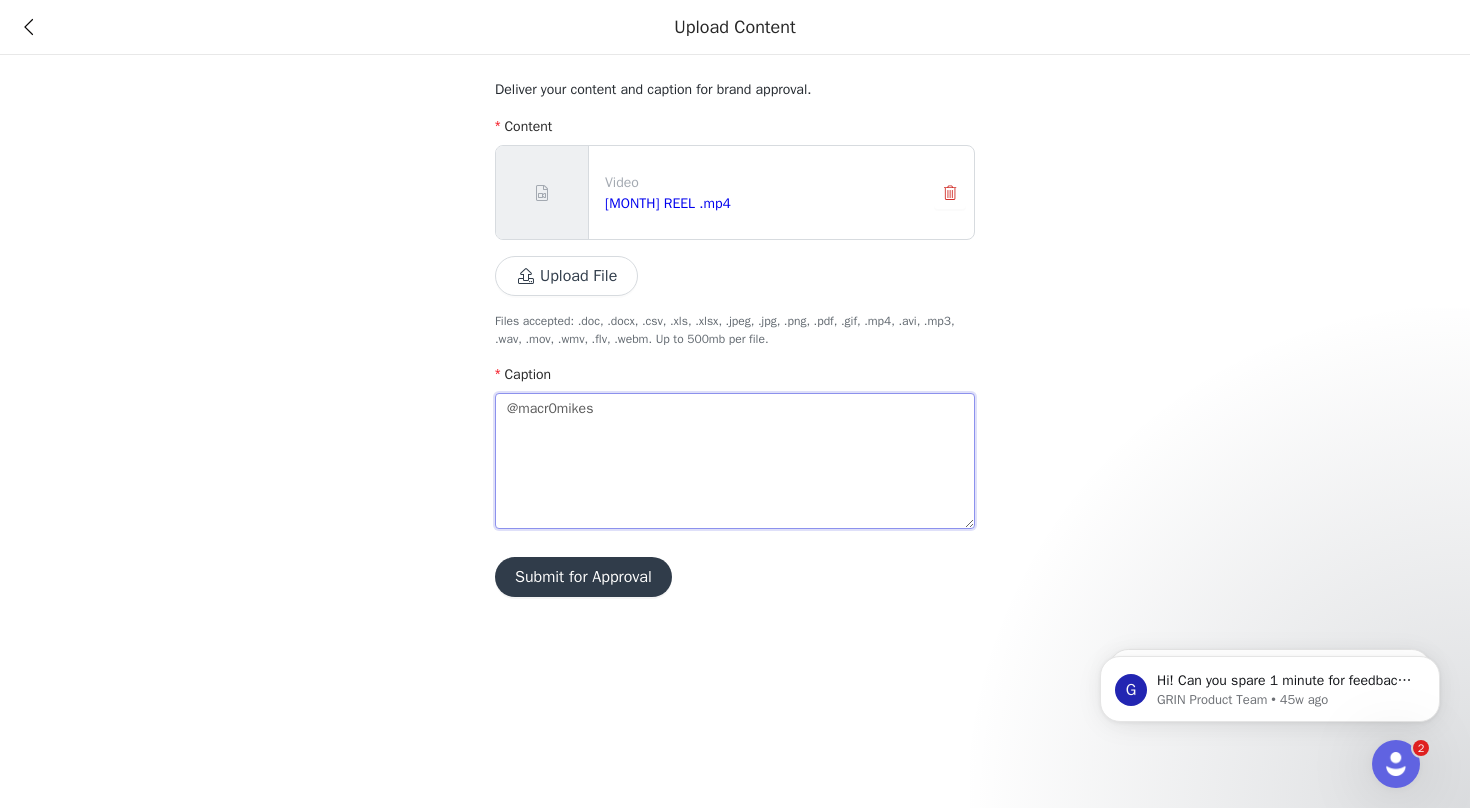 type 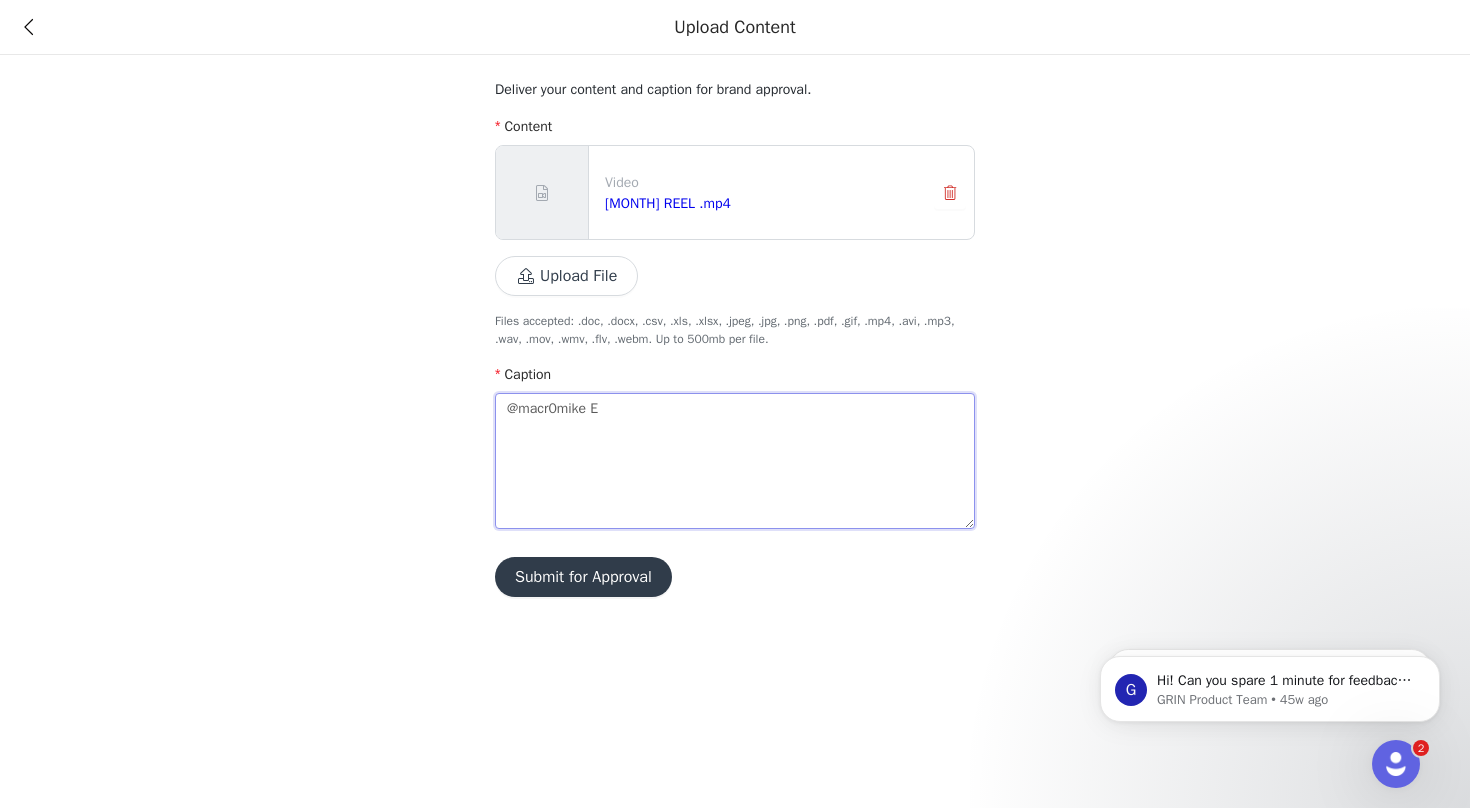 type 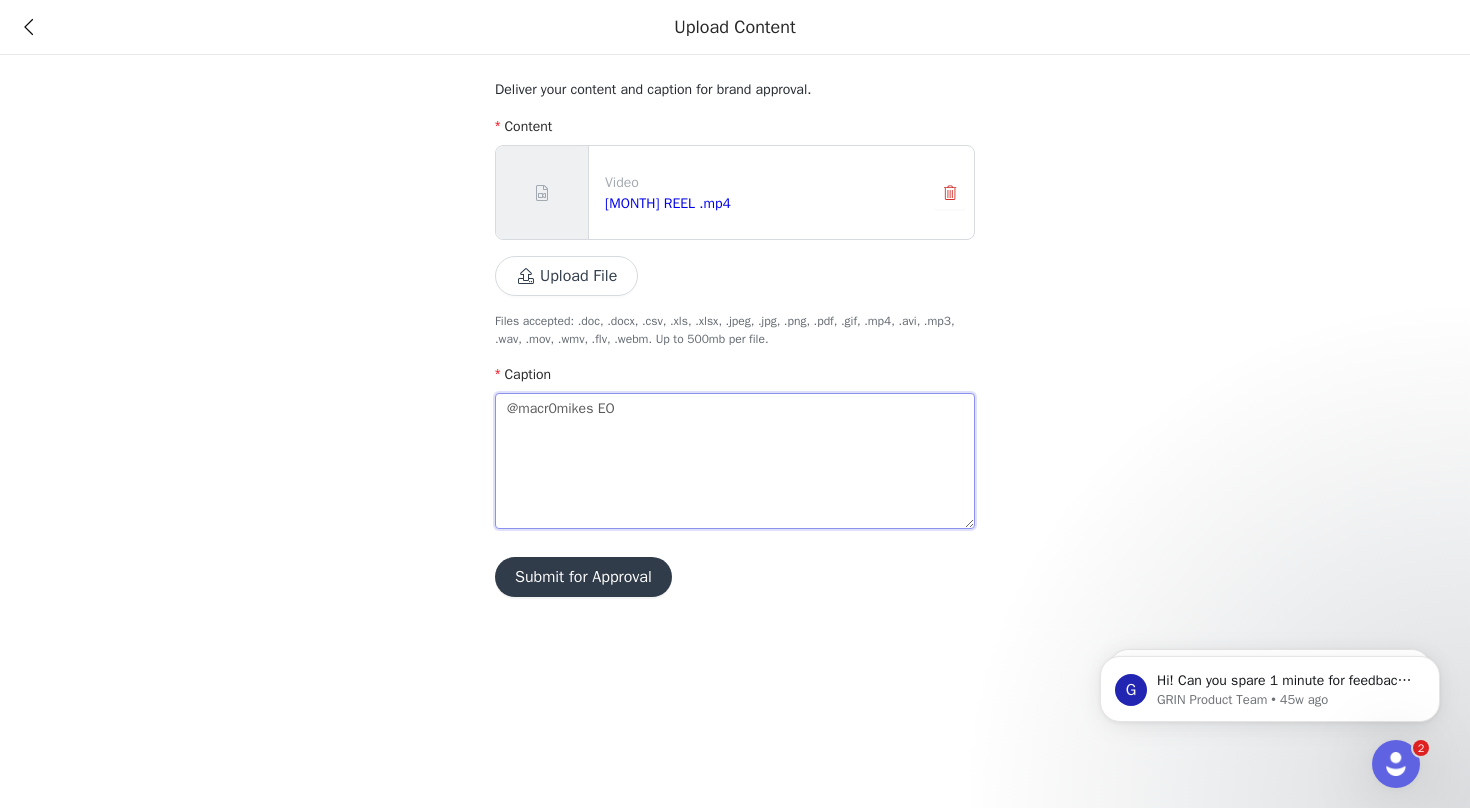 type 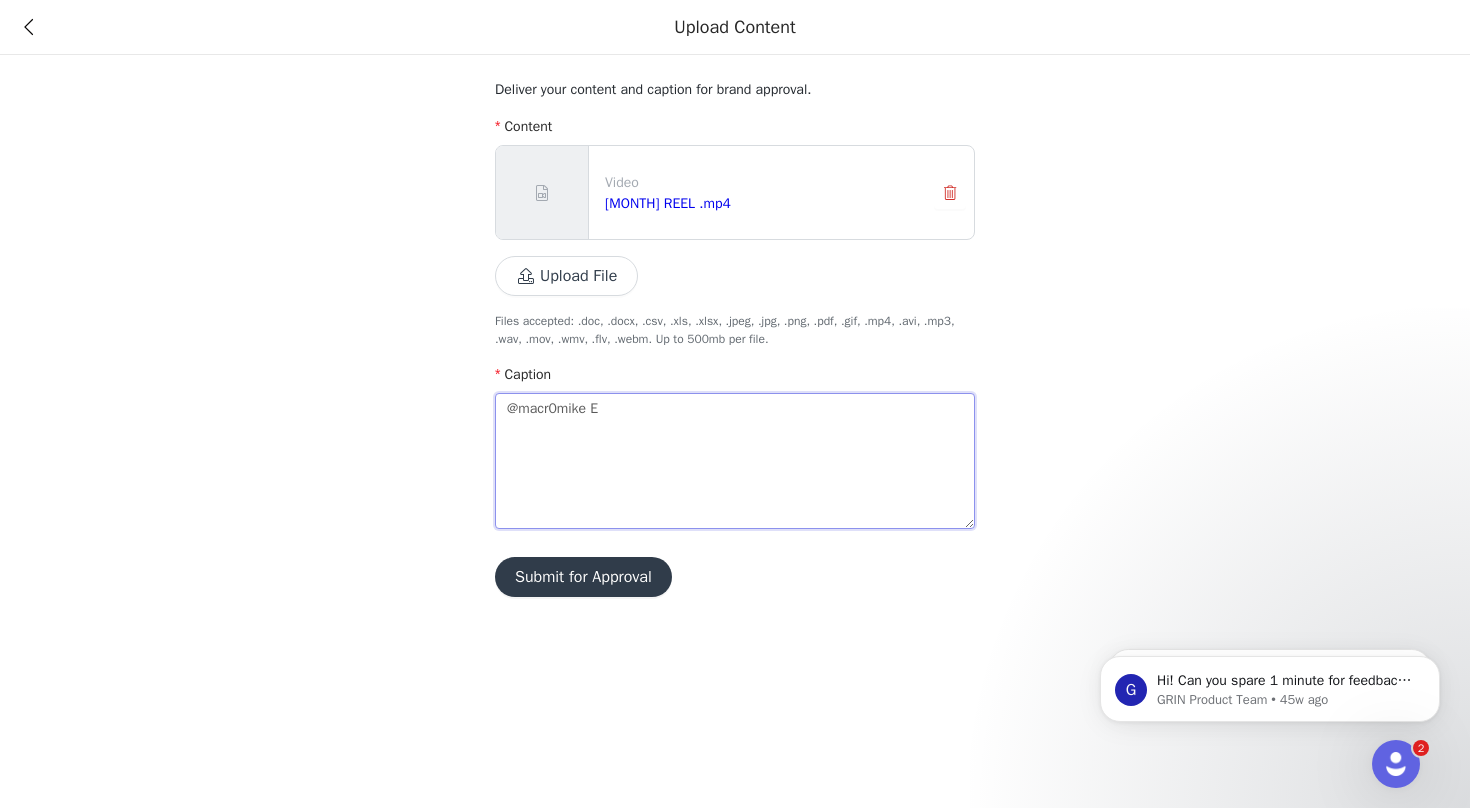 type 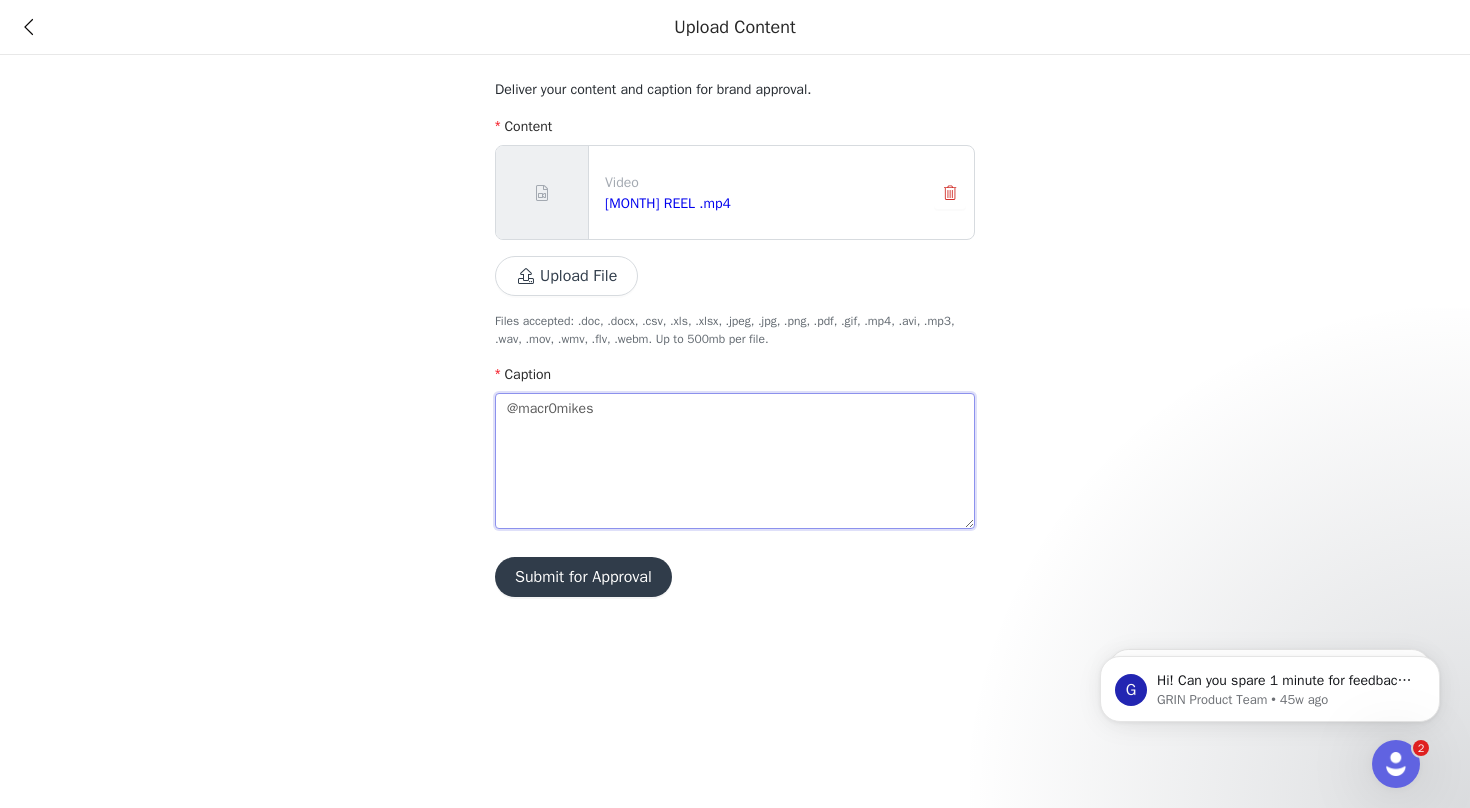 type 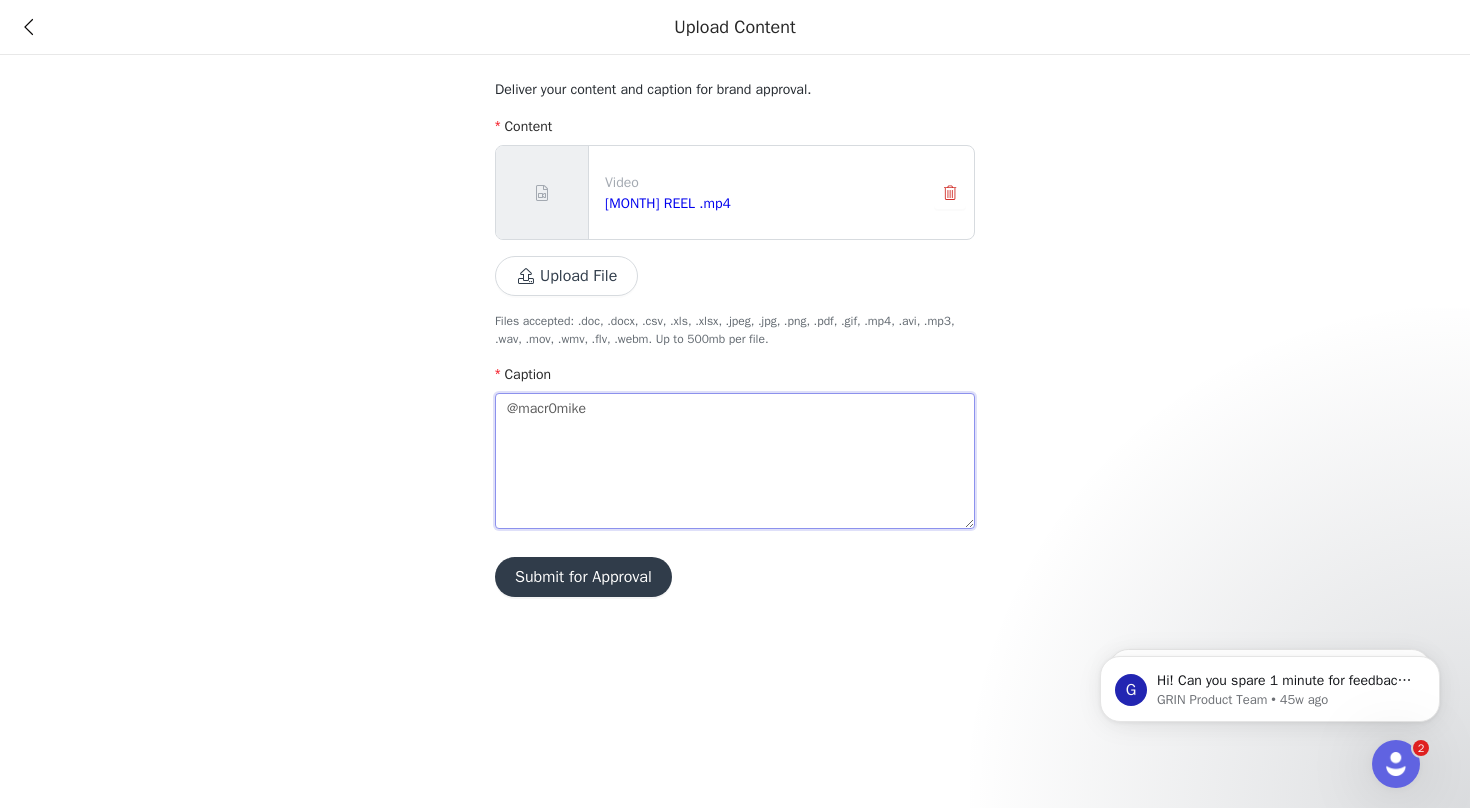 type 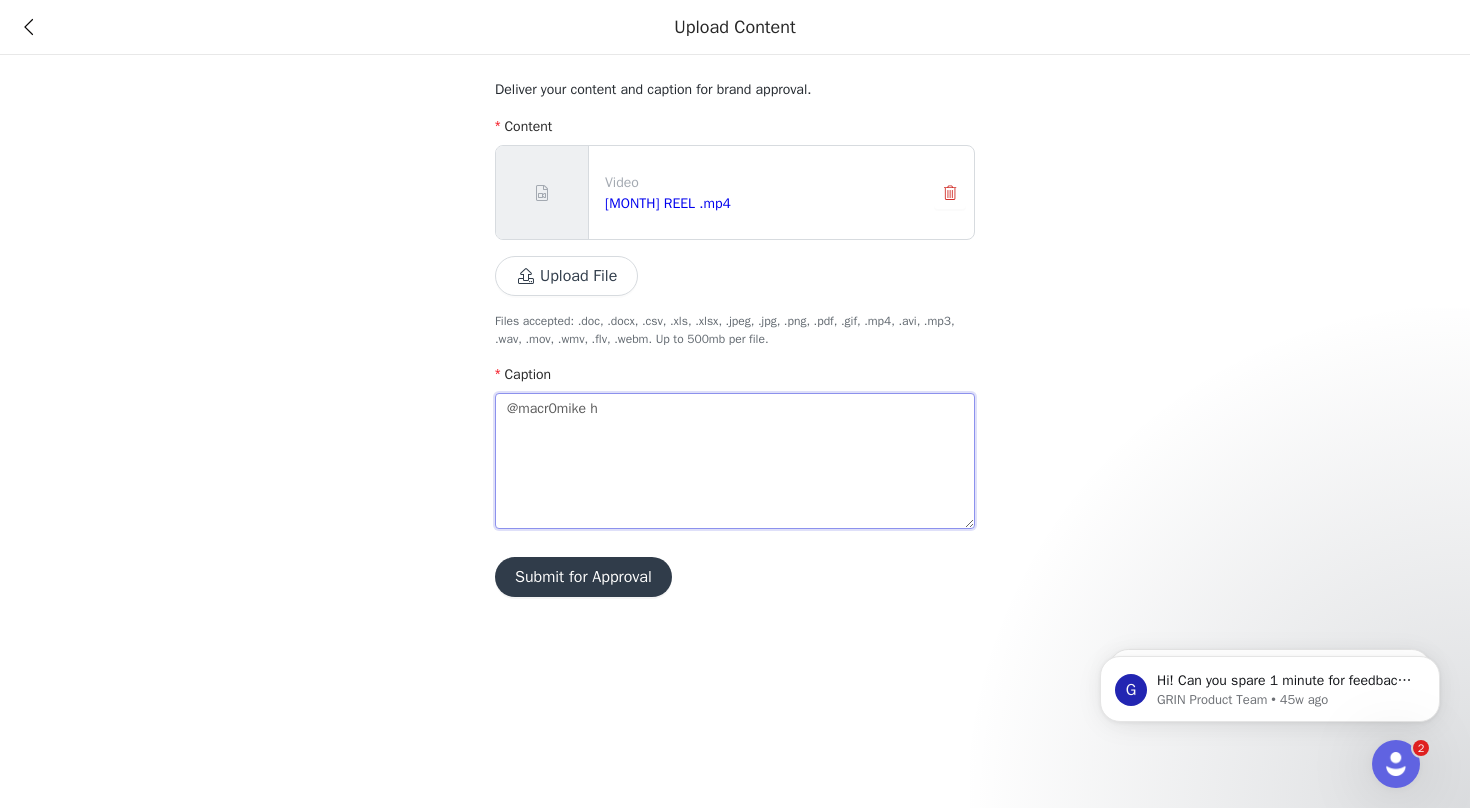type on "@macr0mike ha" 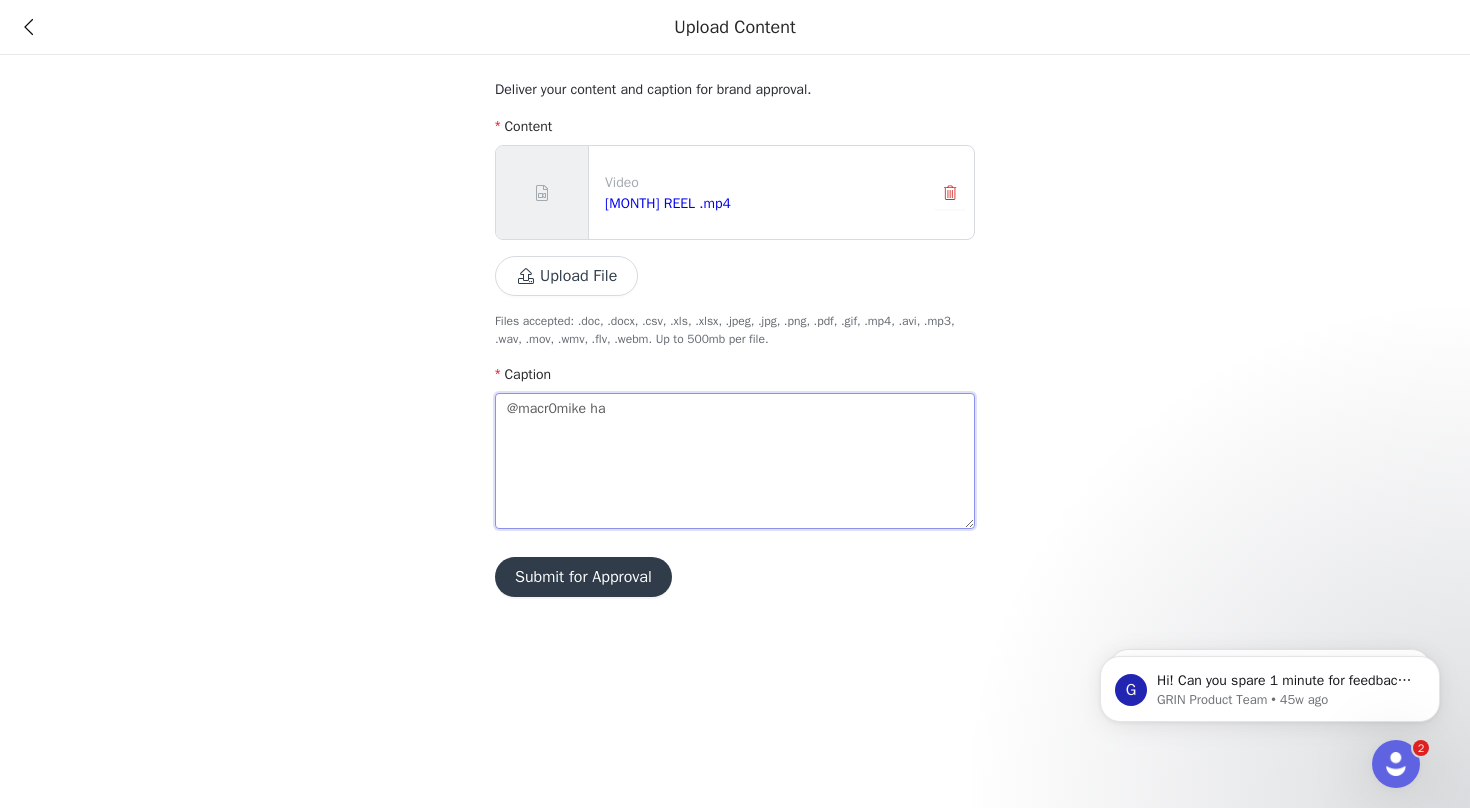 type 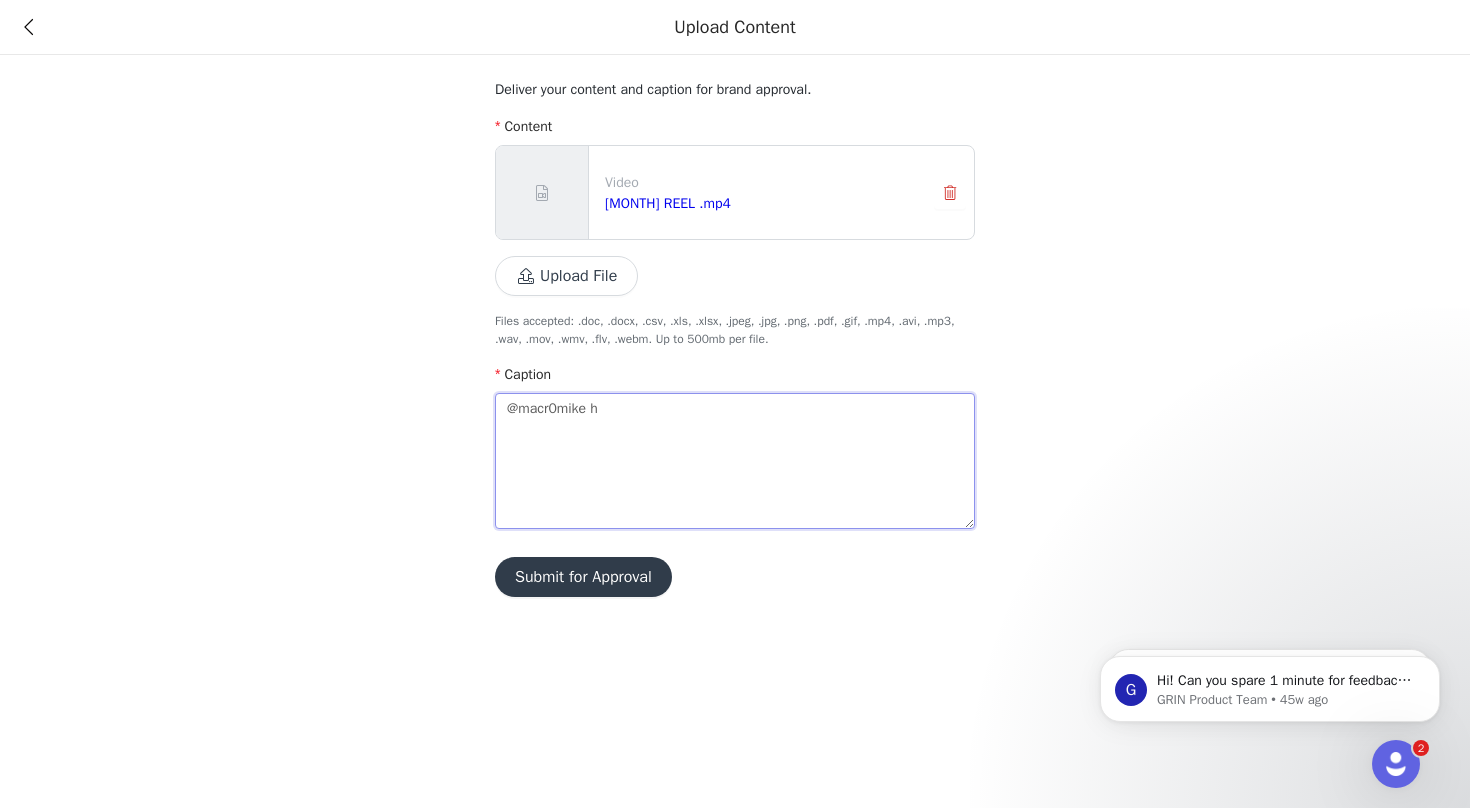 type 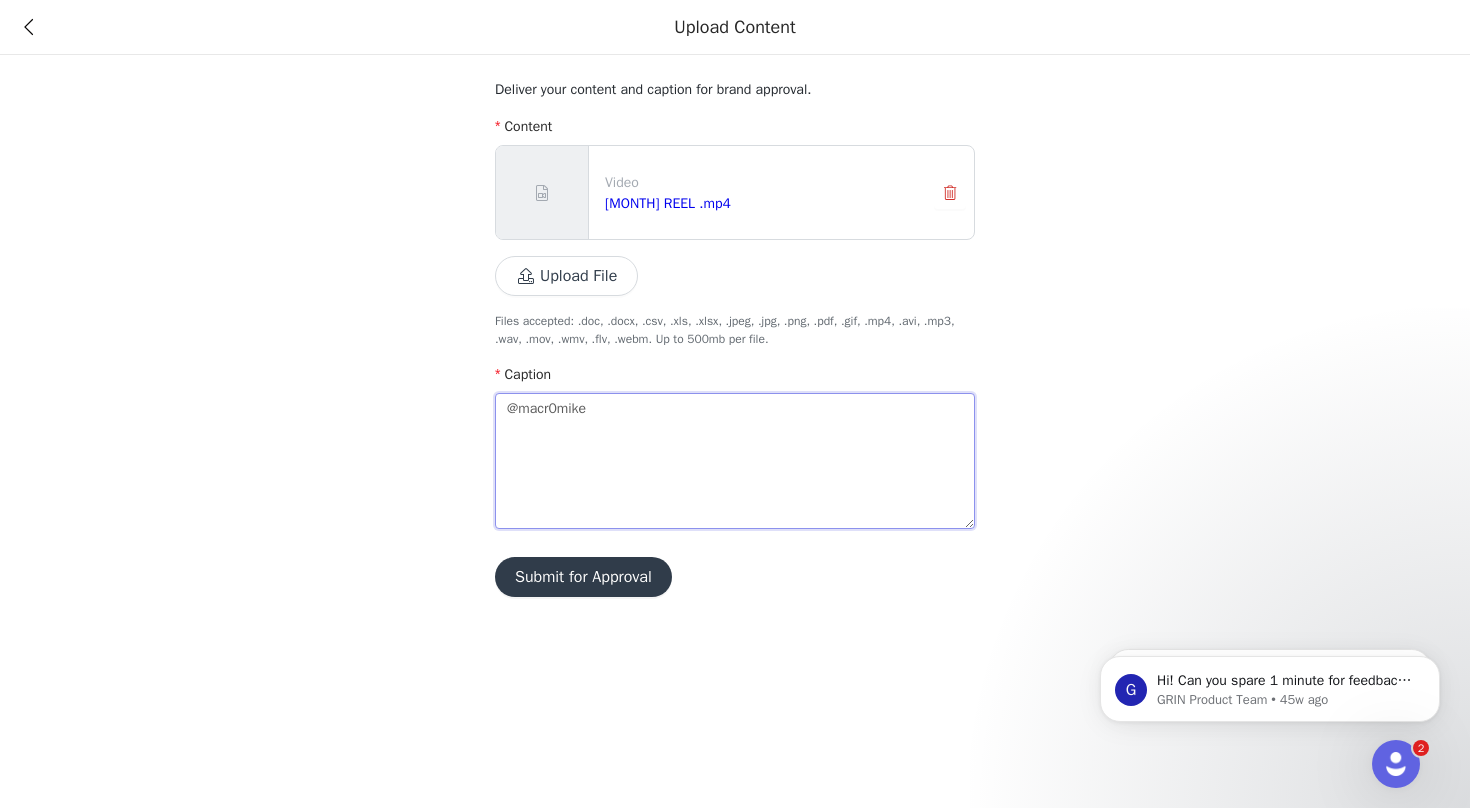 type 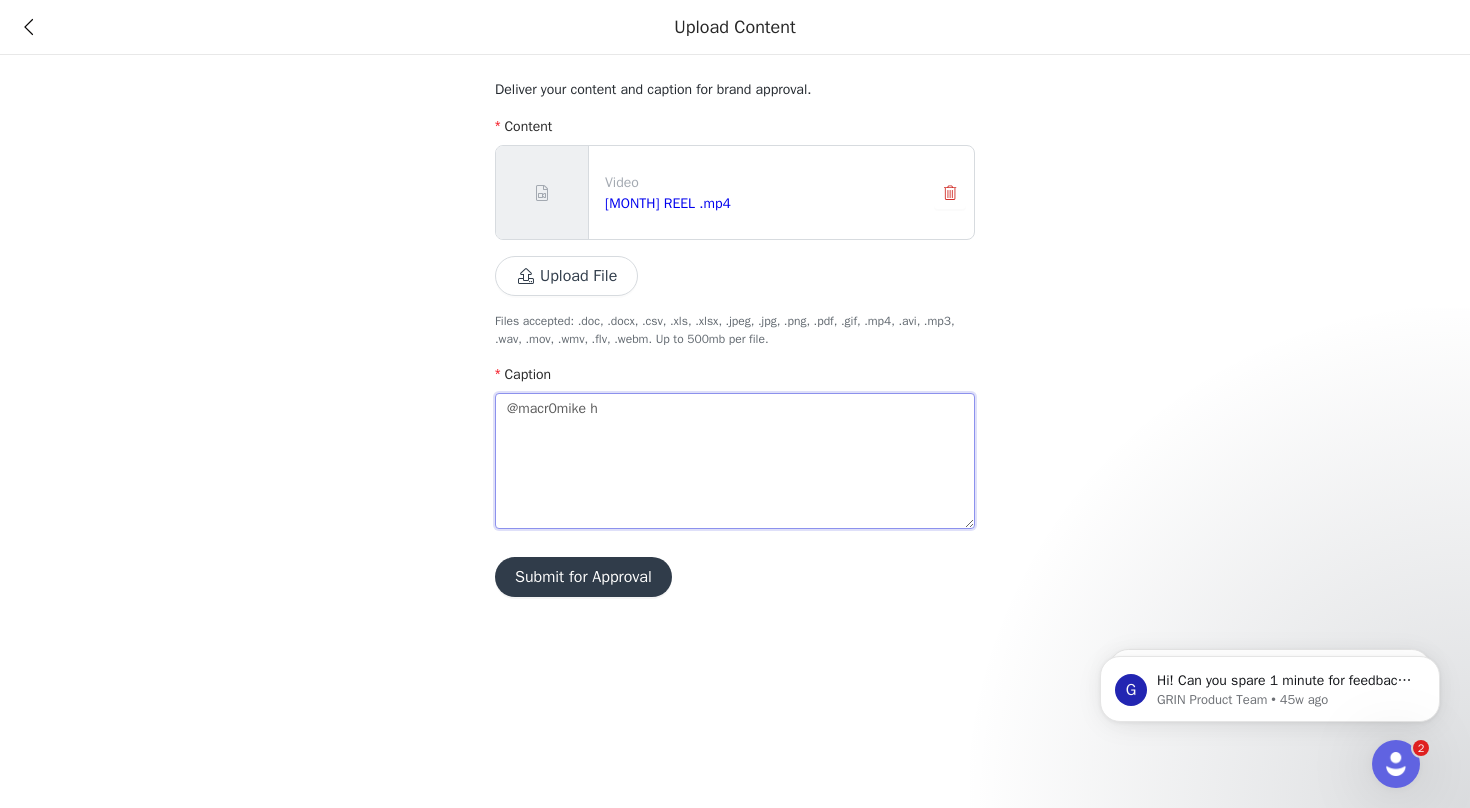 type 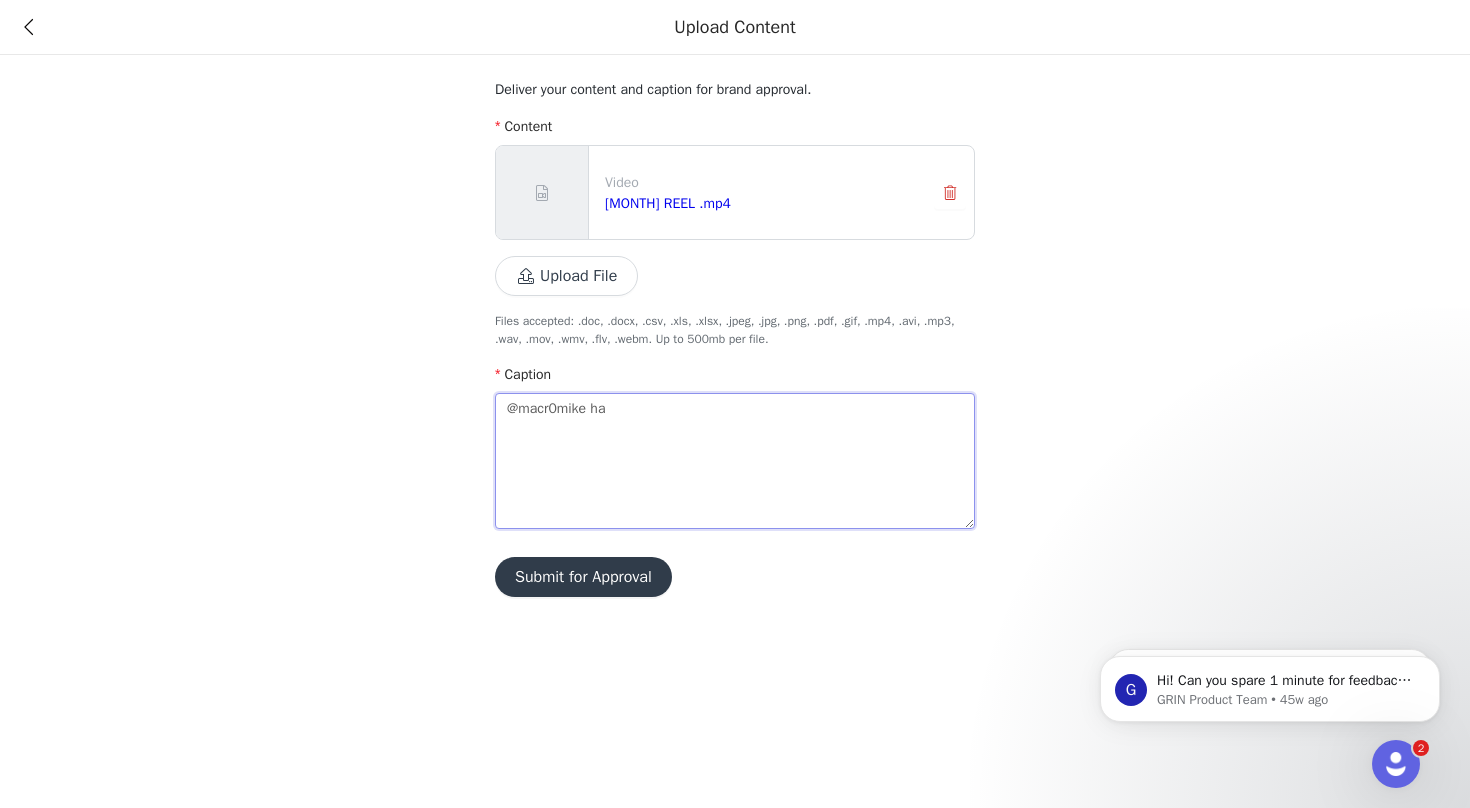 type on "@macr0mike hav" 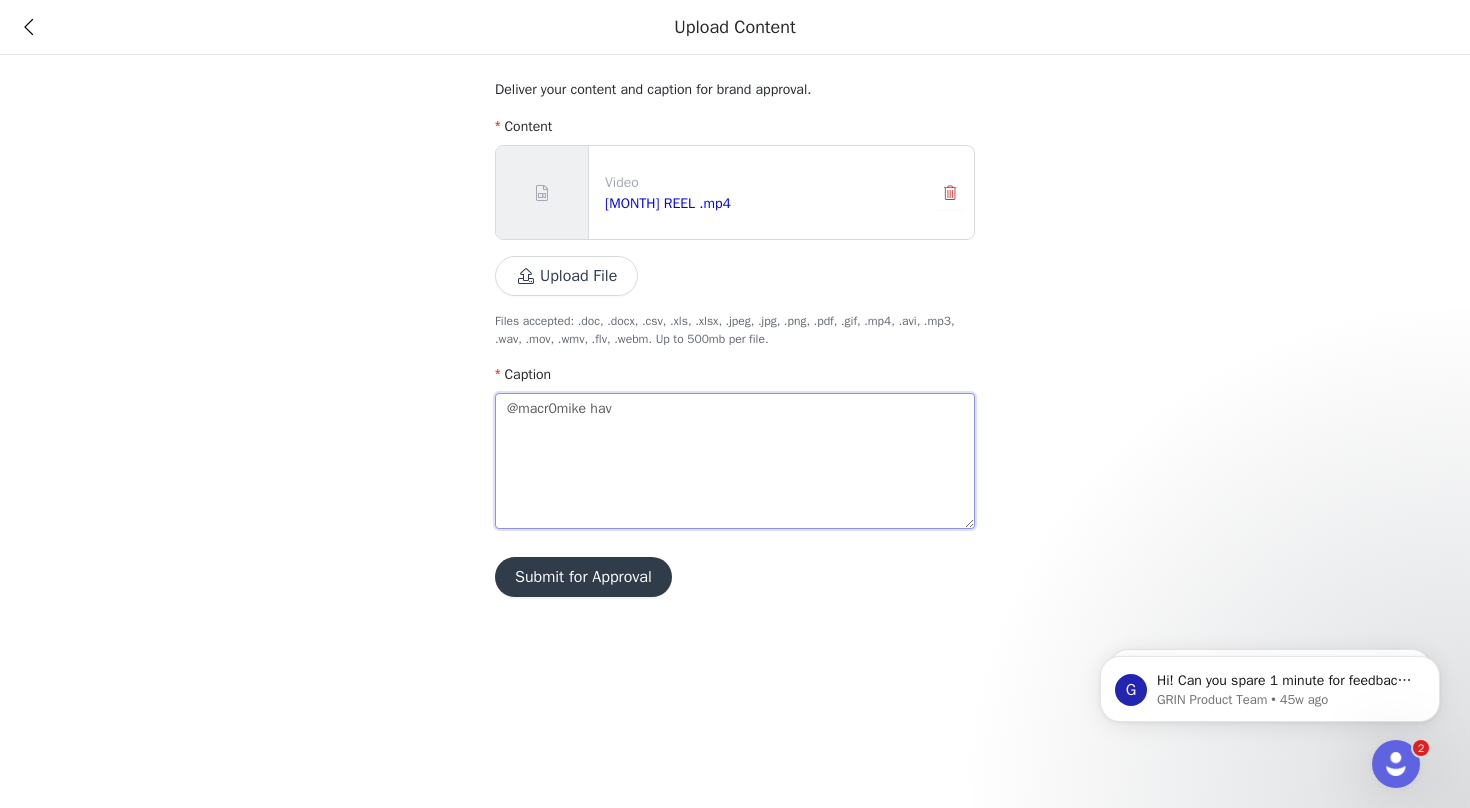type 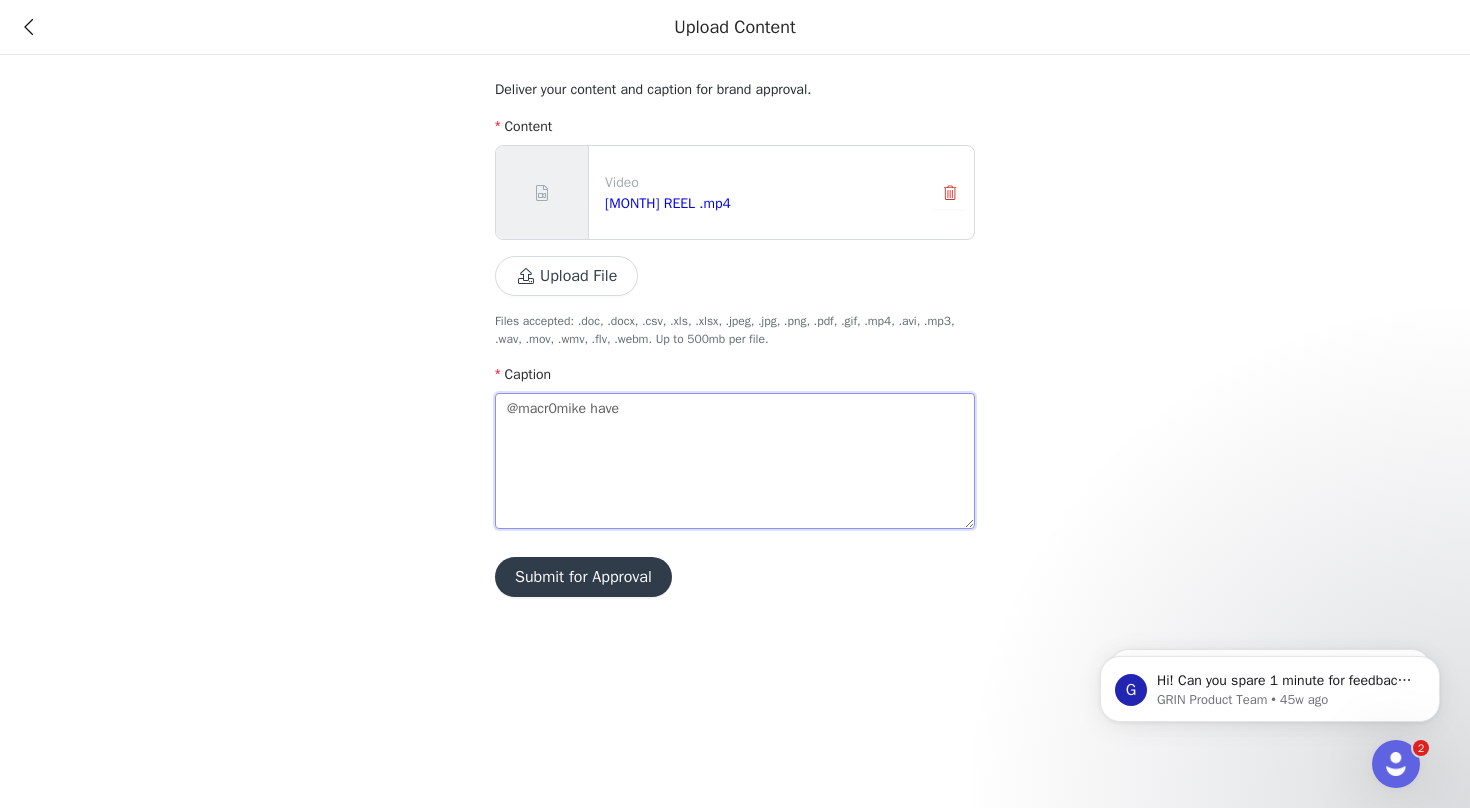 type 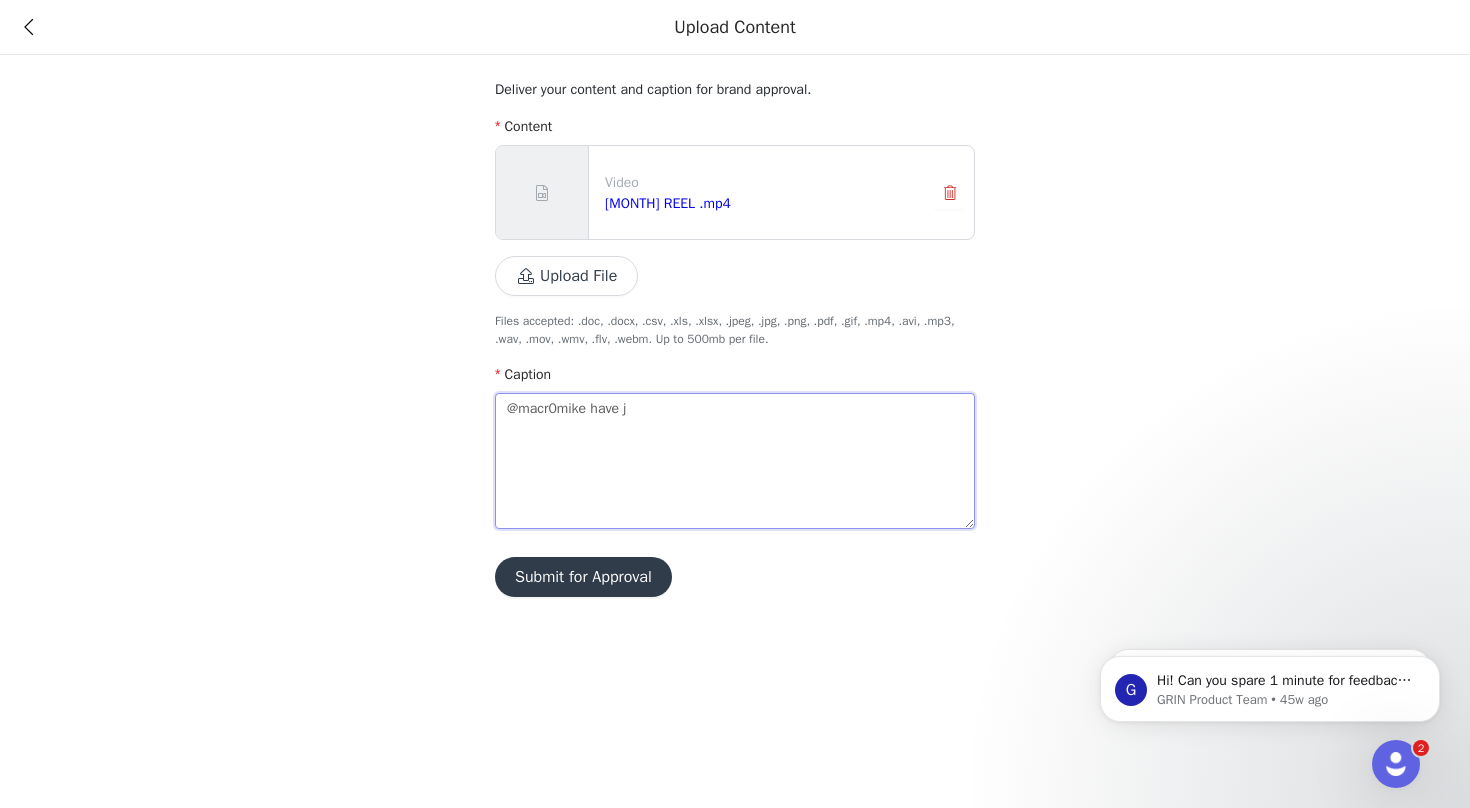 type 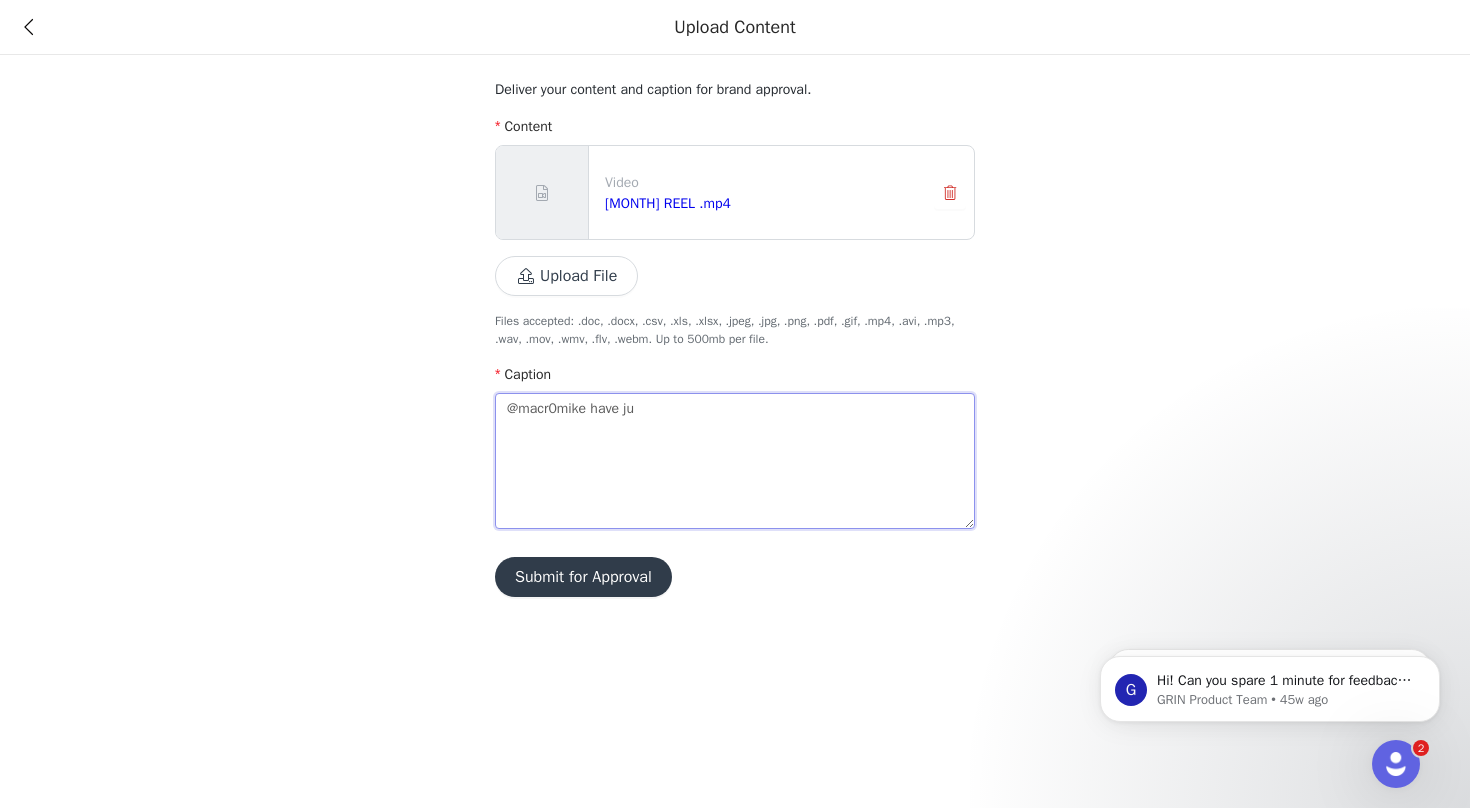 type on "[USERNAME] have jus" 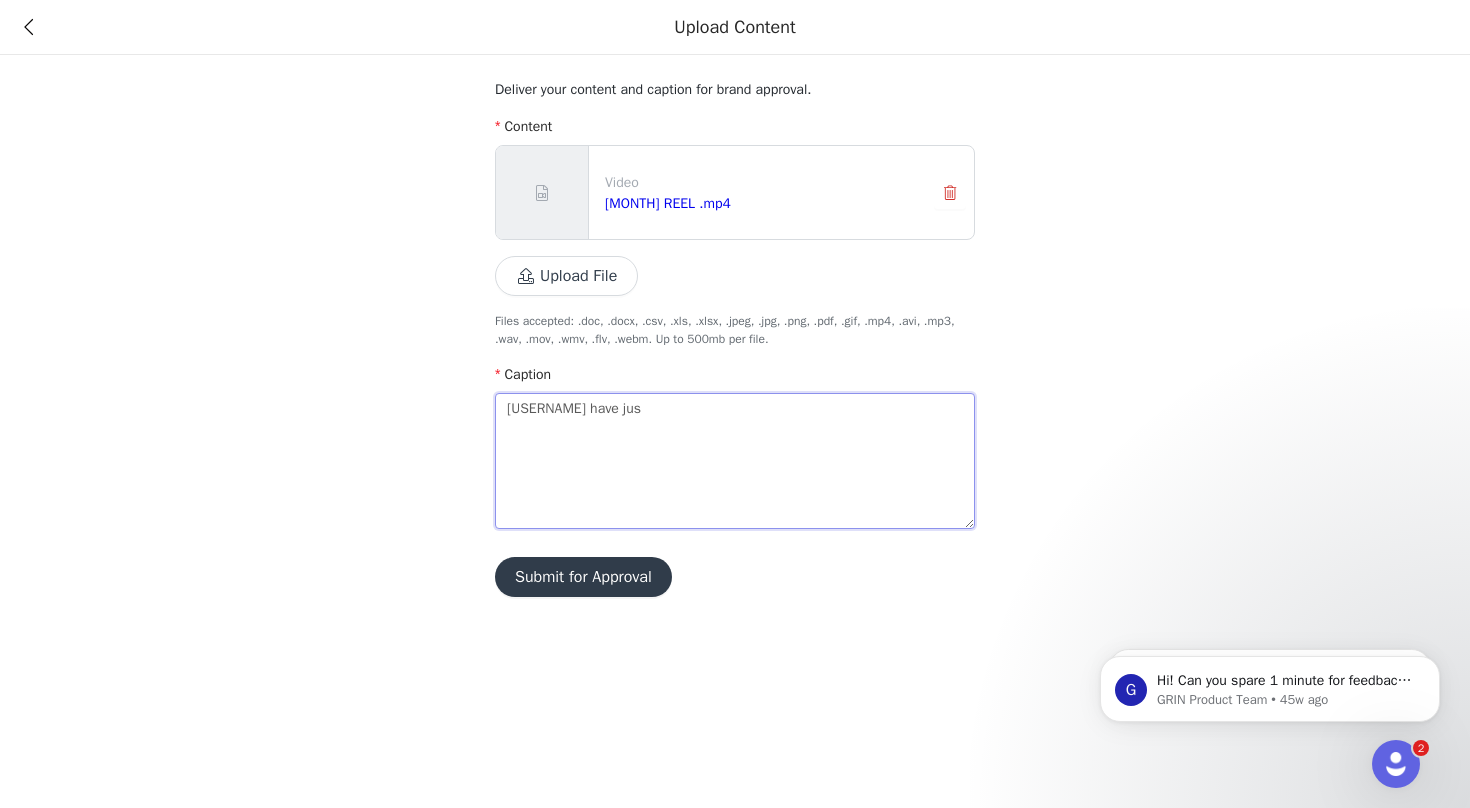 type 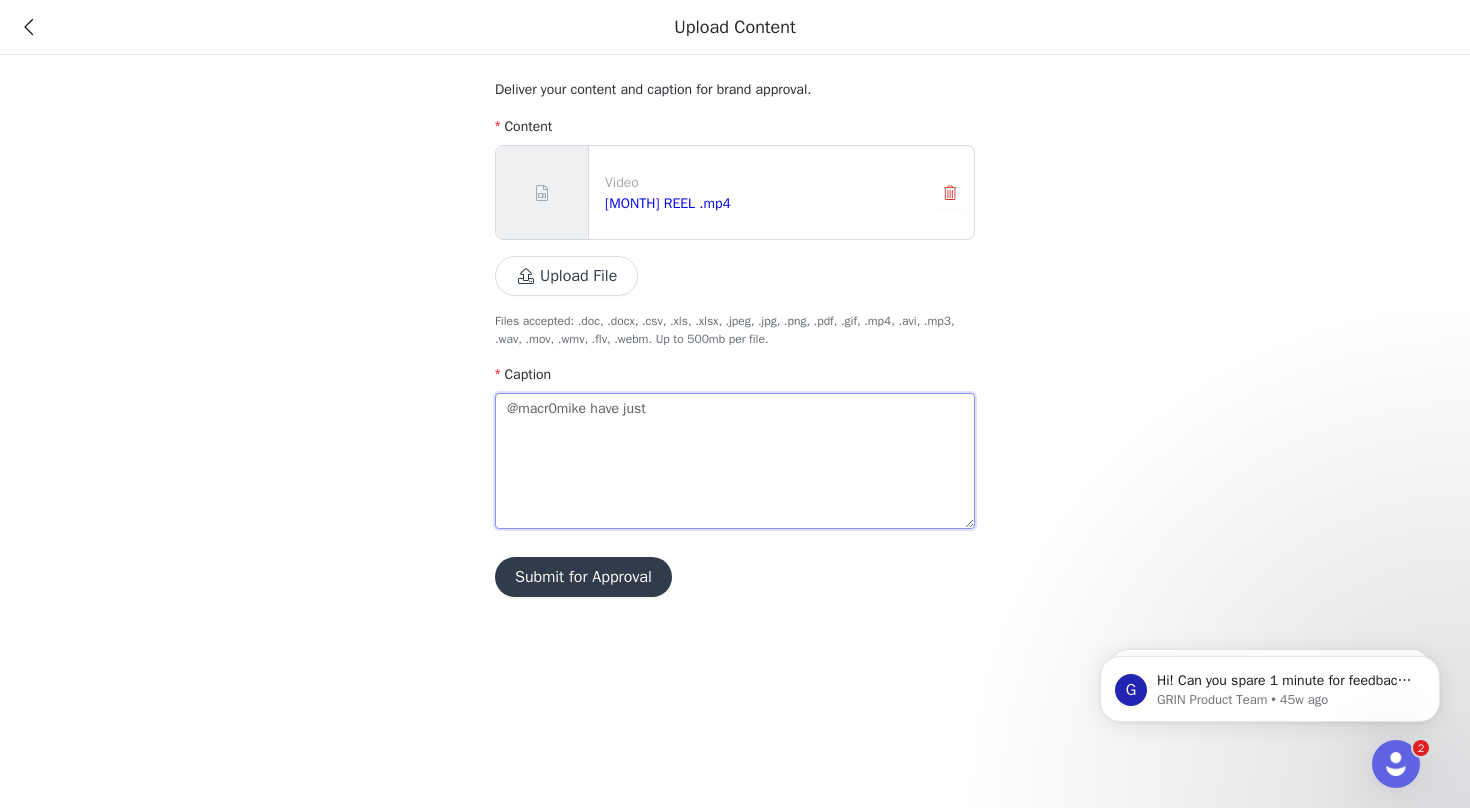 type 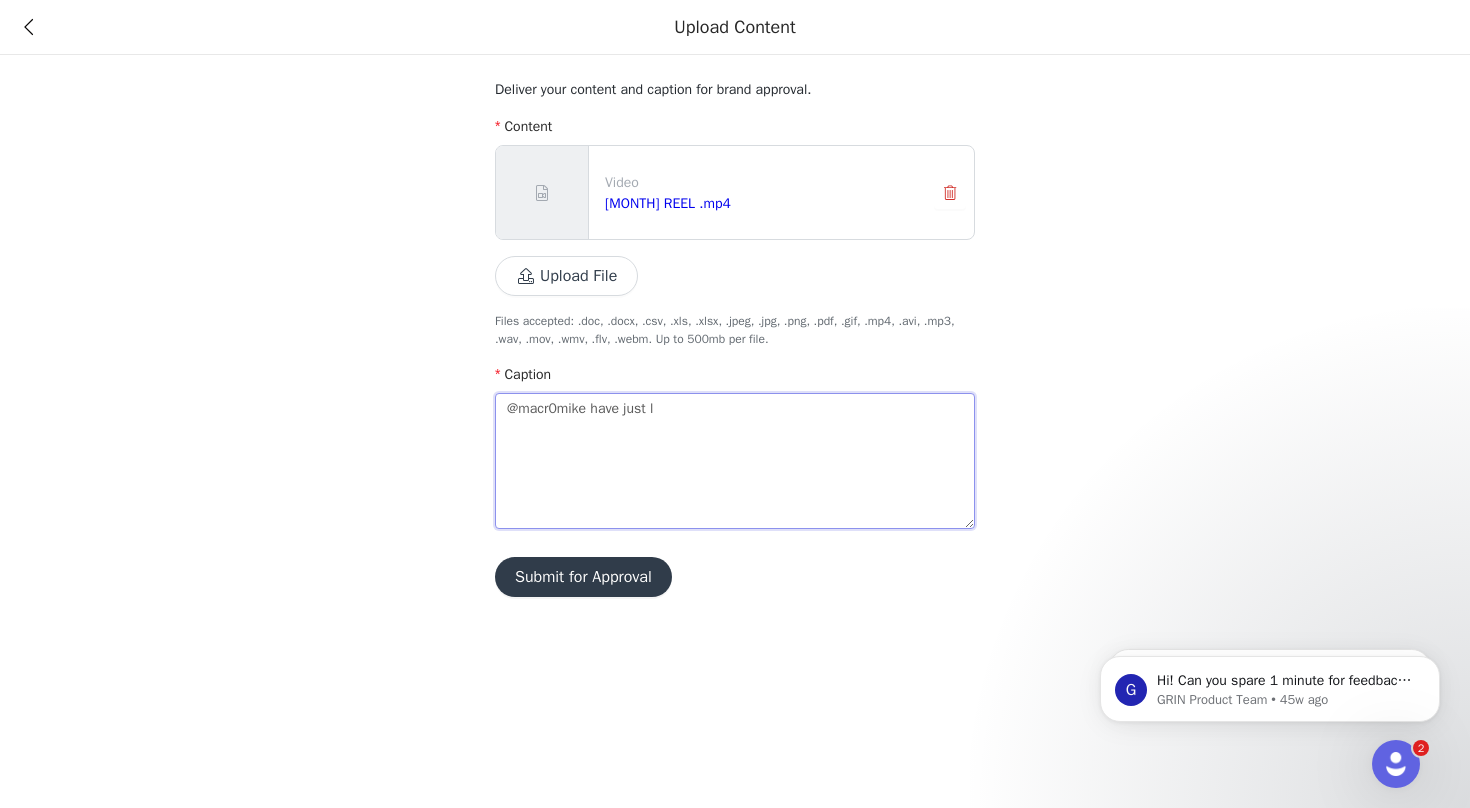 type 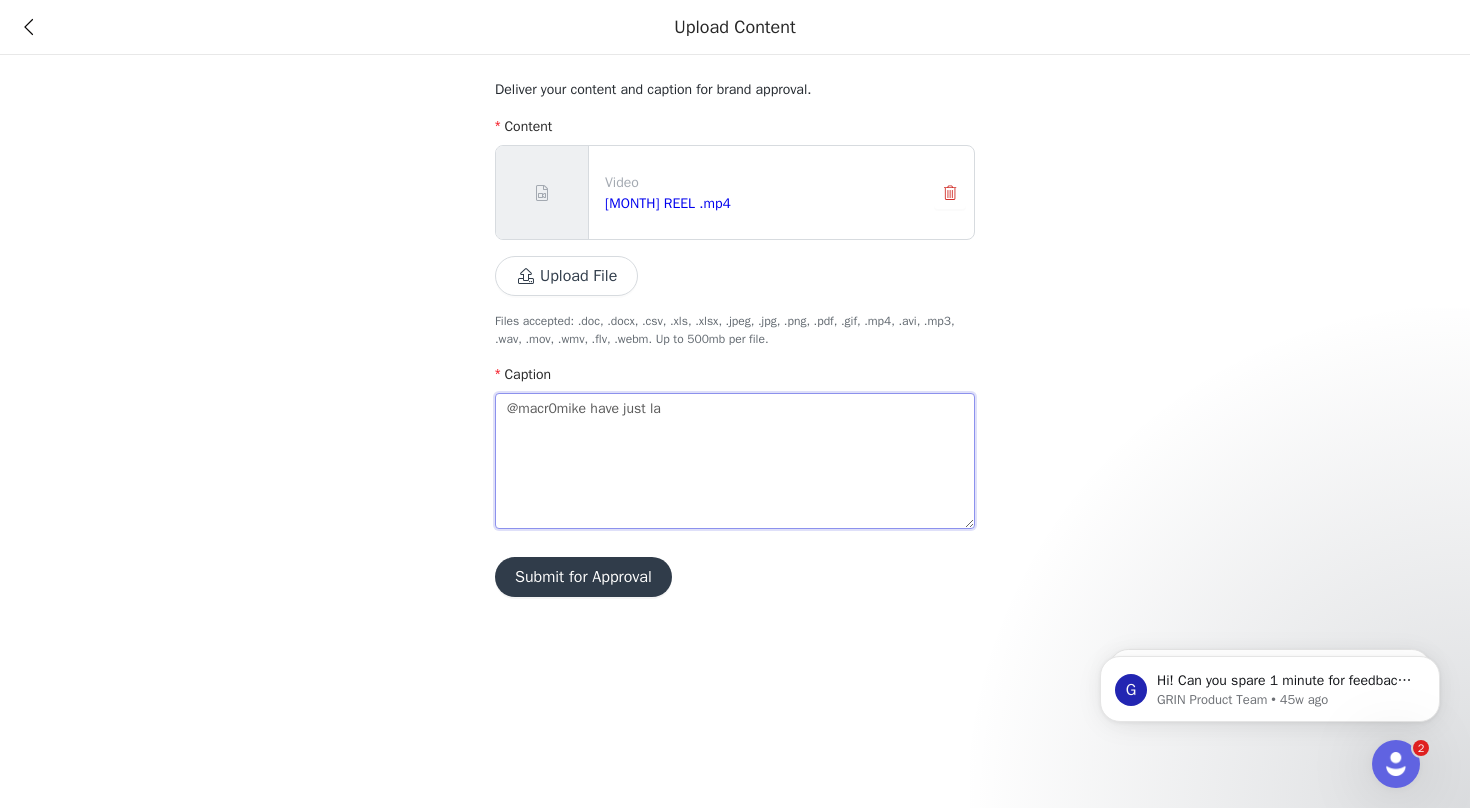 type 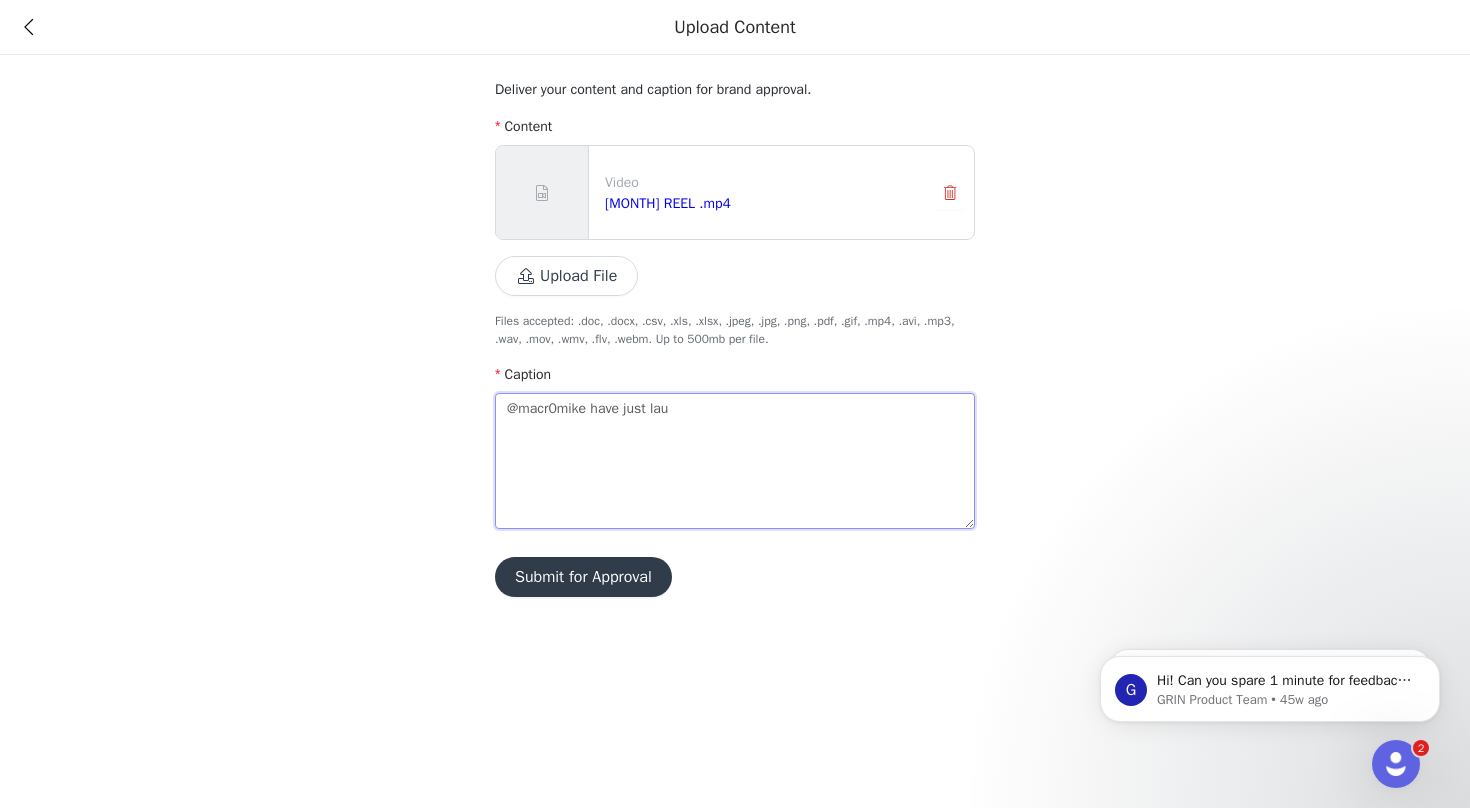type 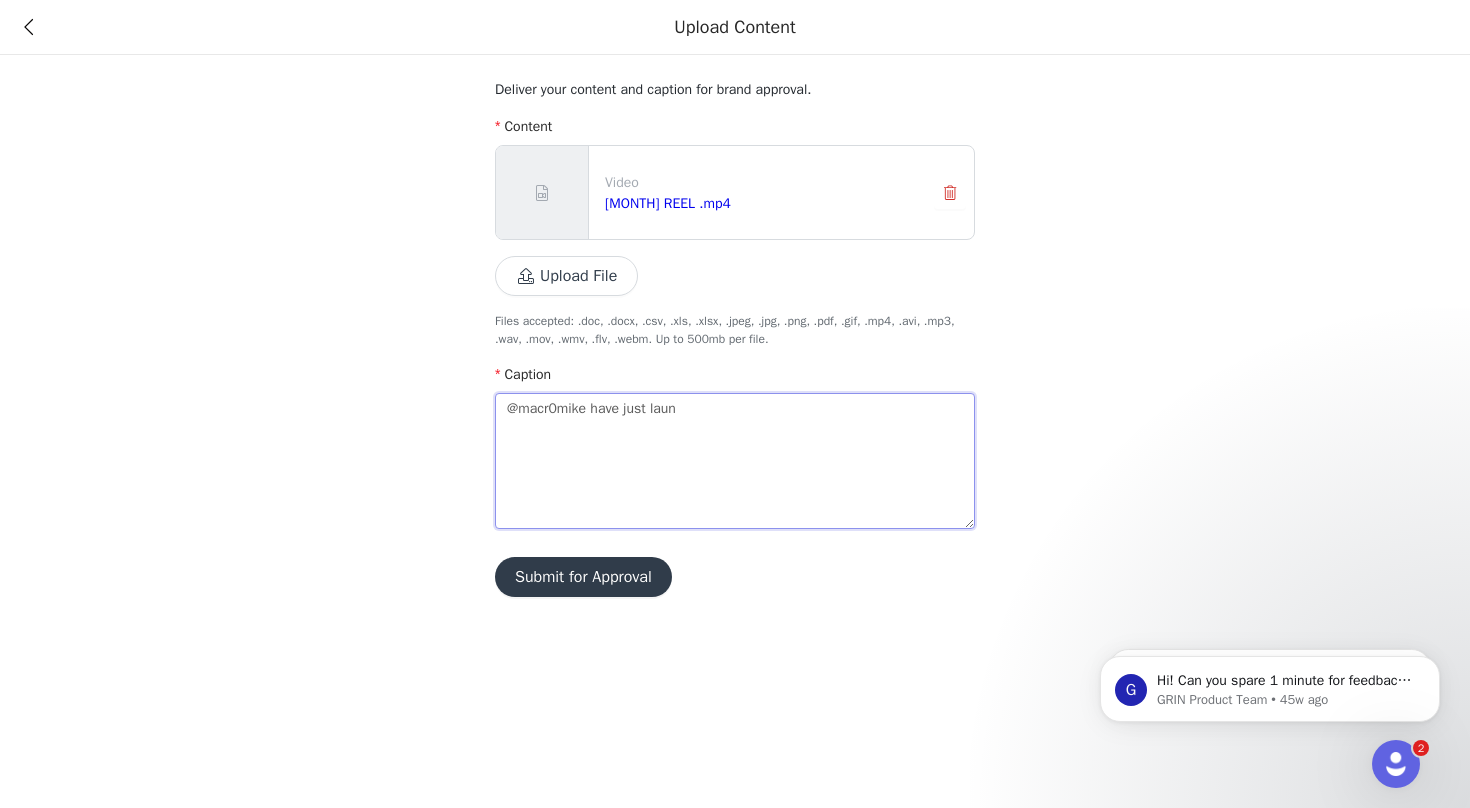 type on "[USERNAME] have just launc" 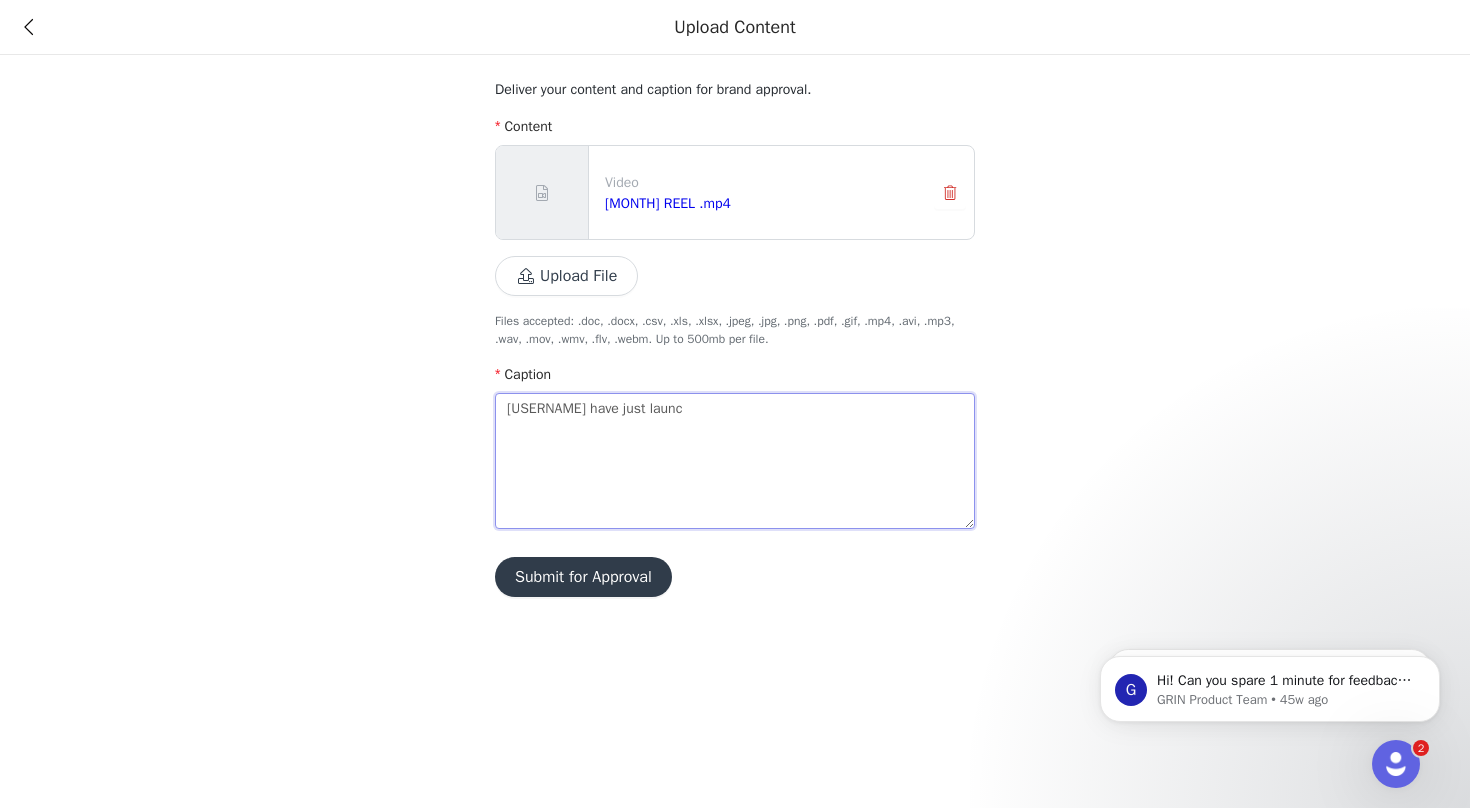 type 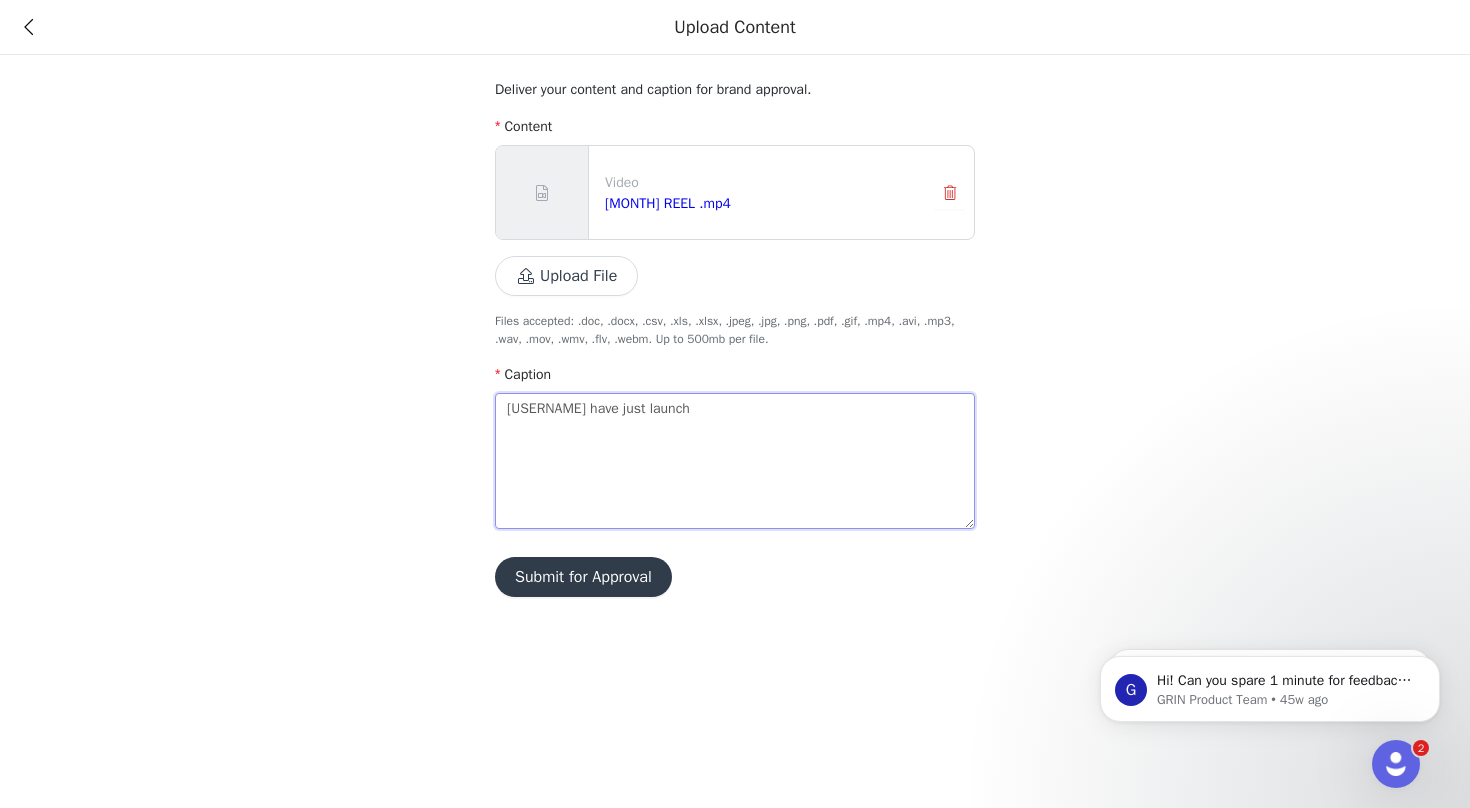 type 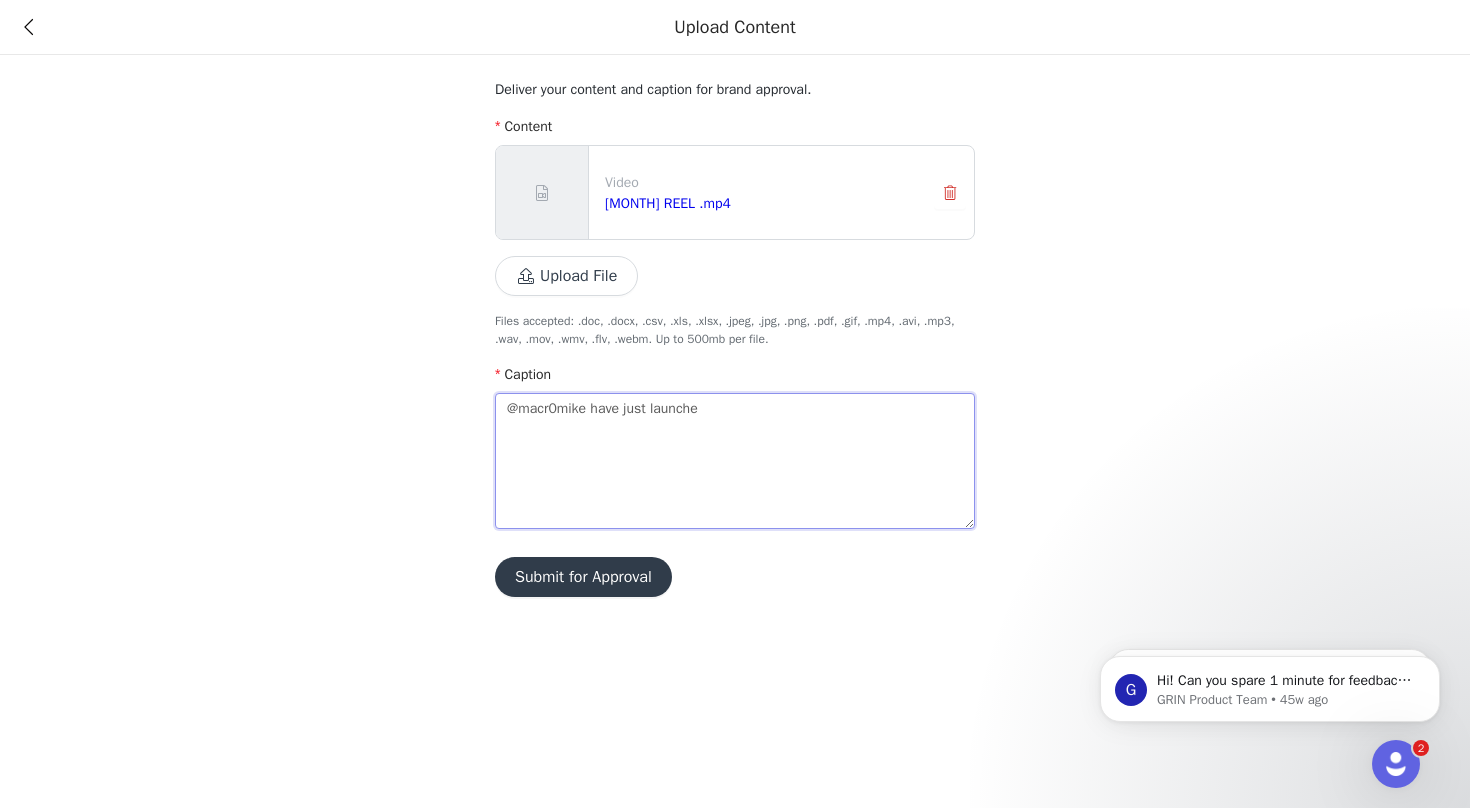 type 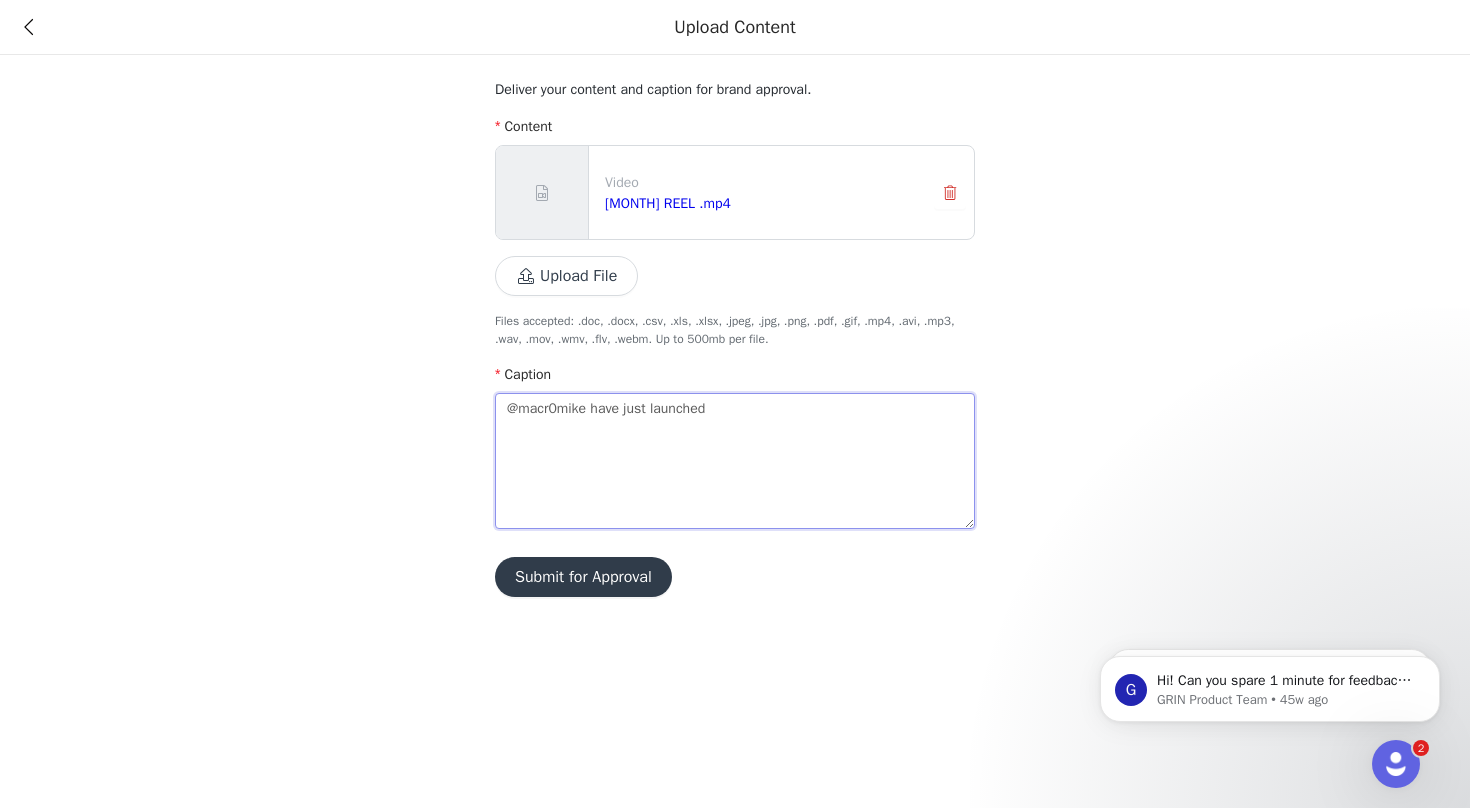 type on "@macr0mike have just launched" 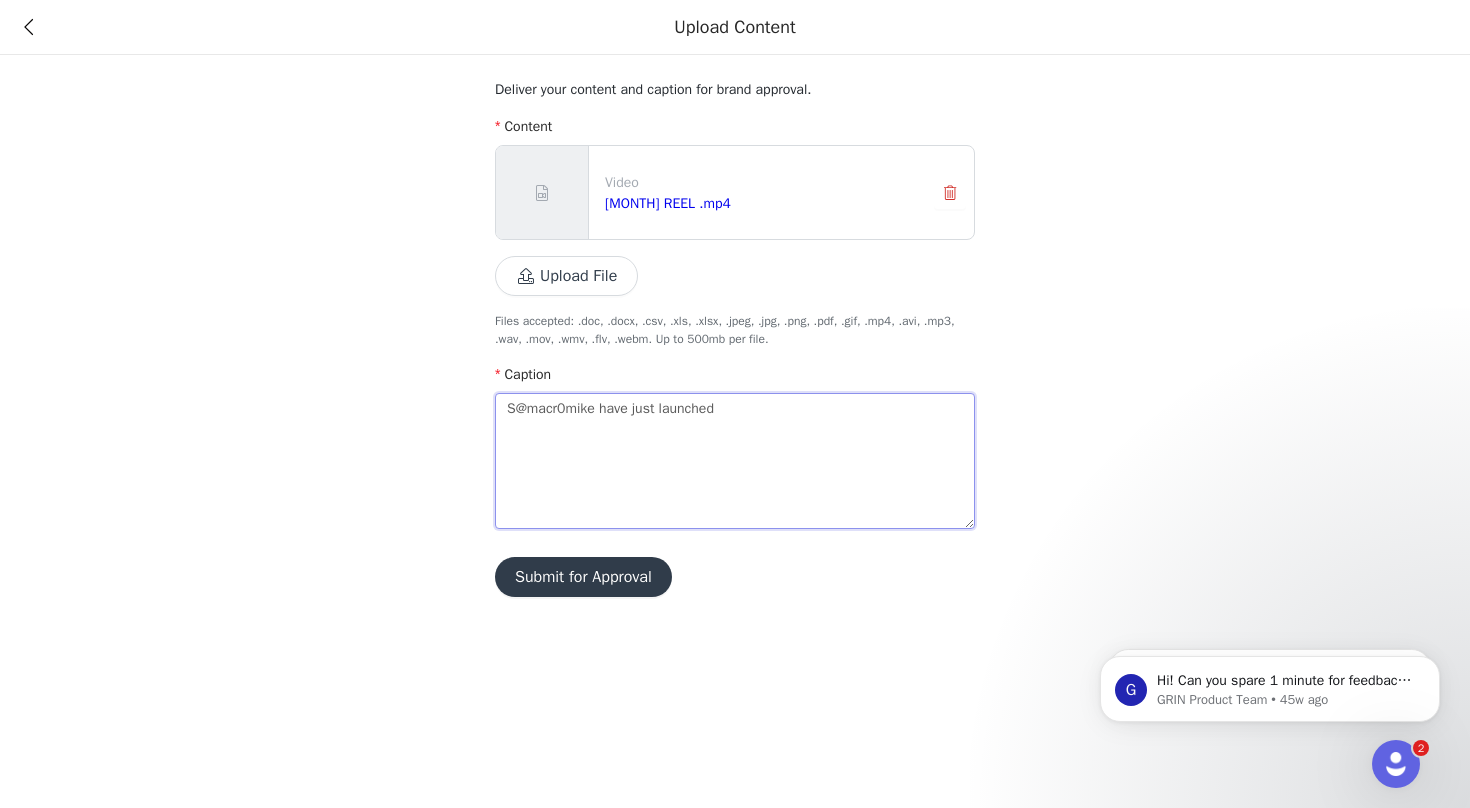type 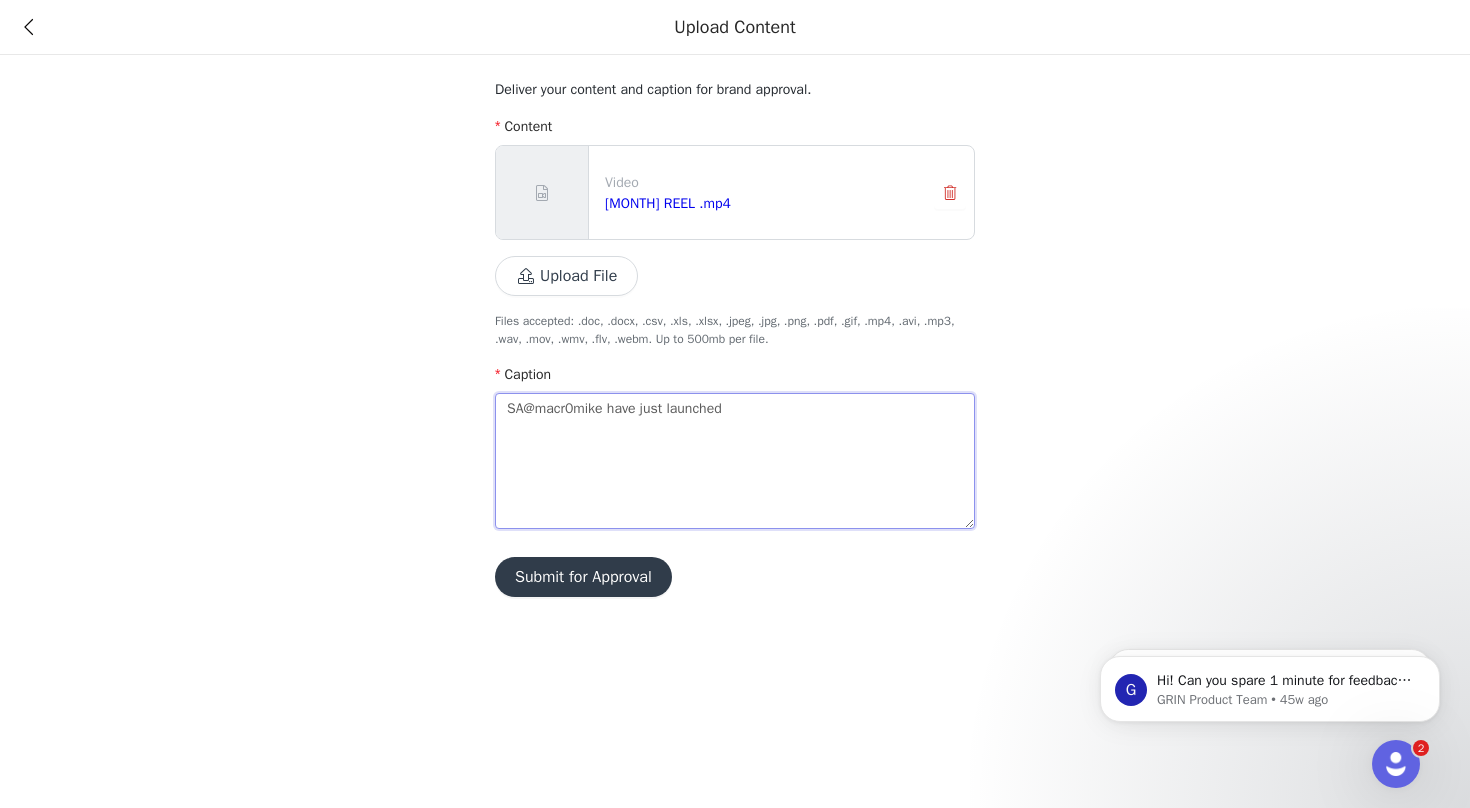 type 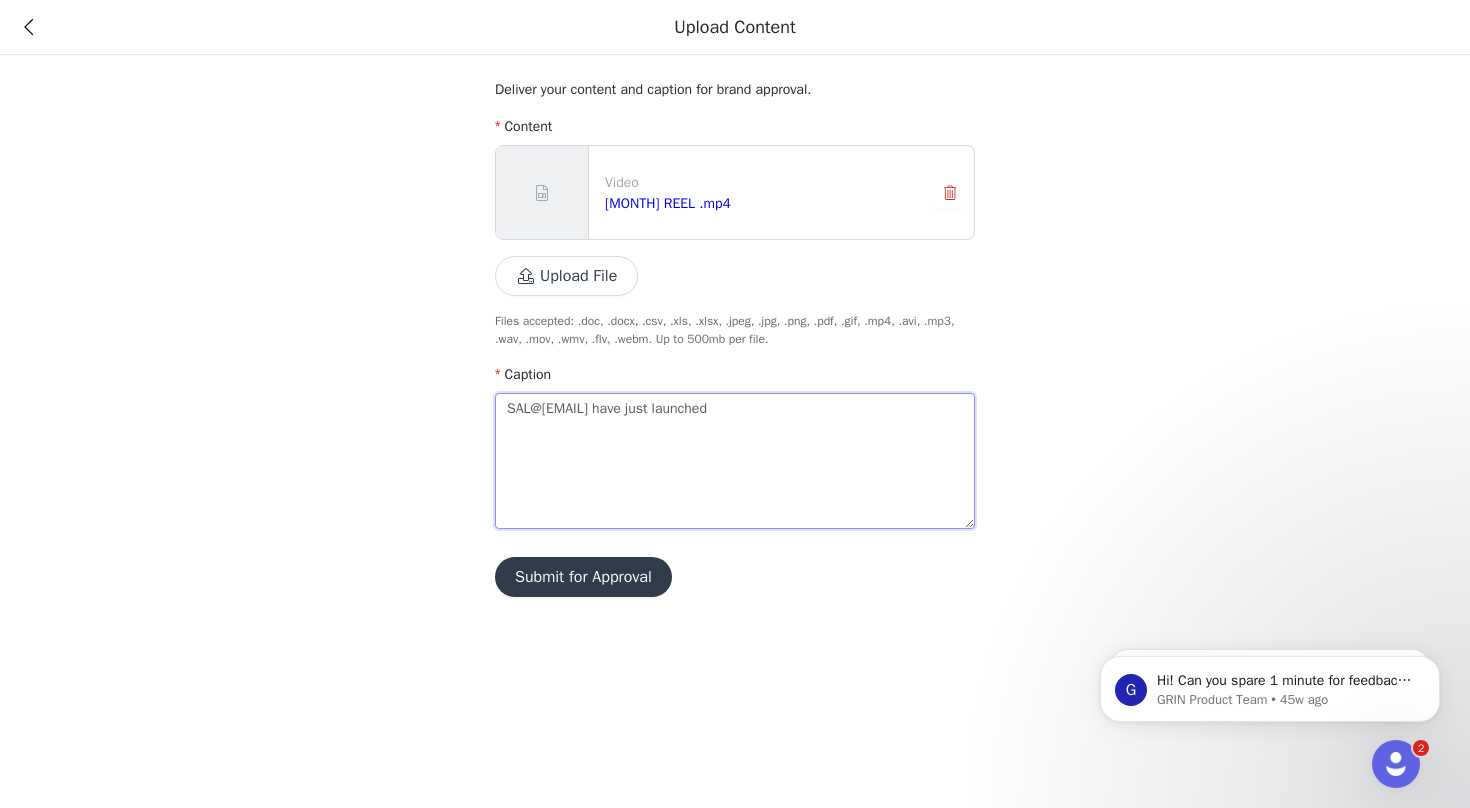 type 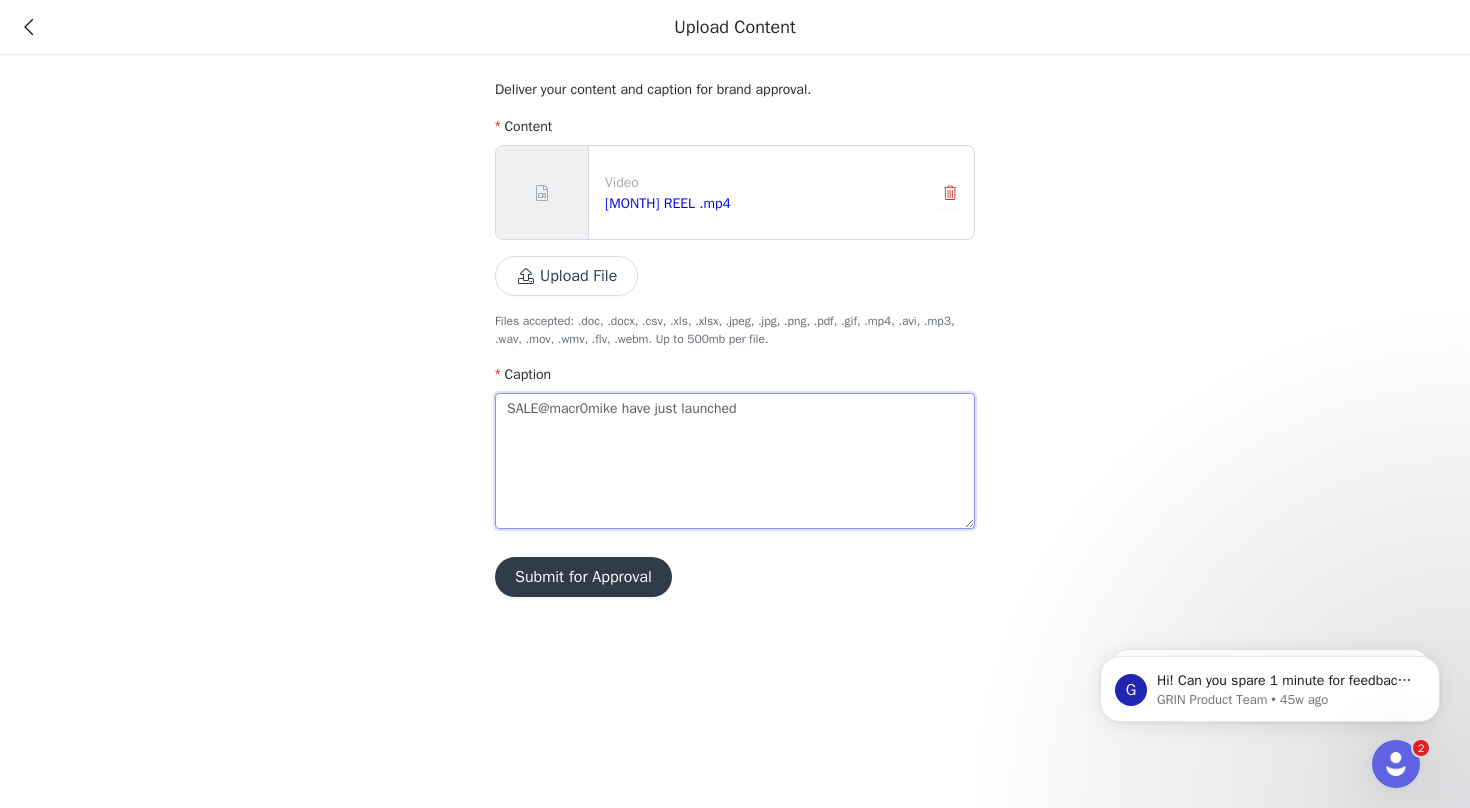 type 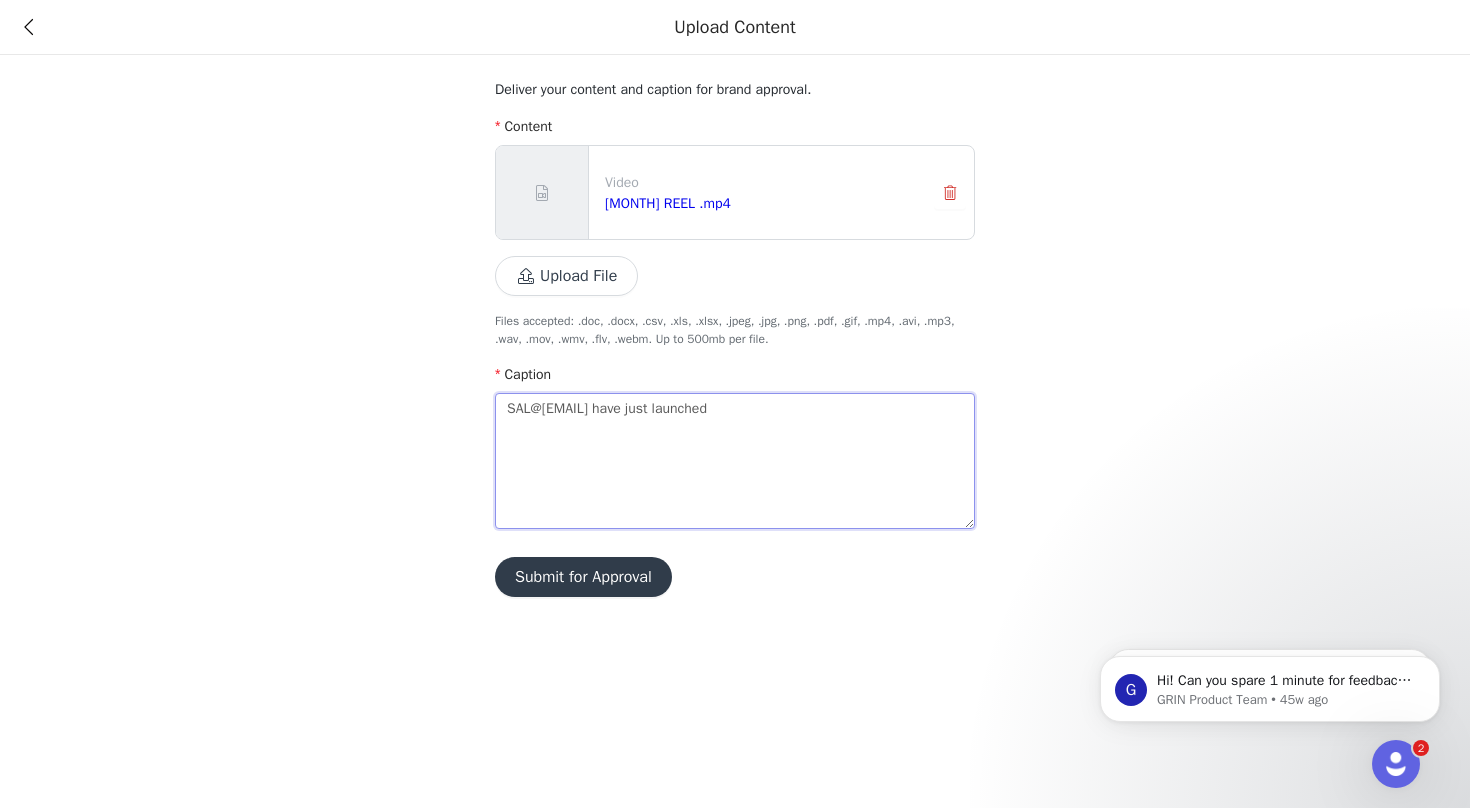 type 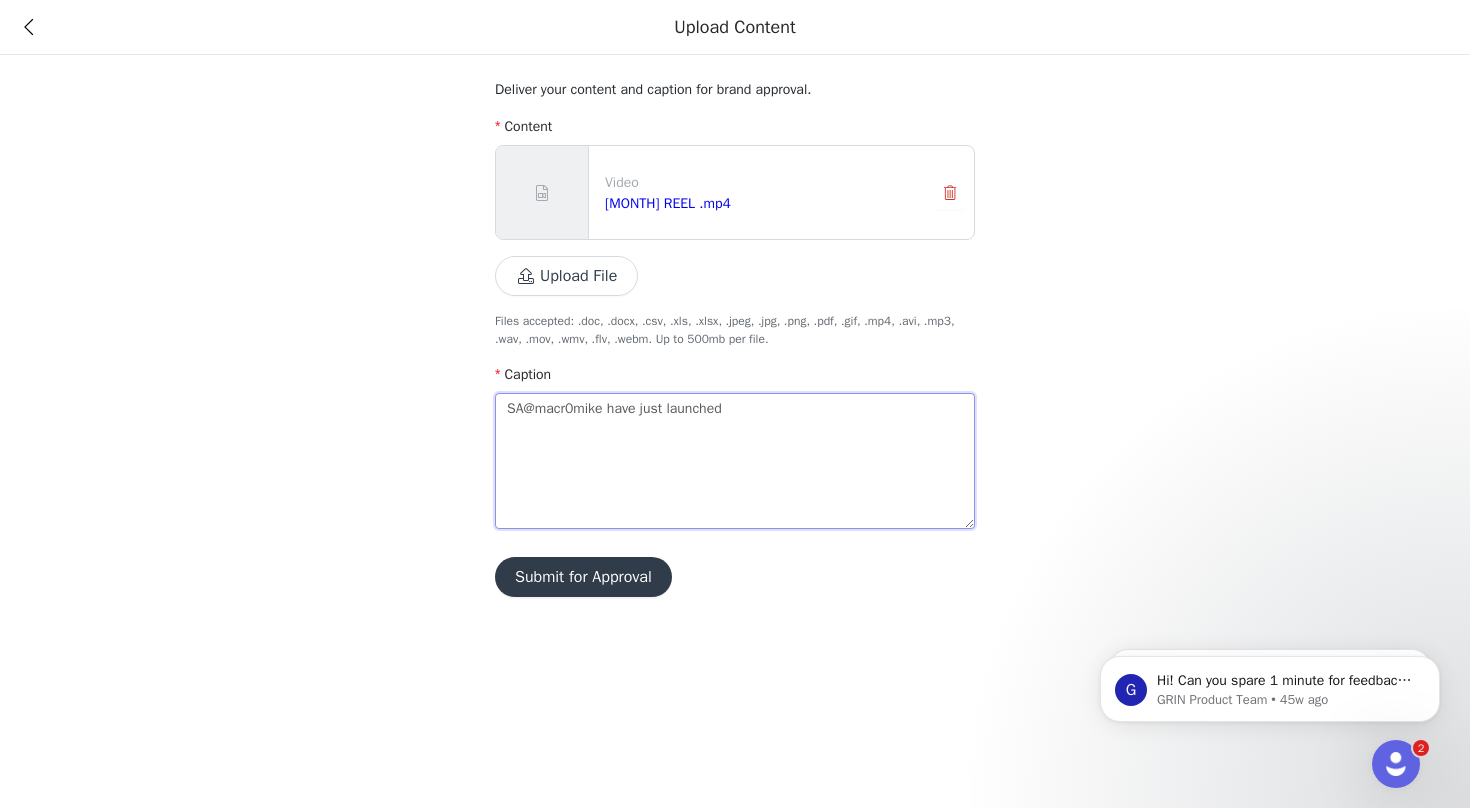 type 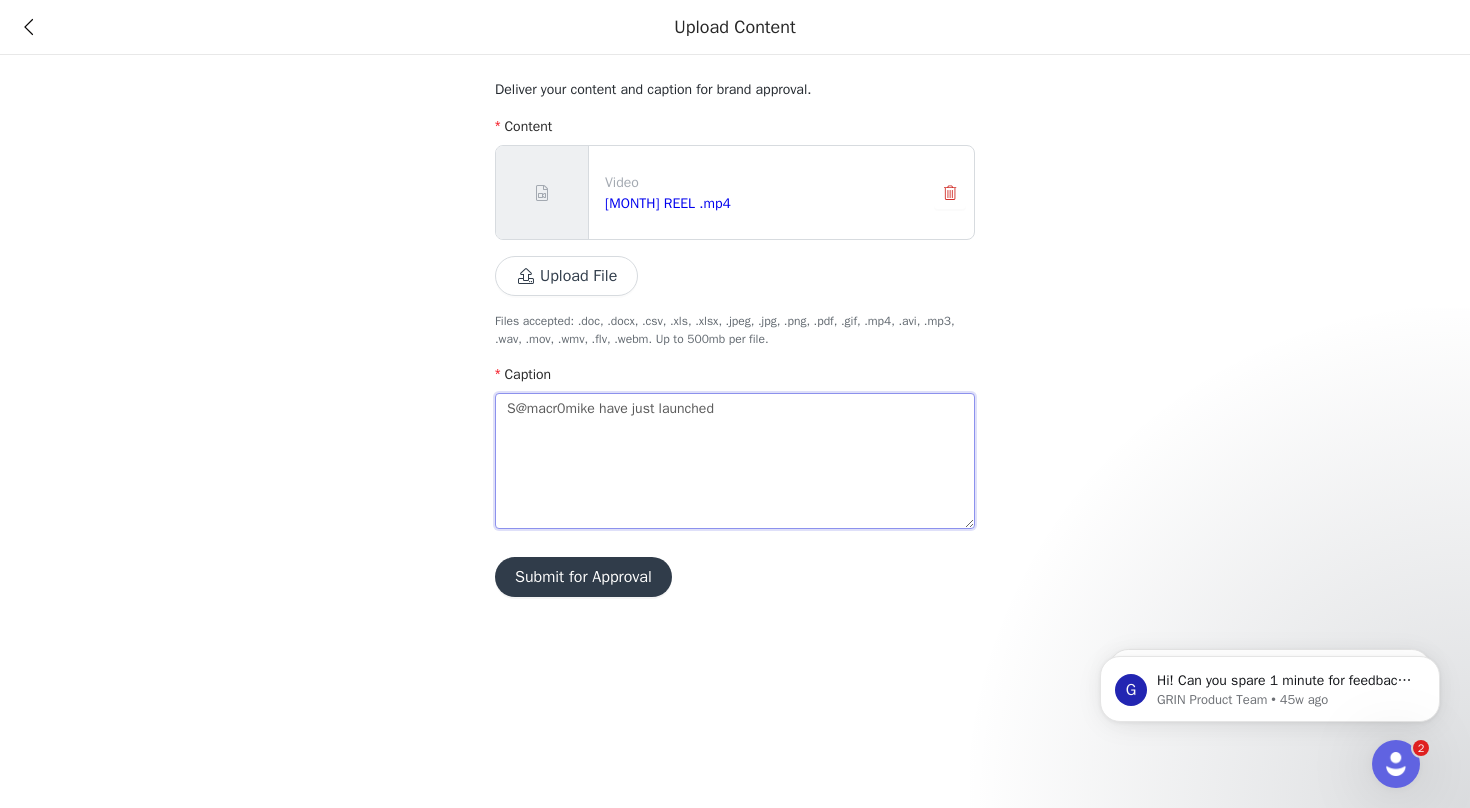 type 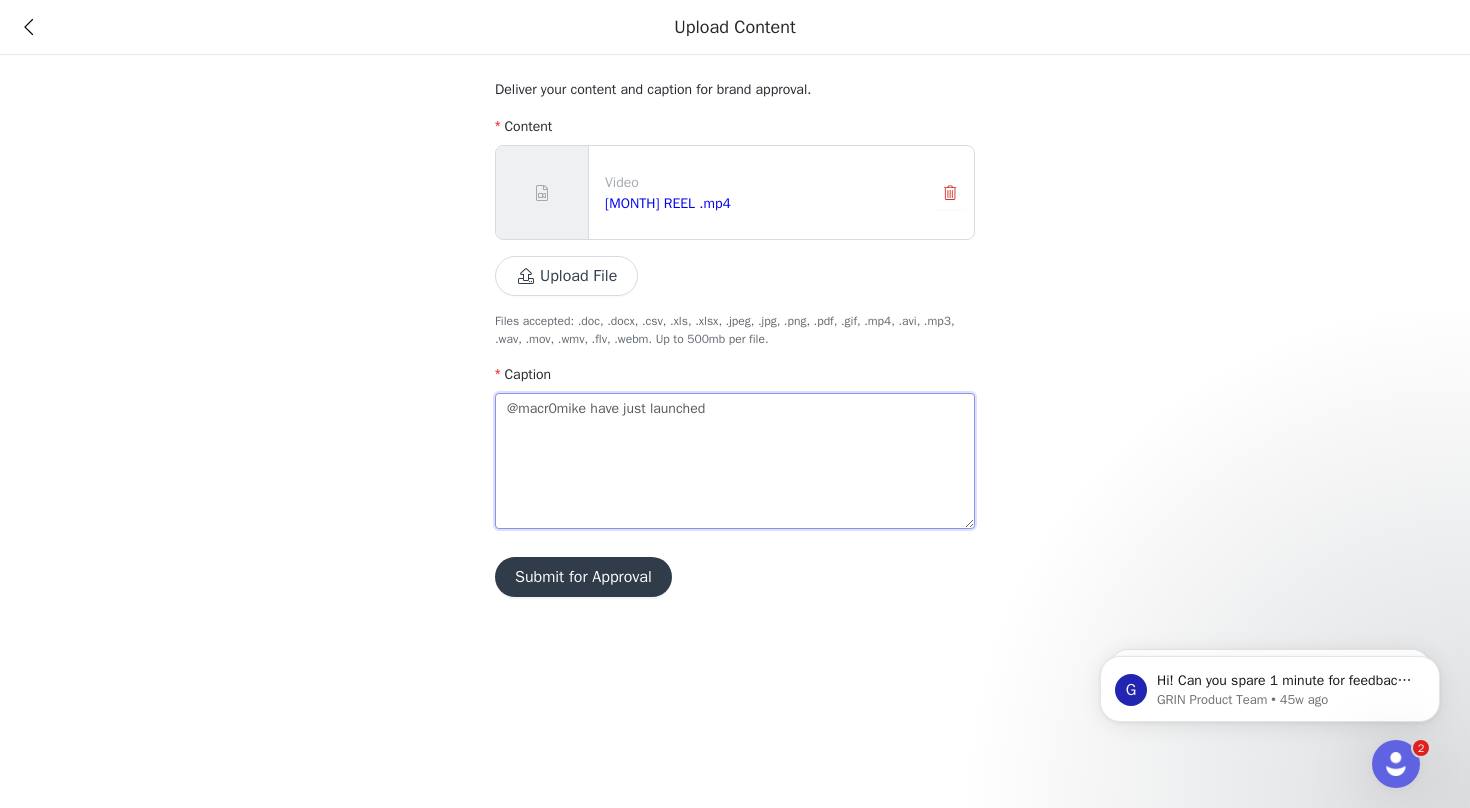 click on "@macr0mike have just launched" at bounding box center [735, 461] 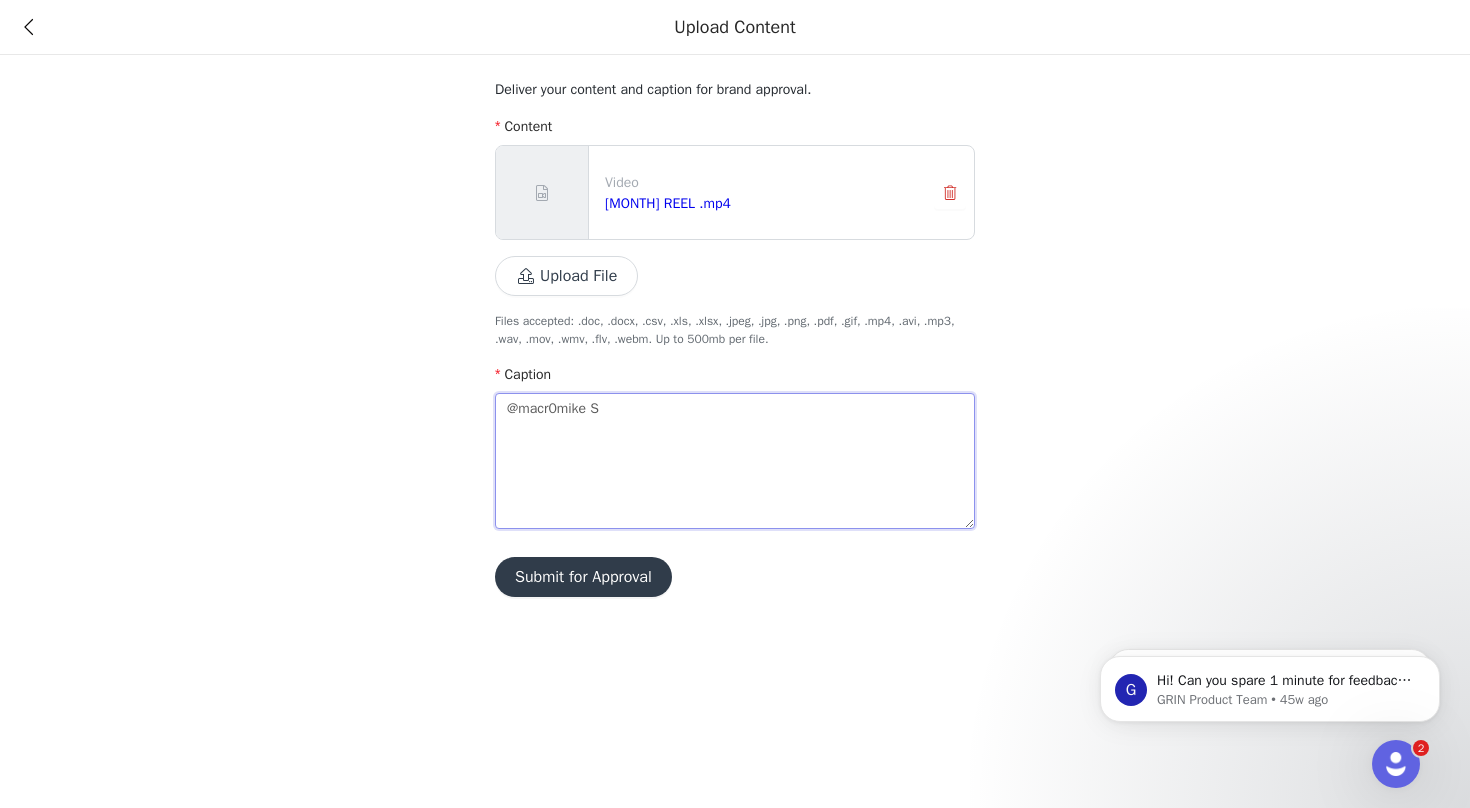 type 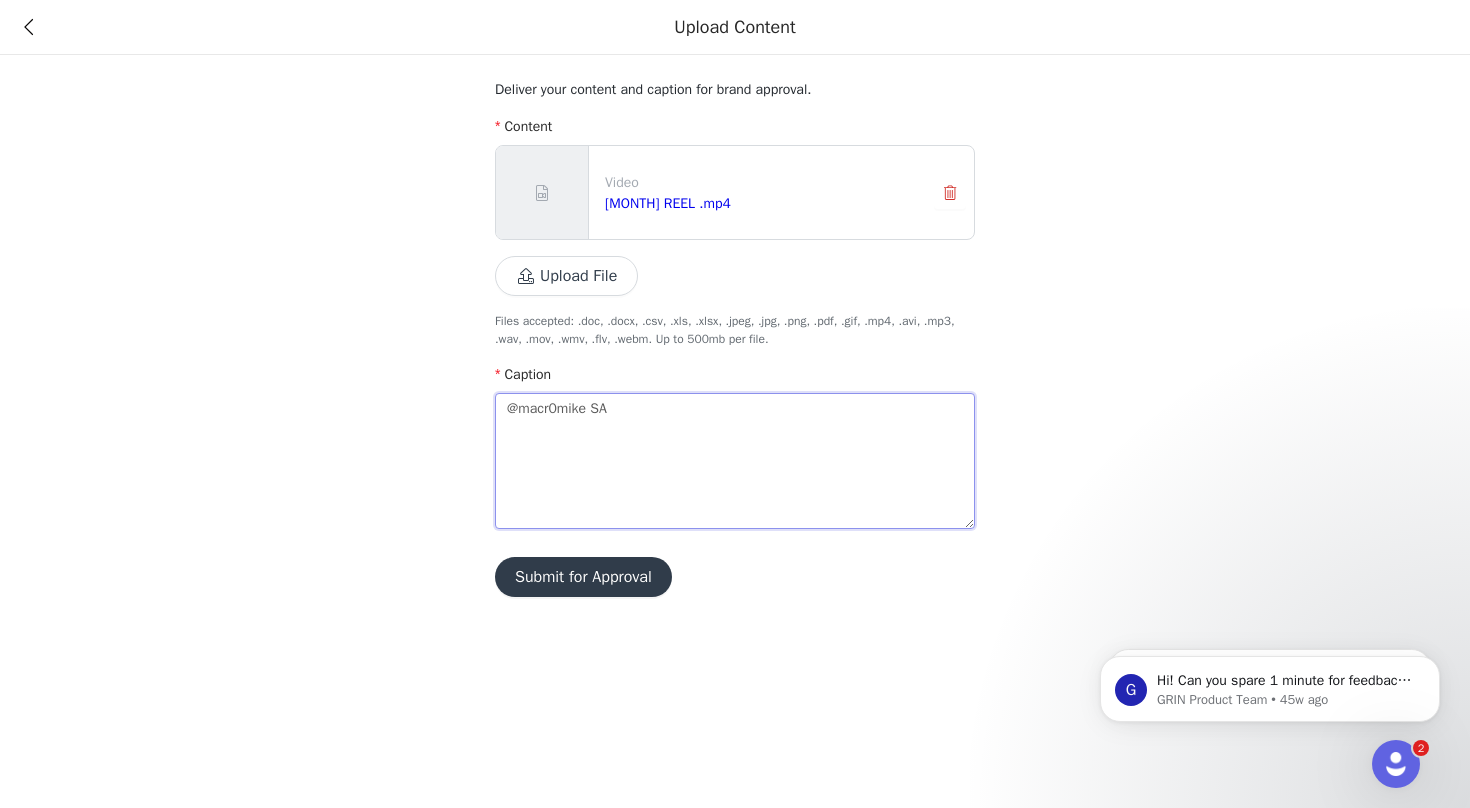 type 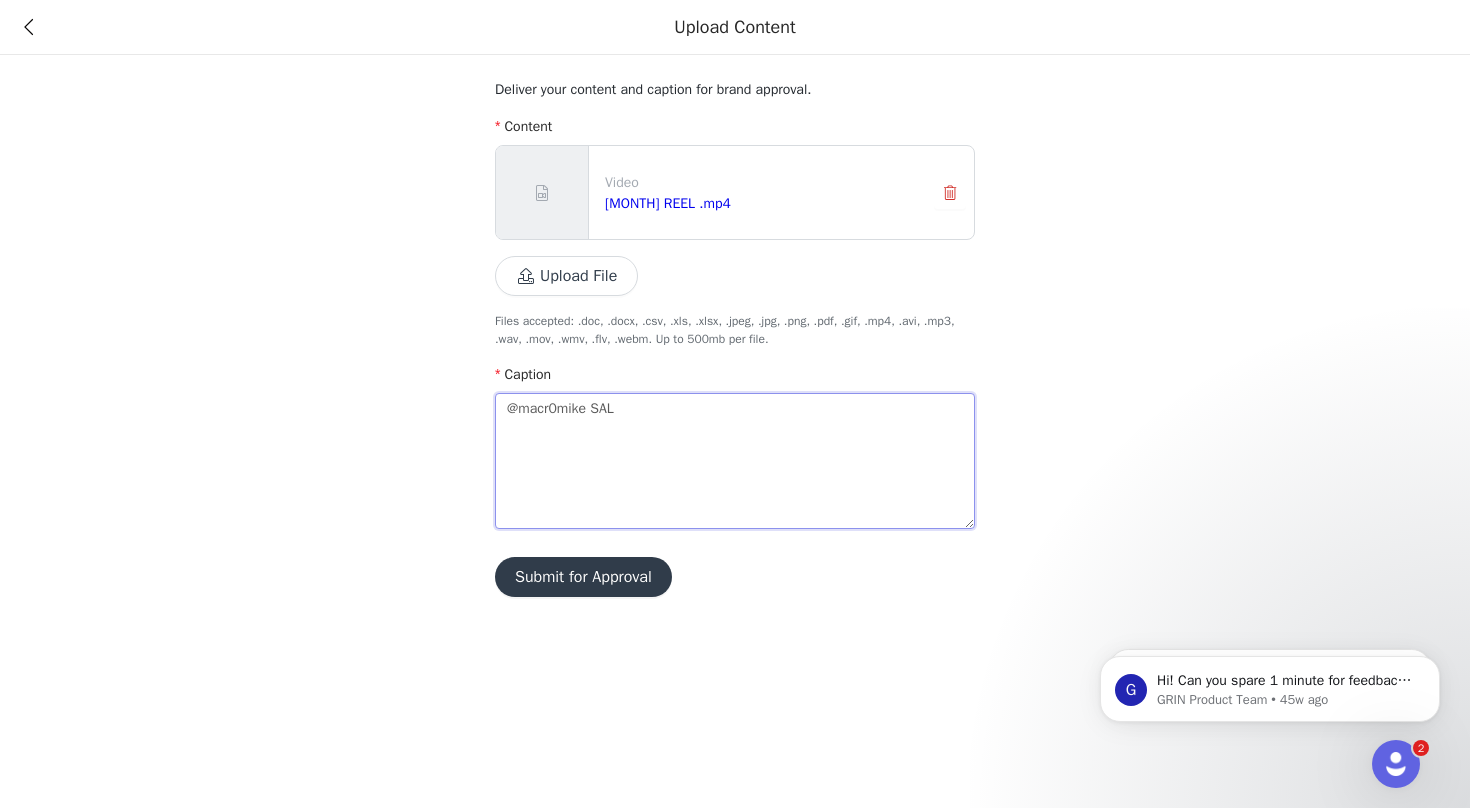 type 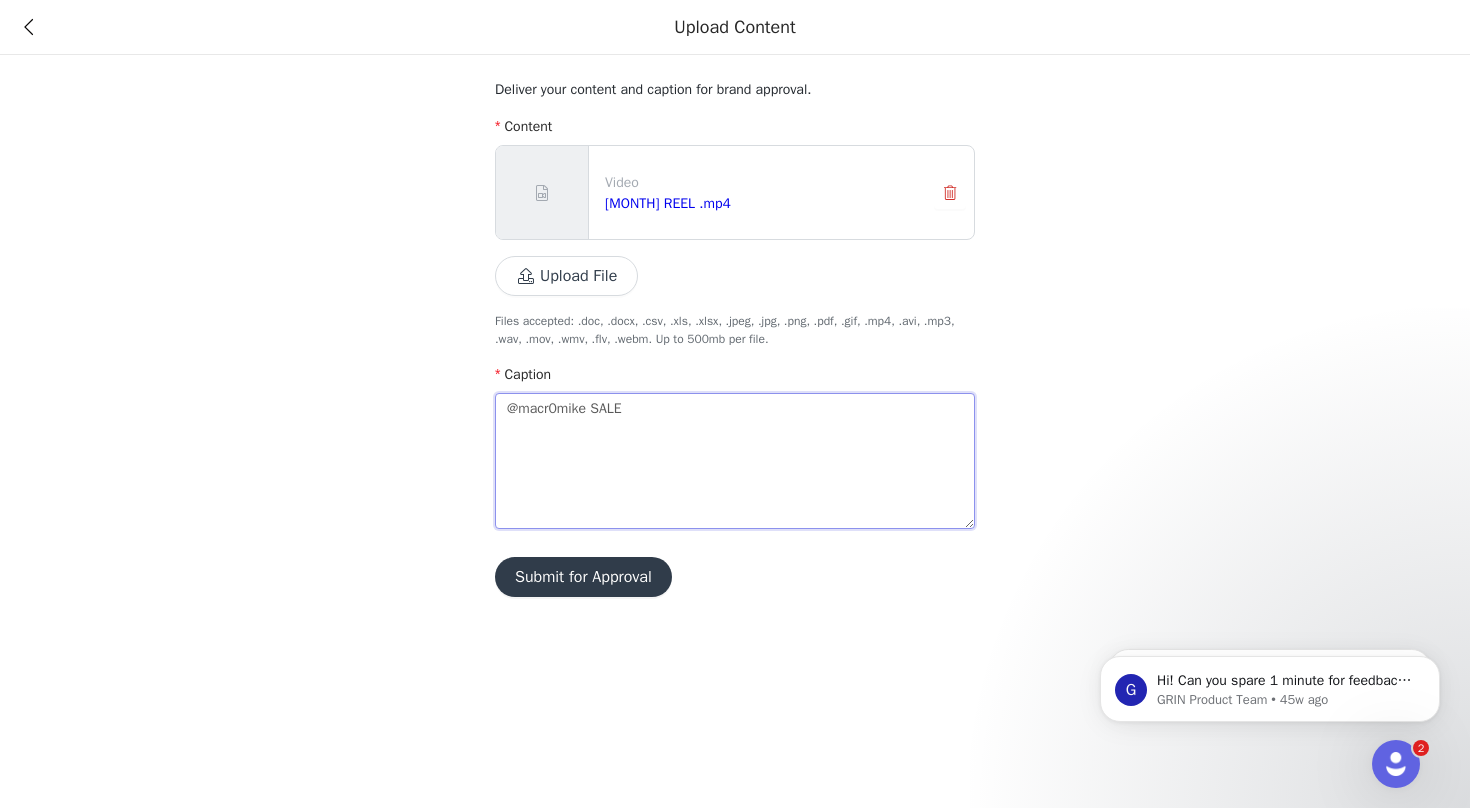 type 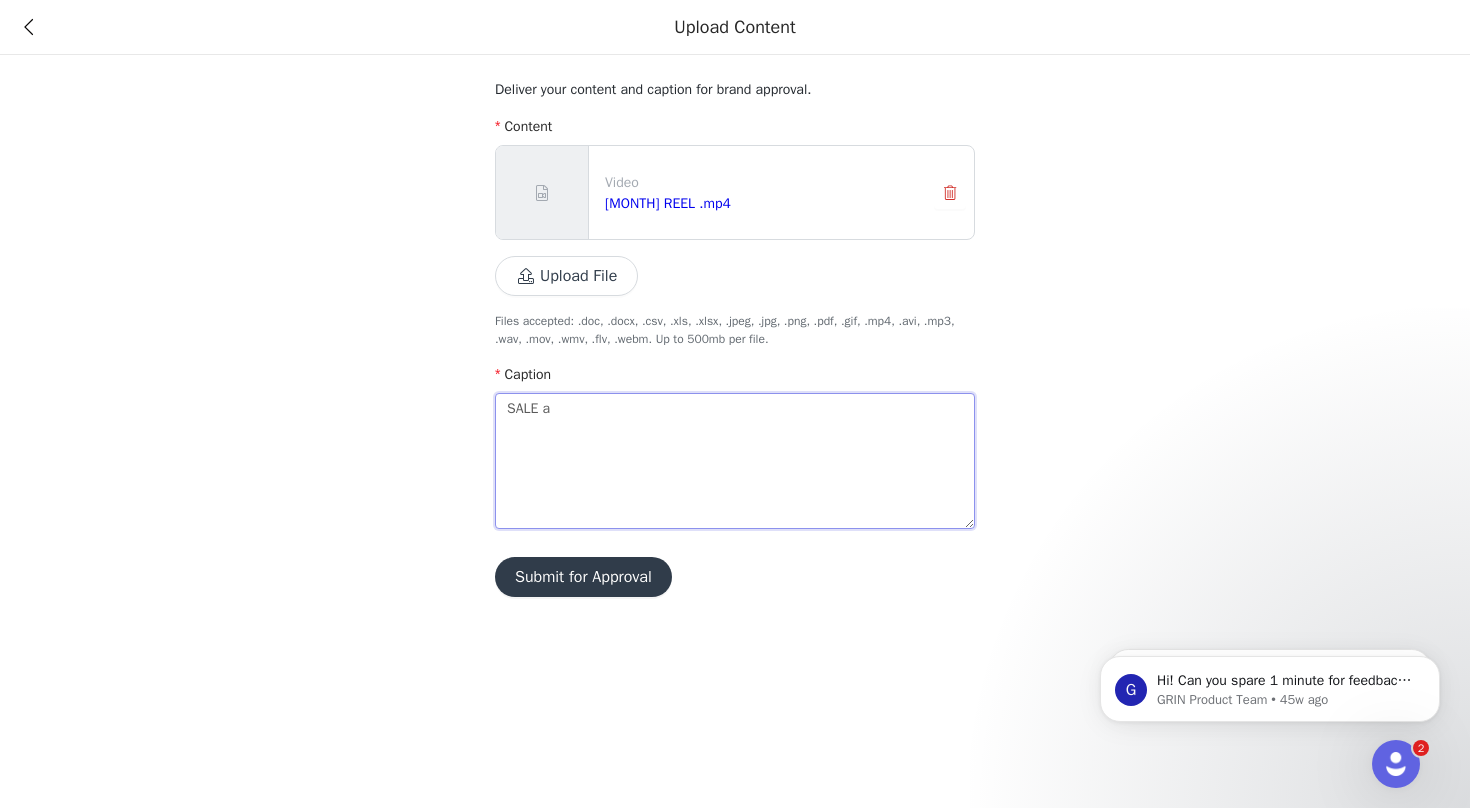 type 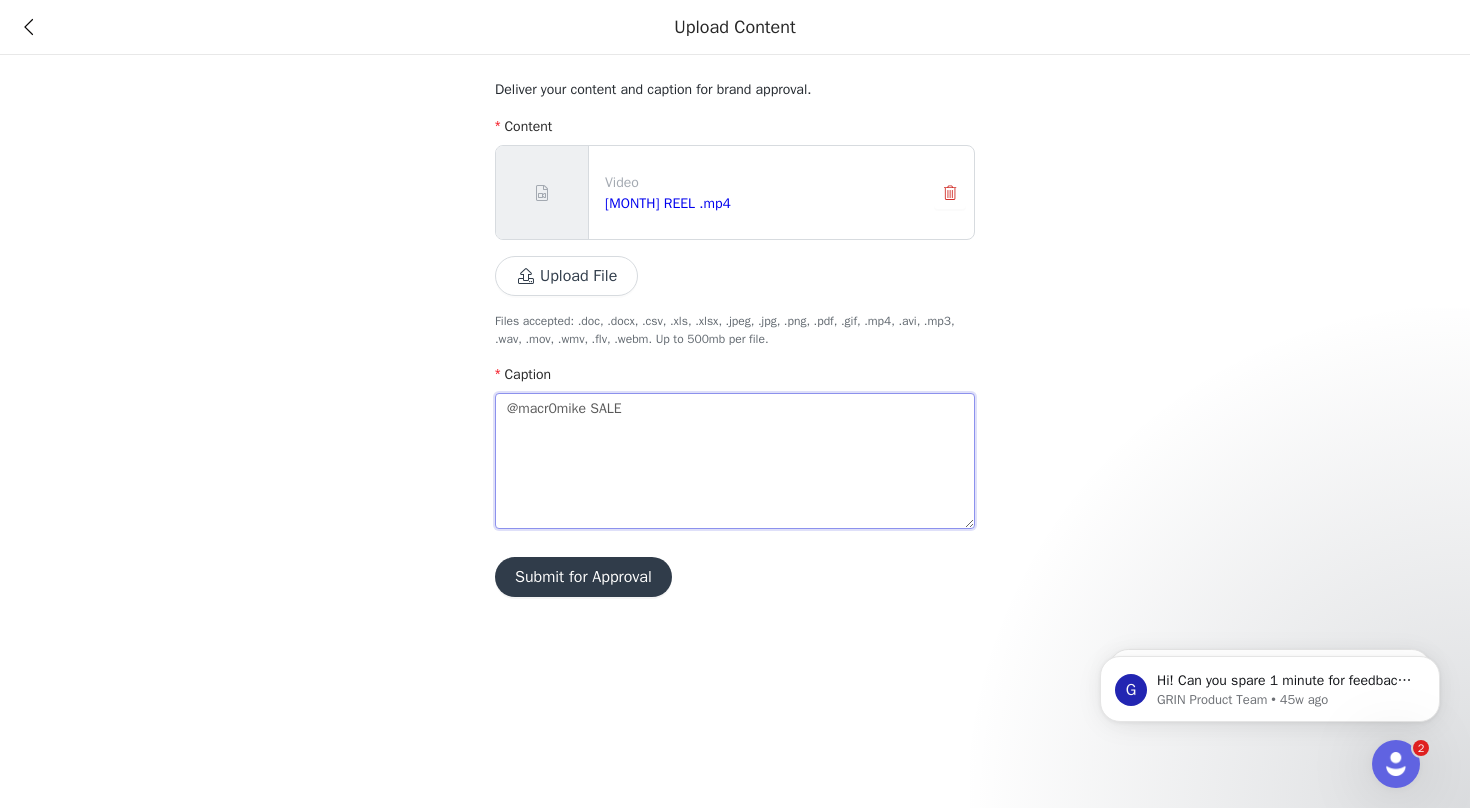 type 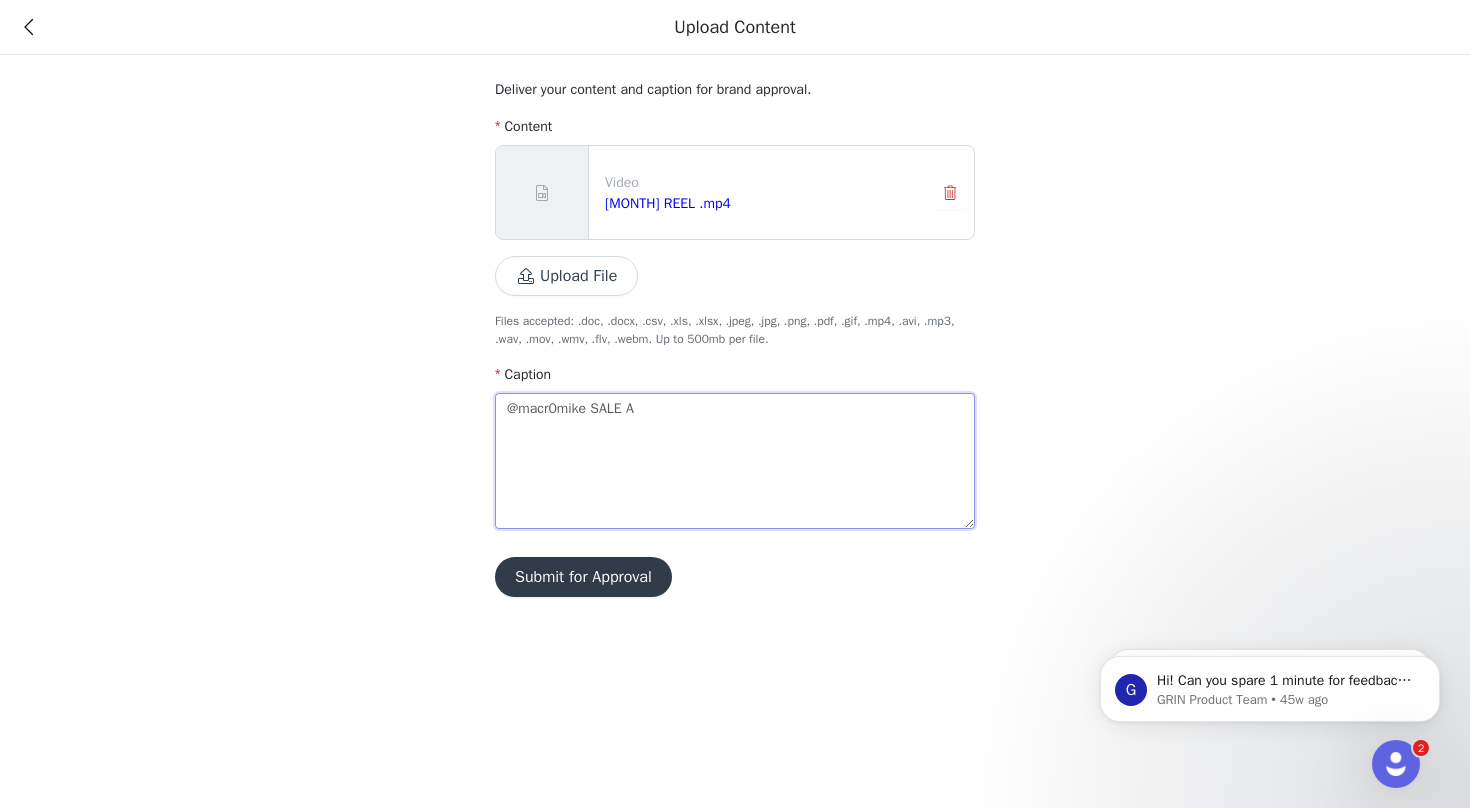 type 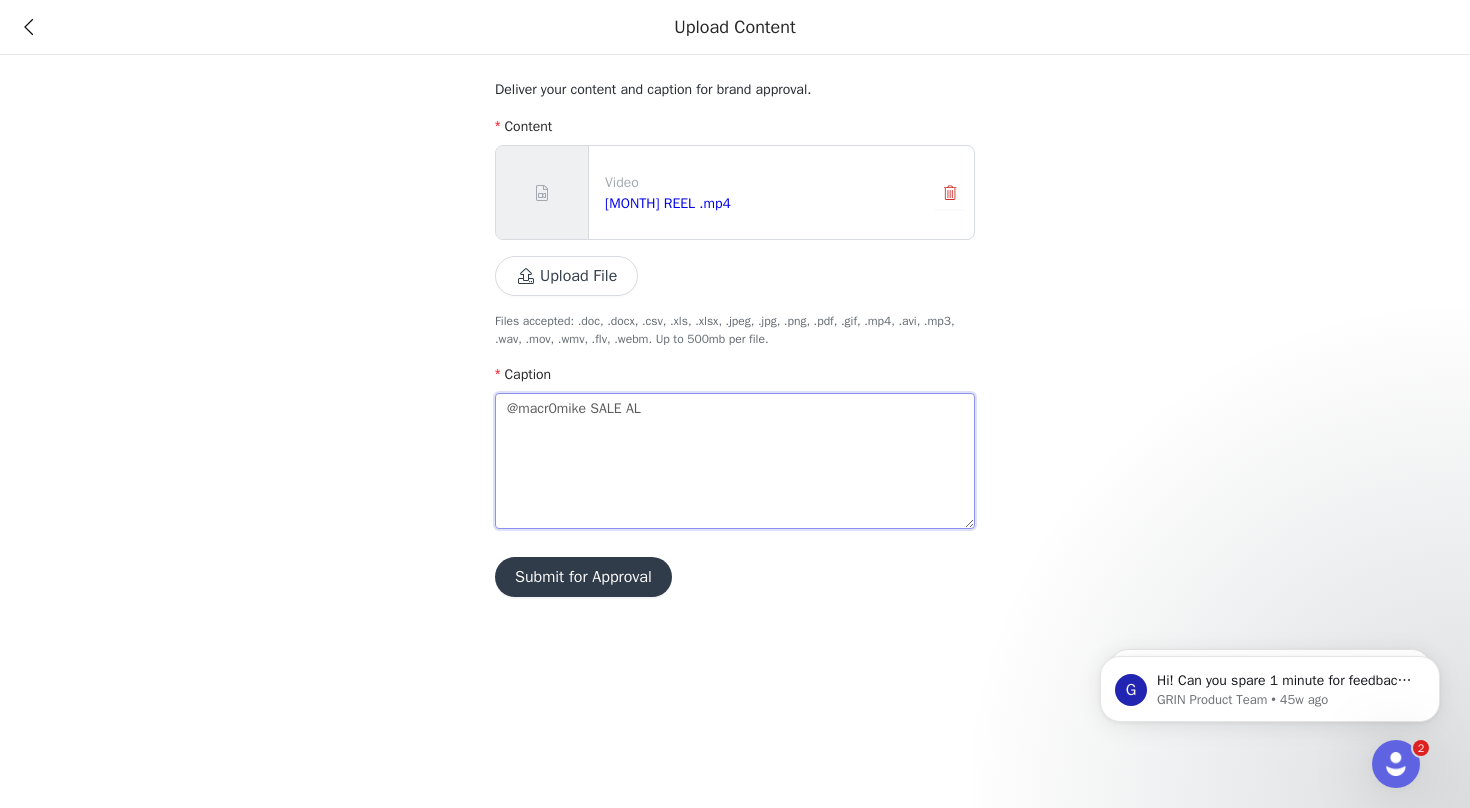 type 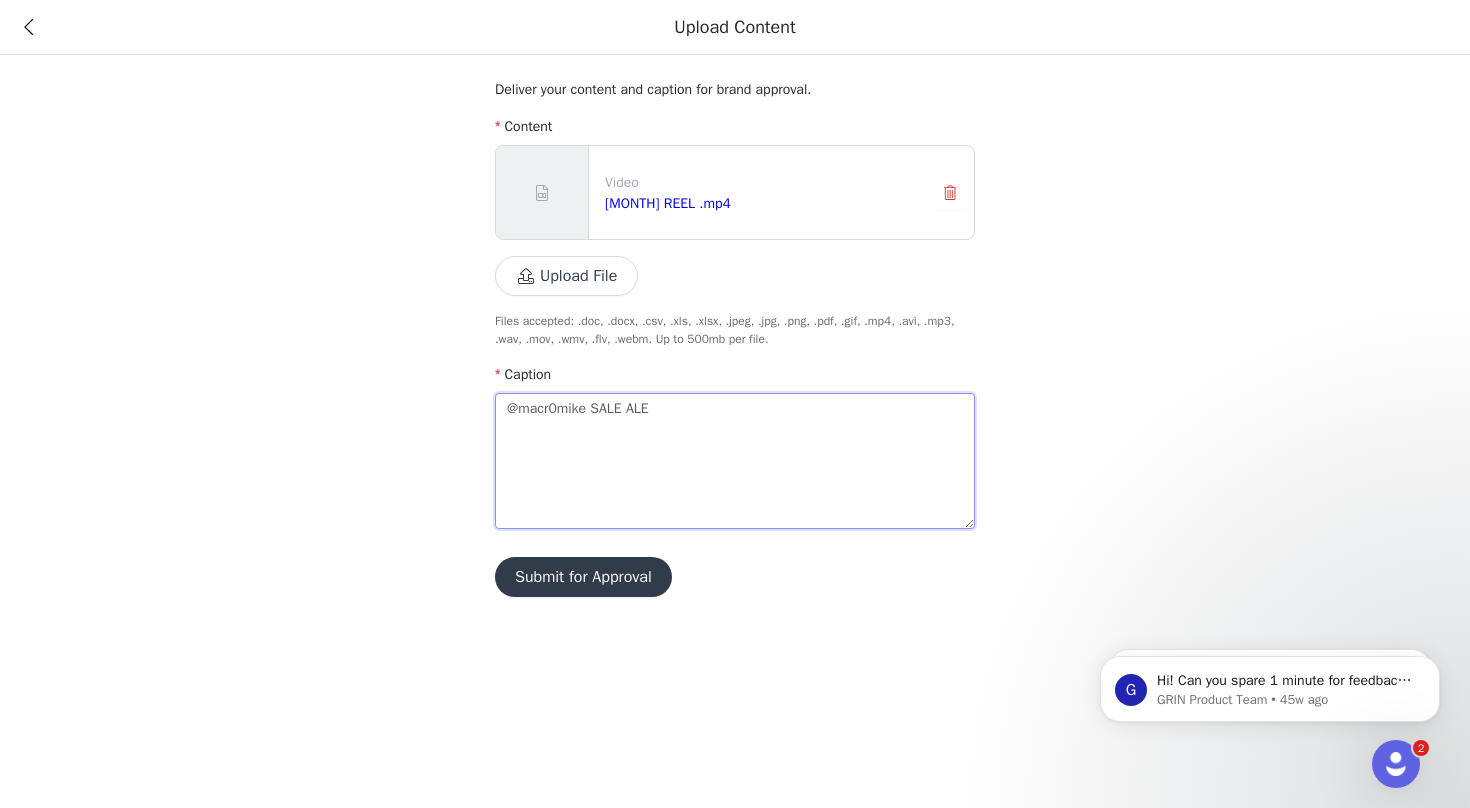type 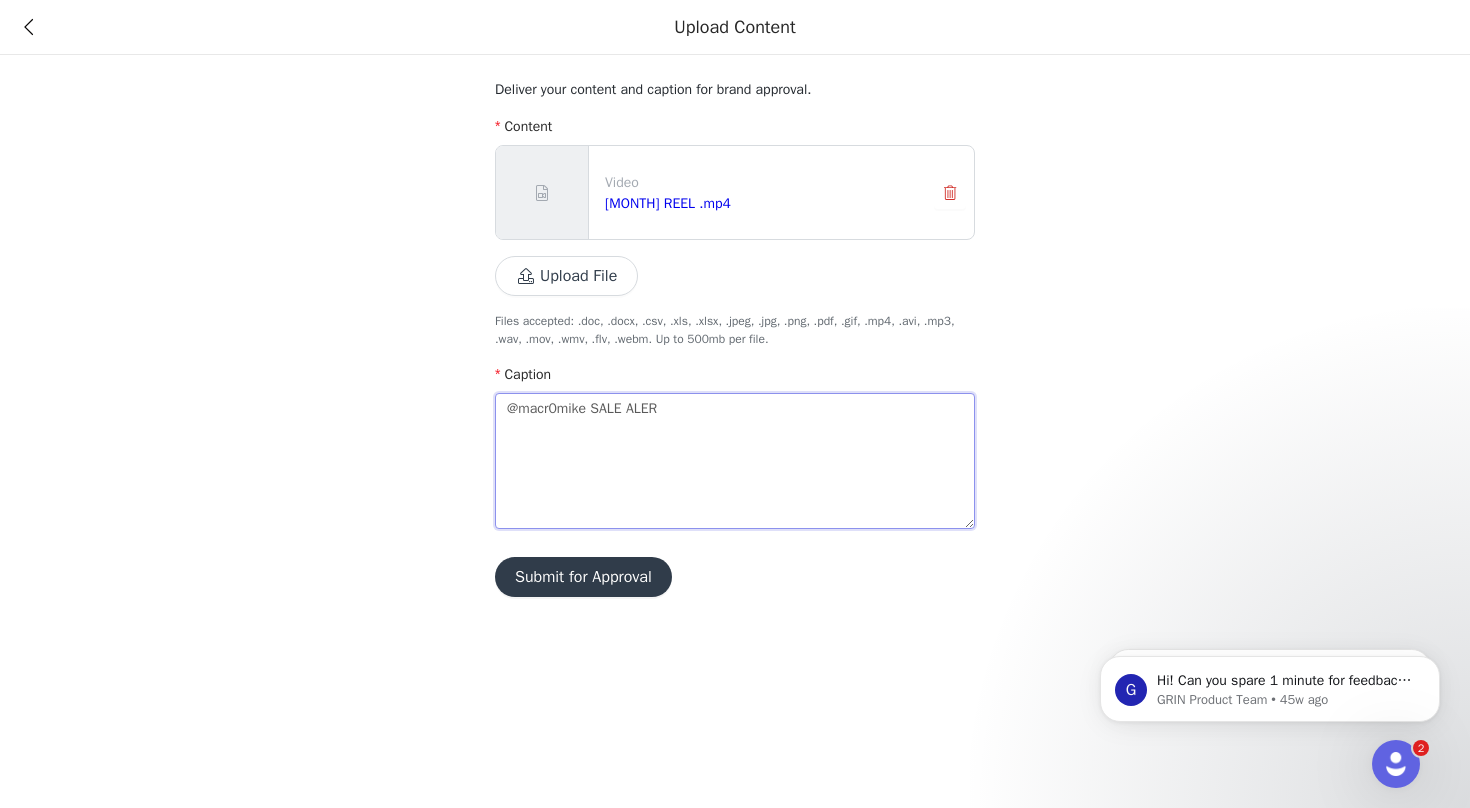 type 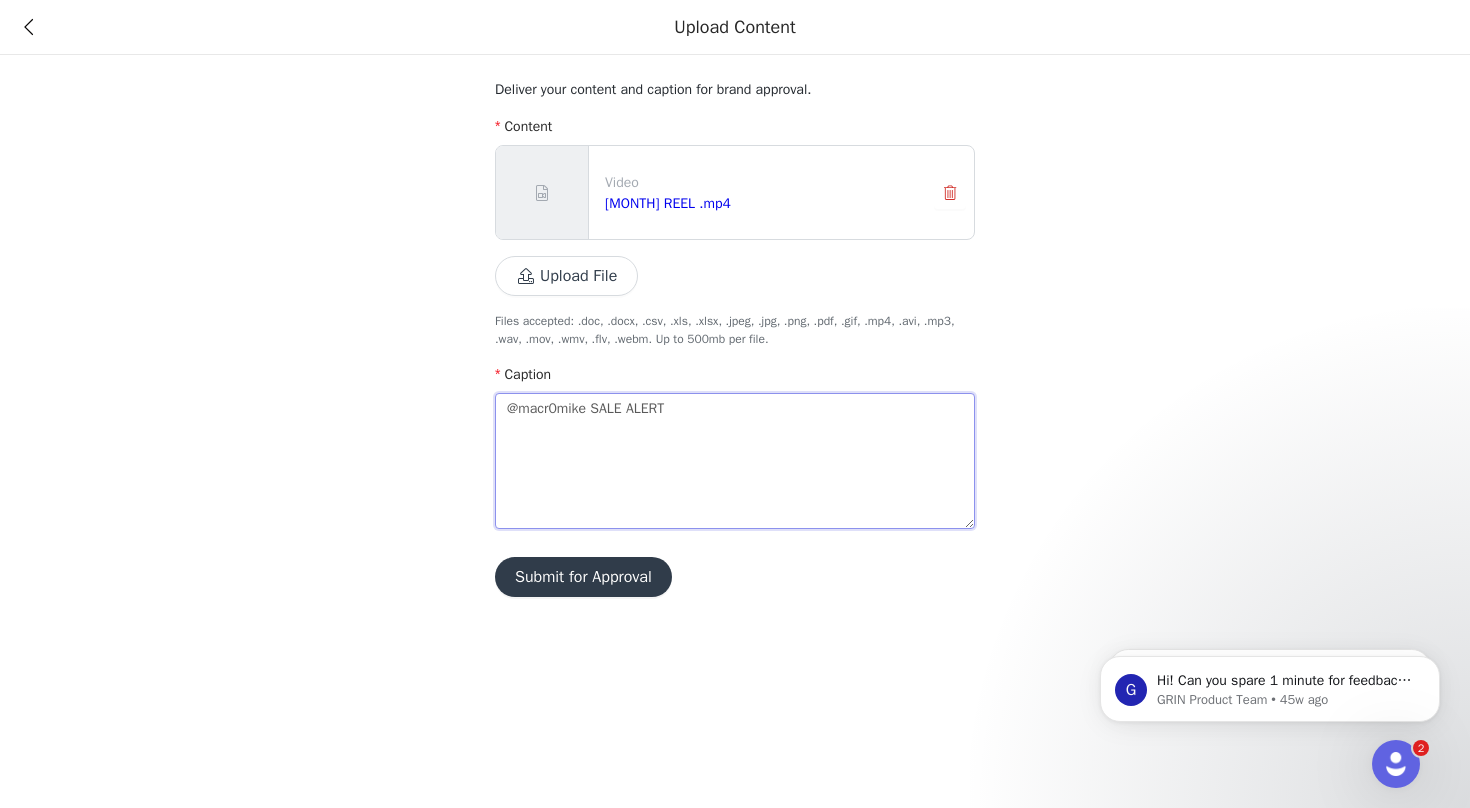 type 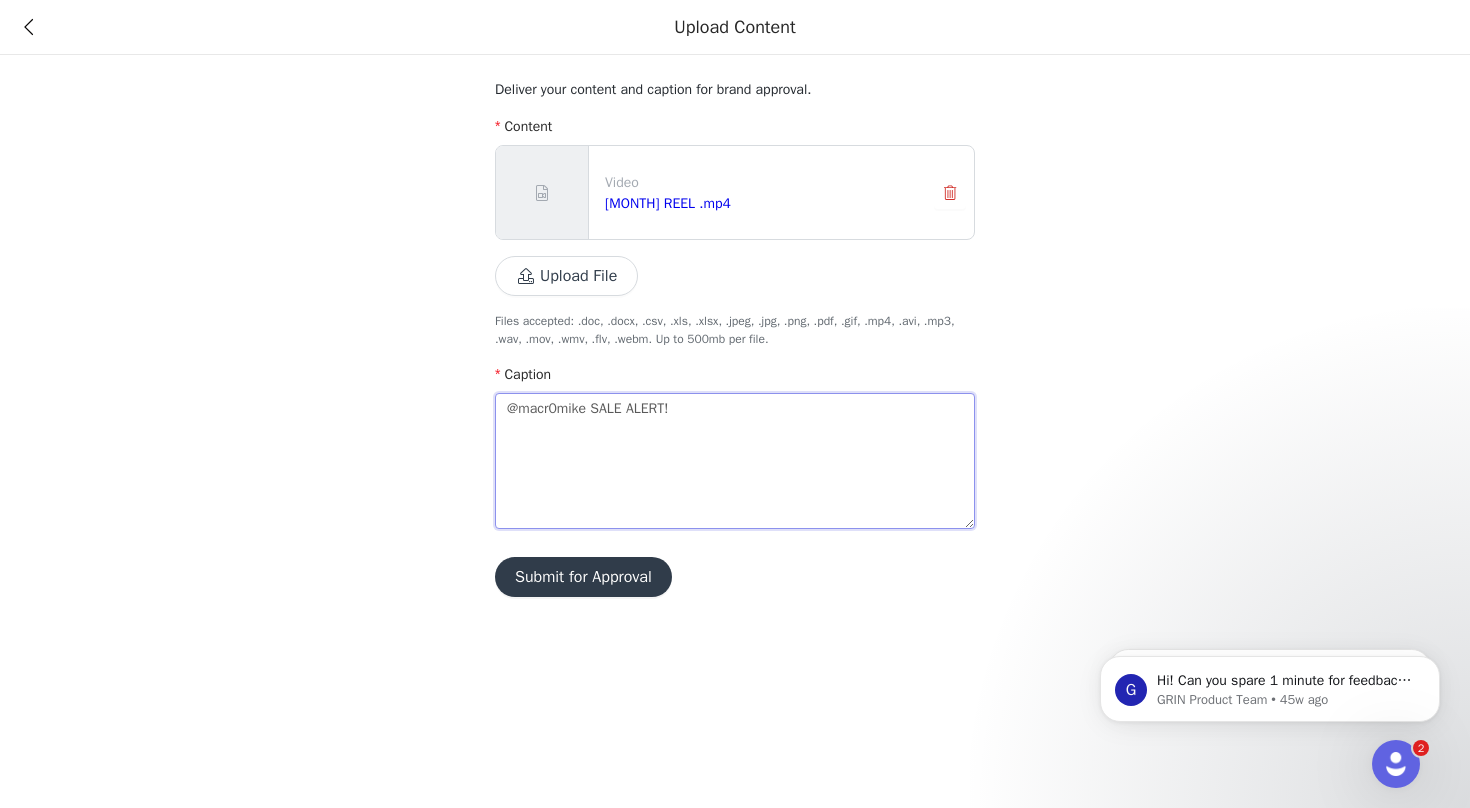 type 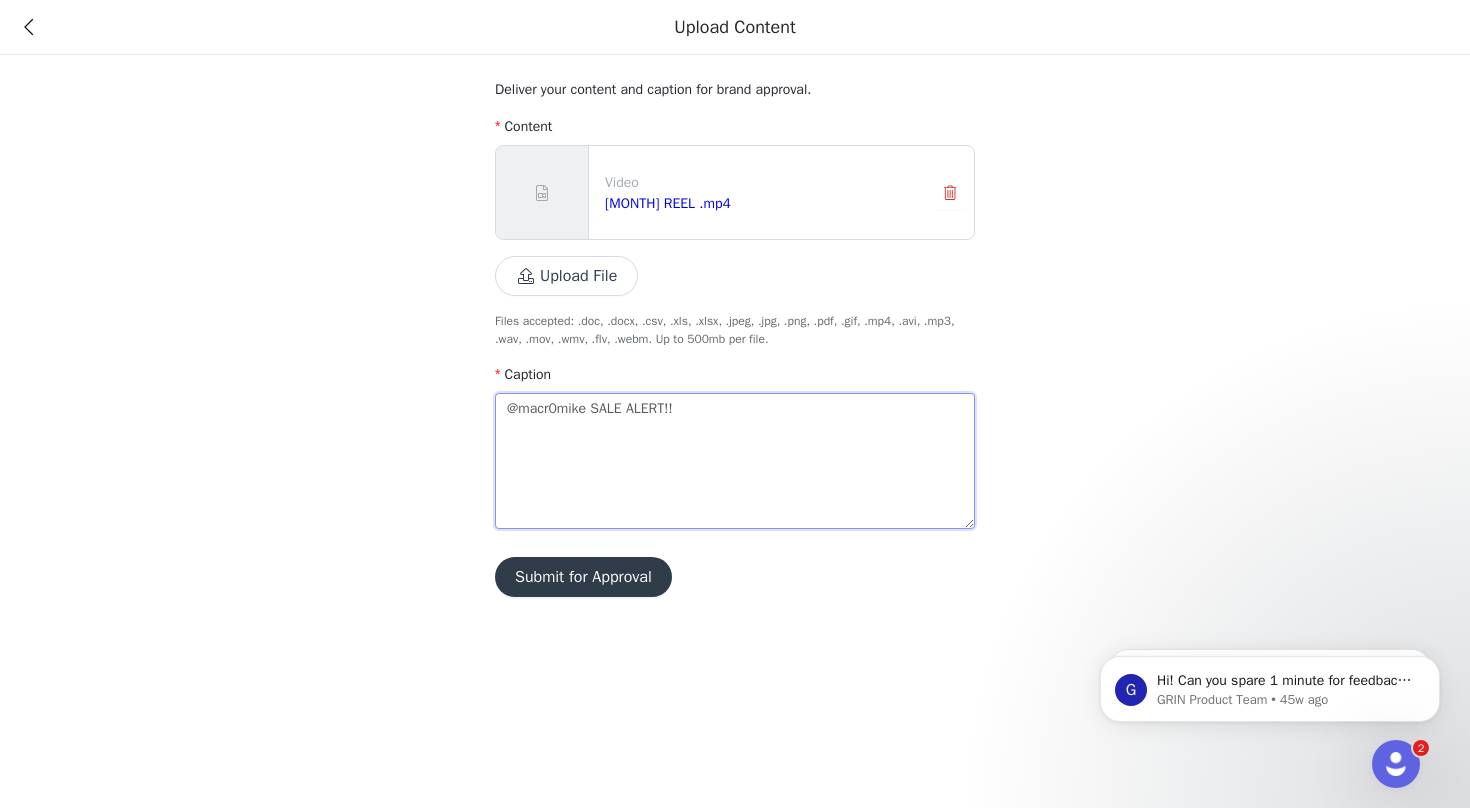 type 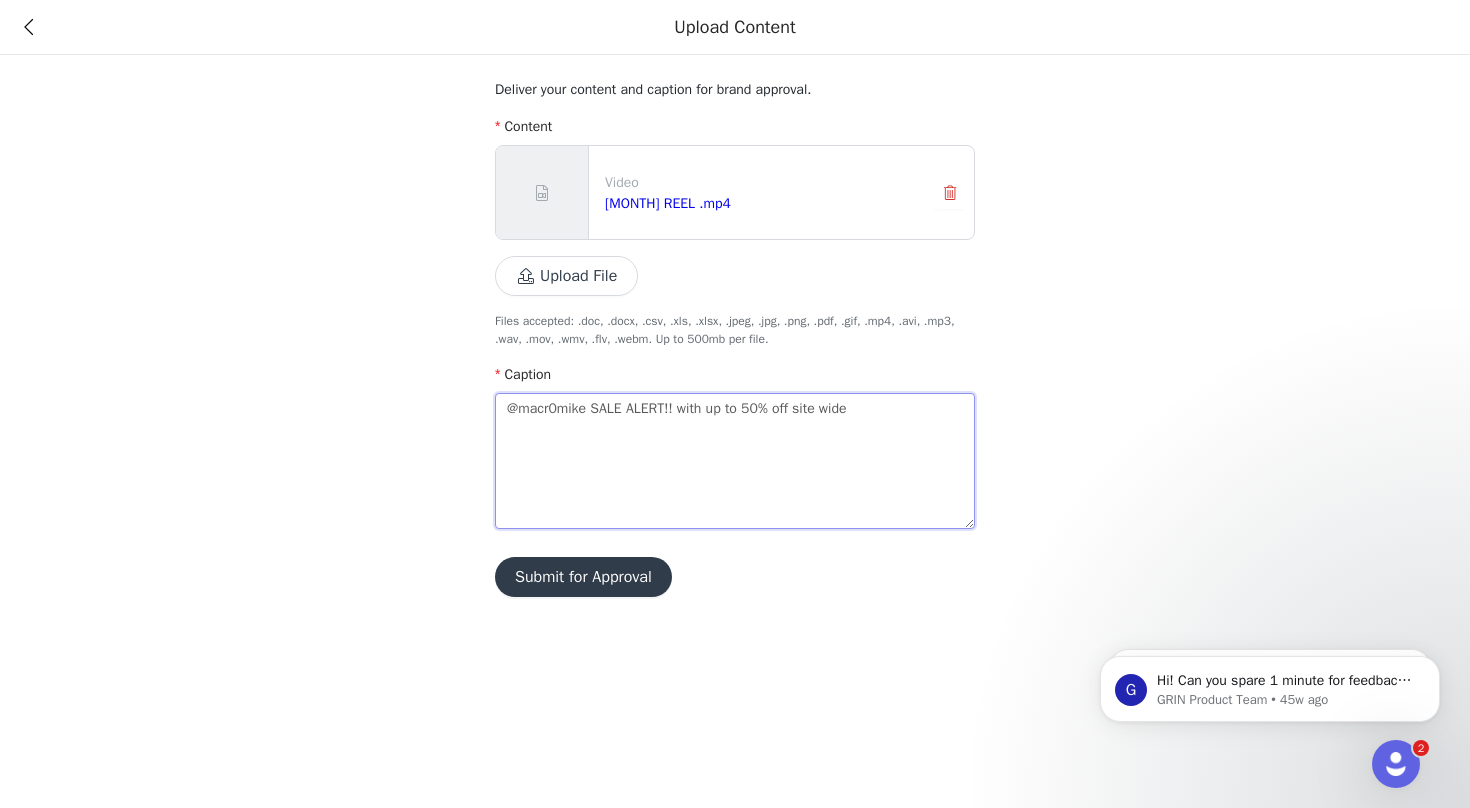 click on "@macr0mike SALE ALERT!! with up to 50% off site wide" at bounding box center [735, 461] 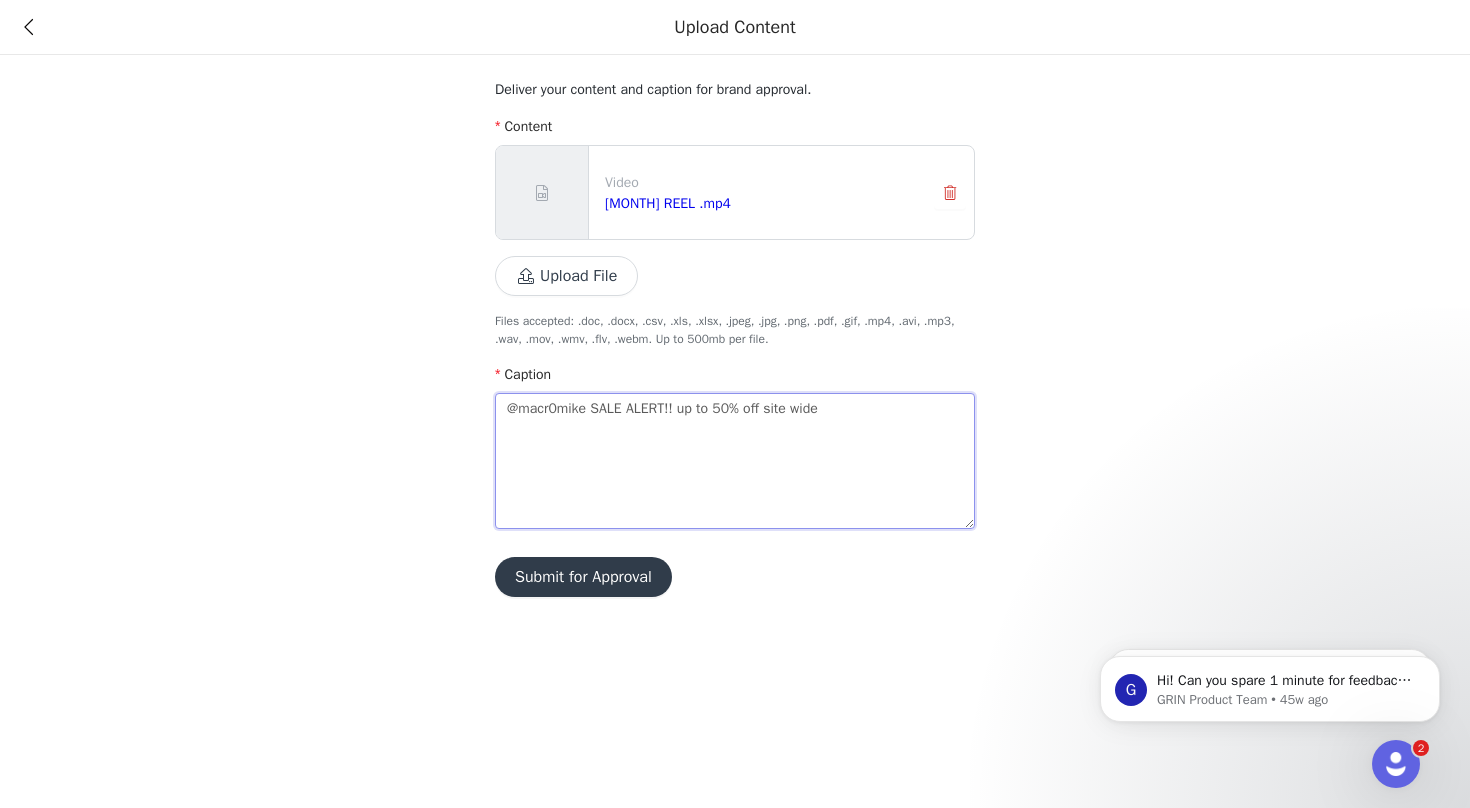 type 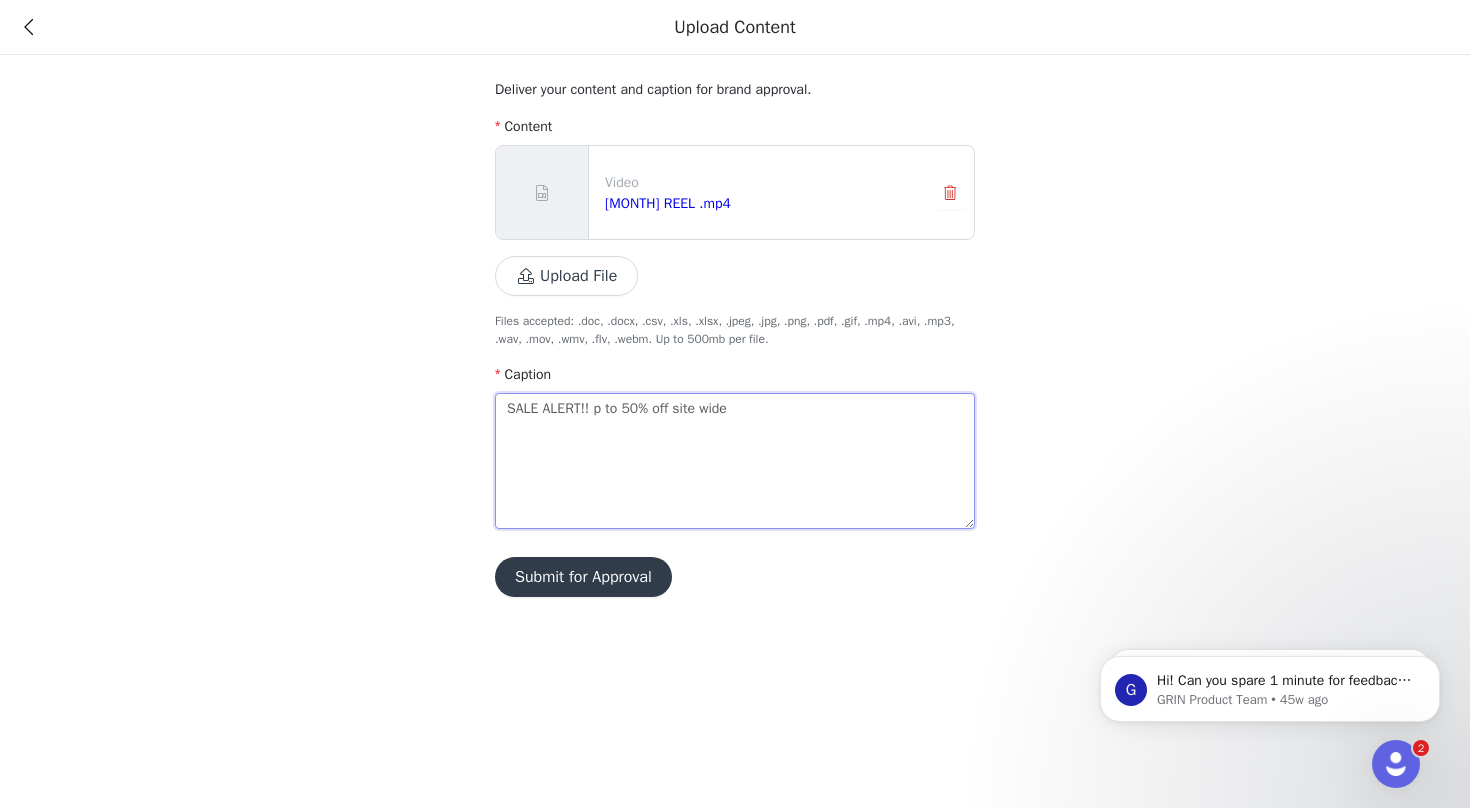 type 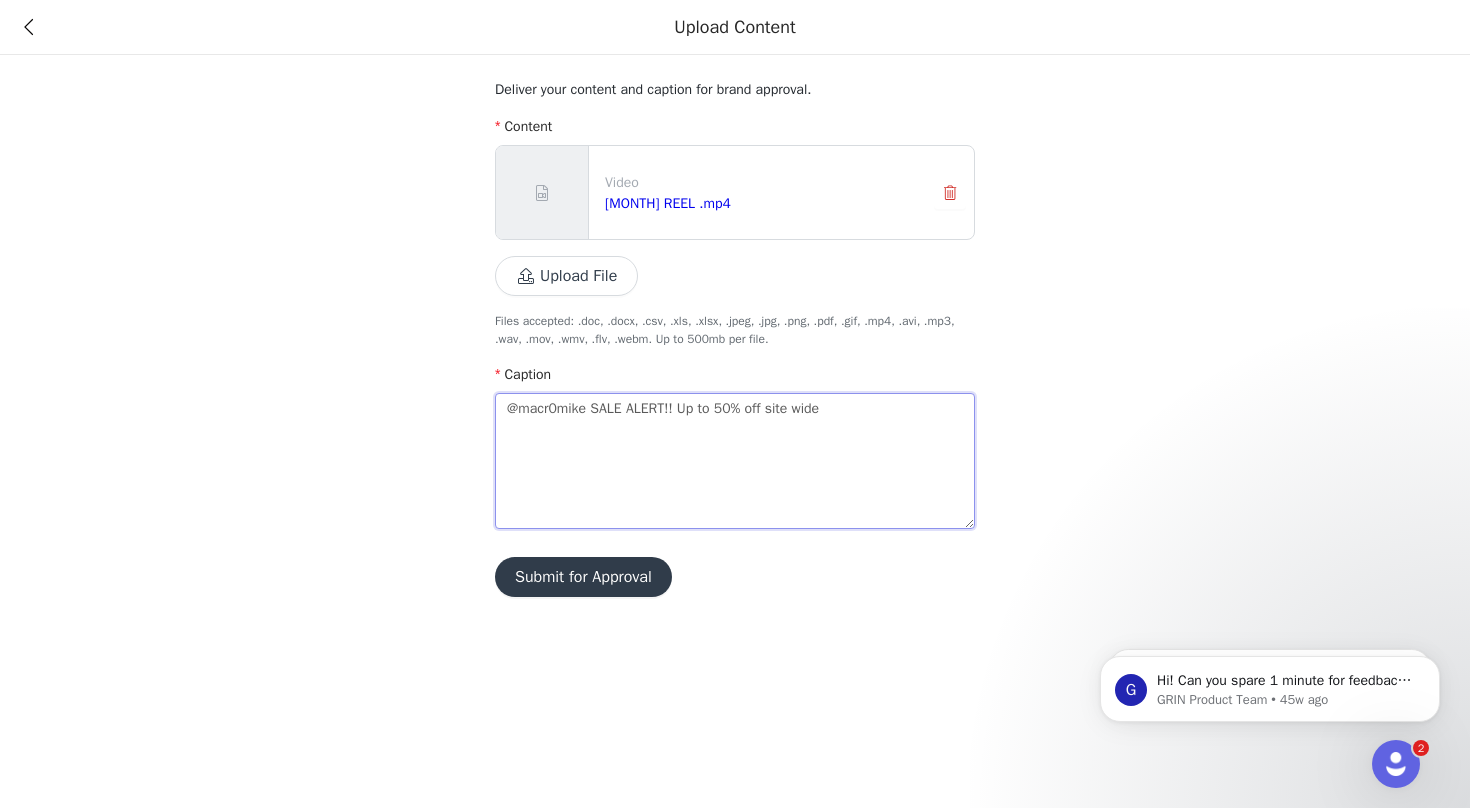 click on "@macr0mike SALE ALERT!! Up to 50% off site wide" at bounding box center (735, 461) 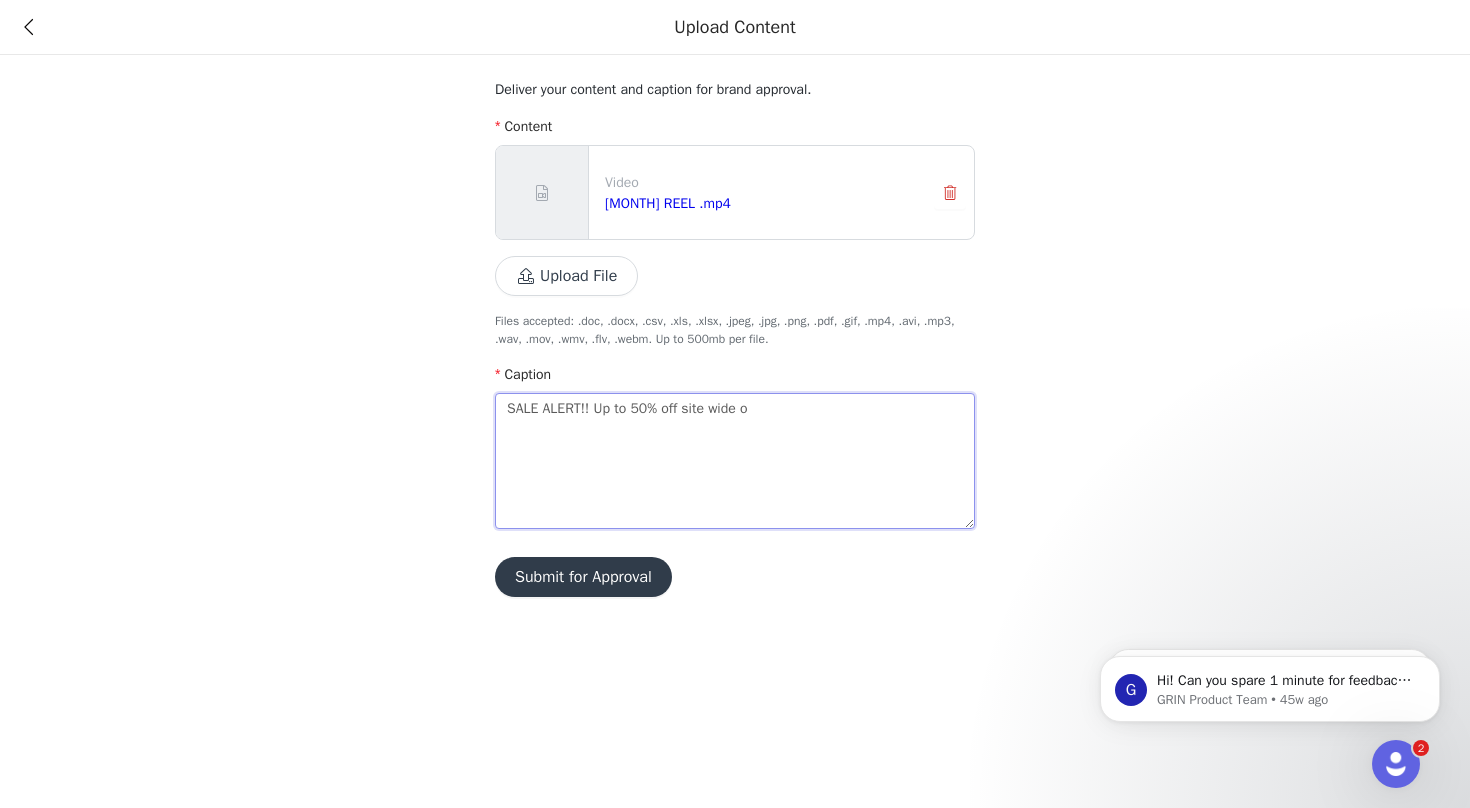type 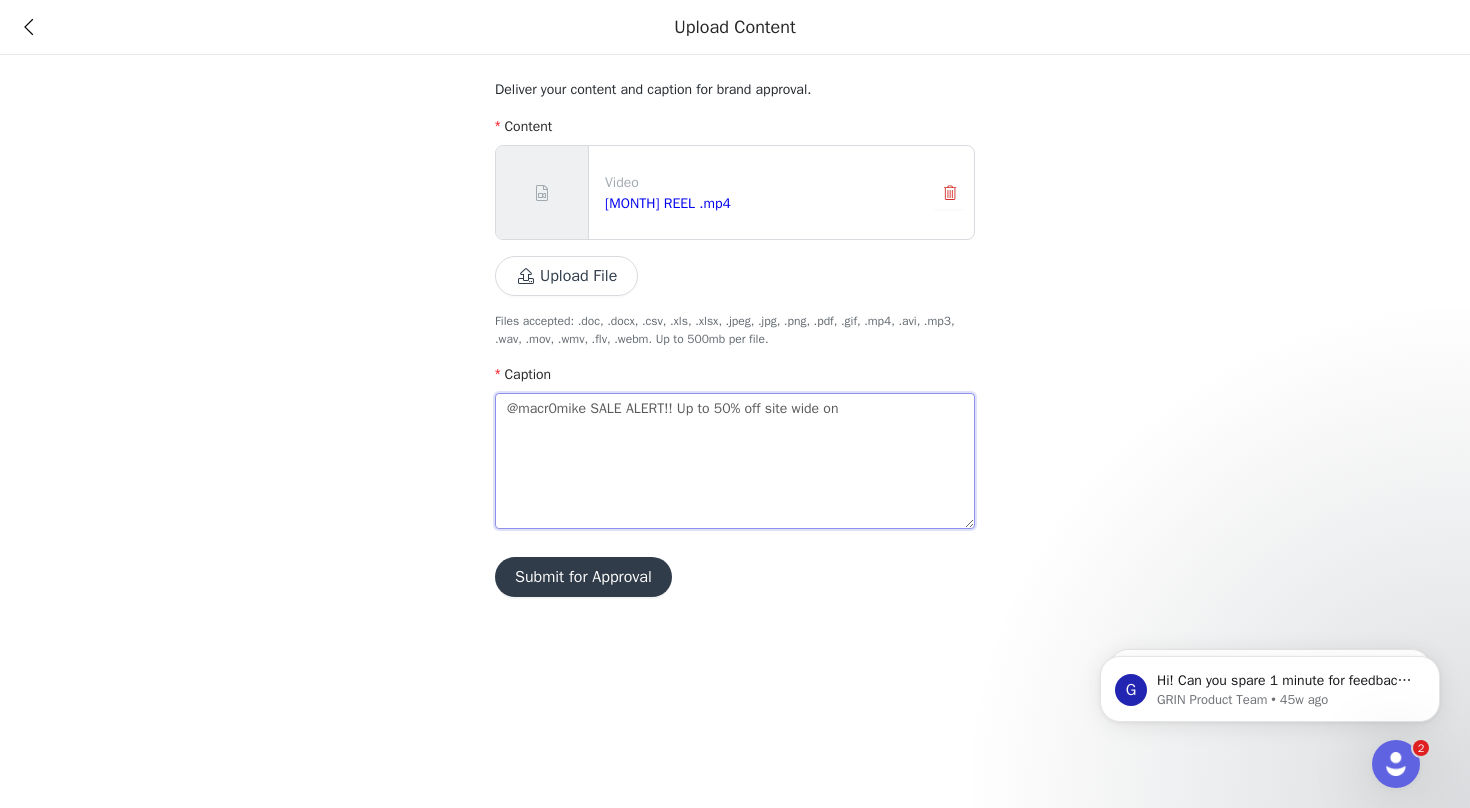 type 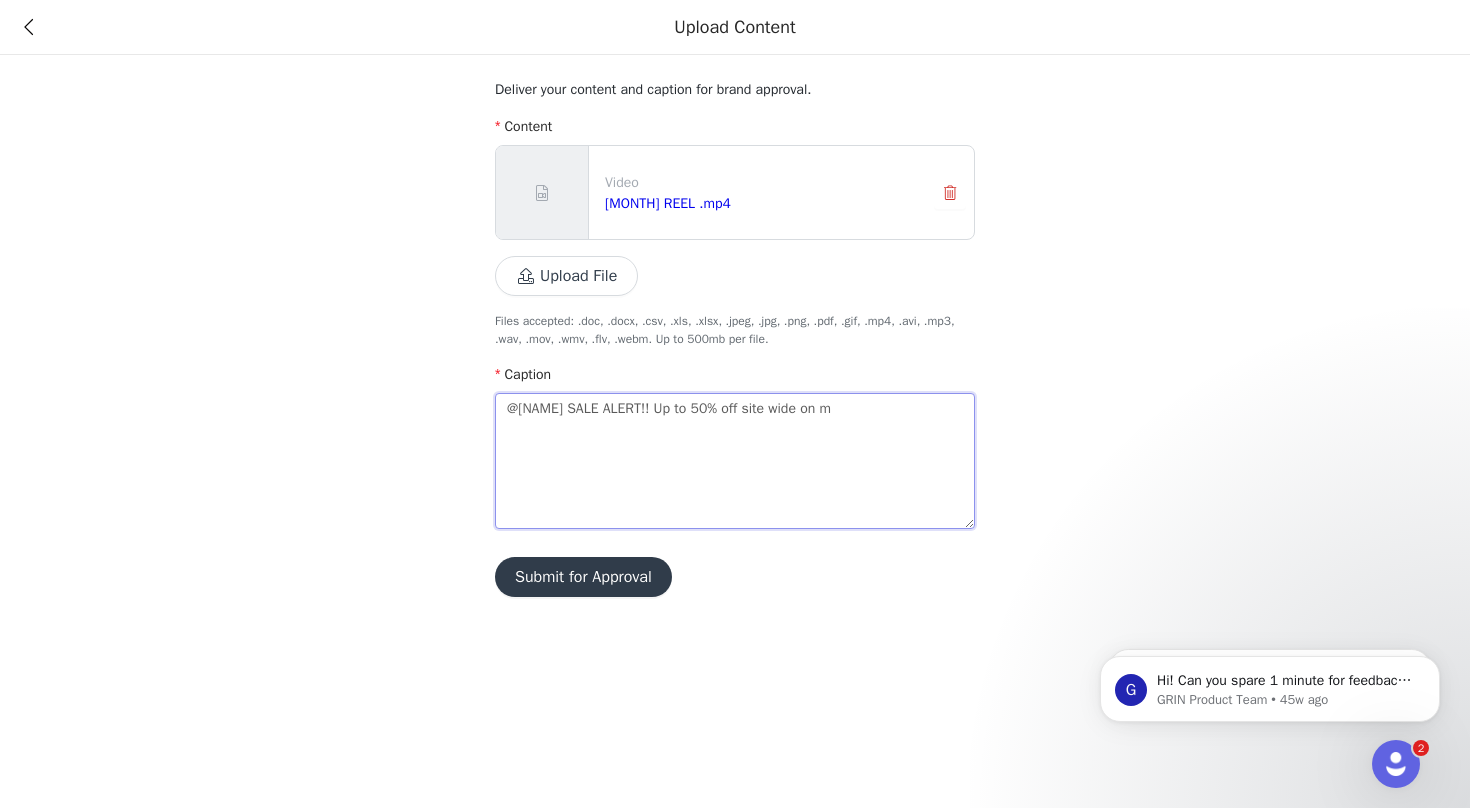 type 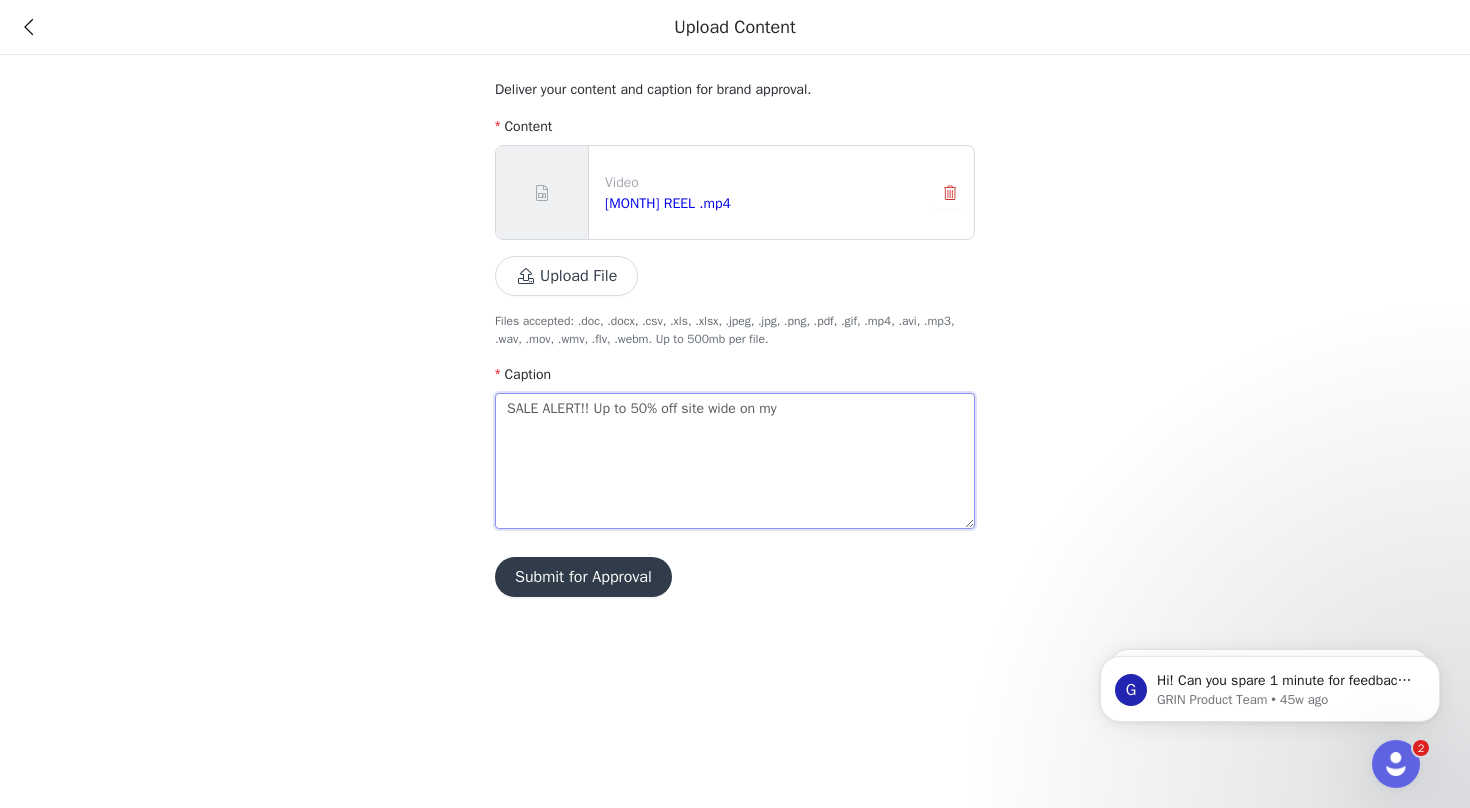 type 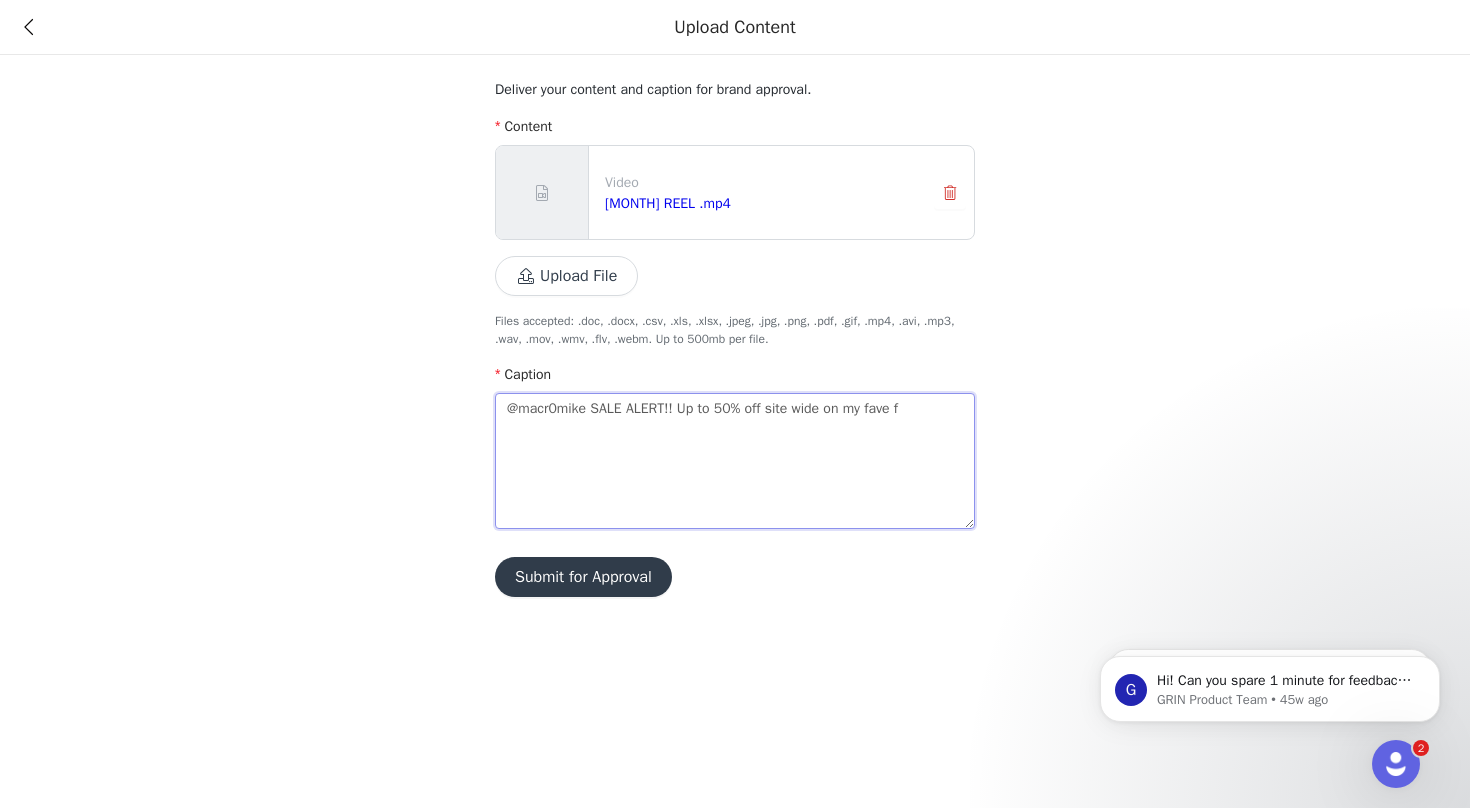 type 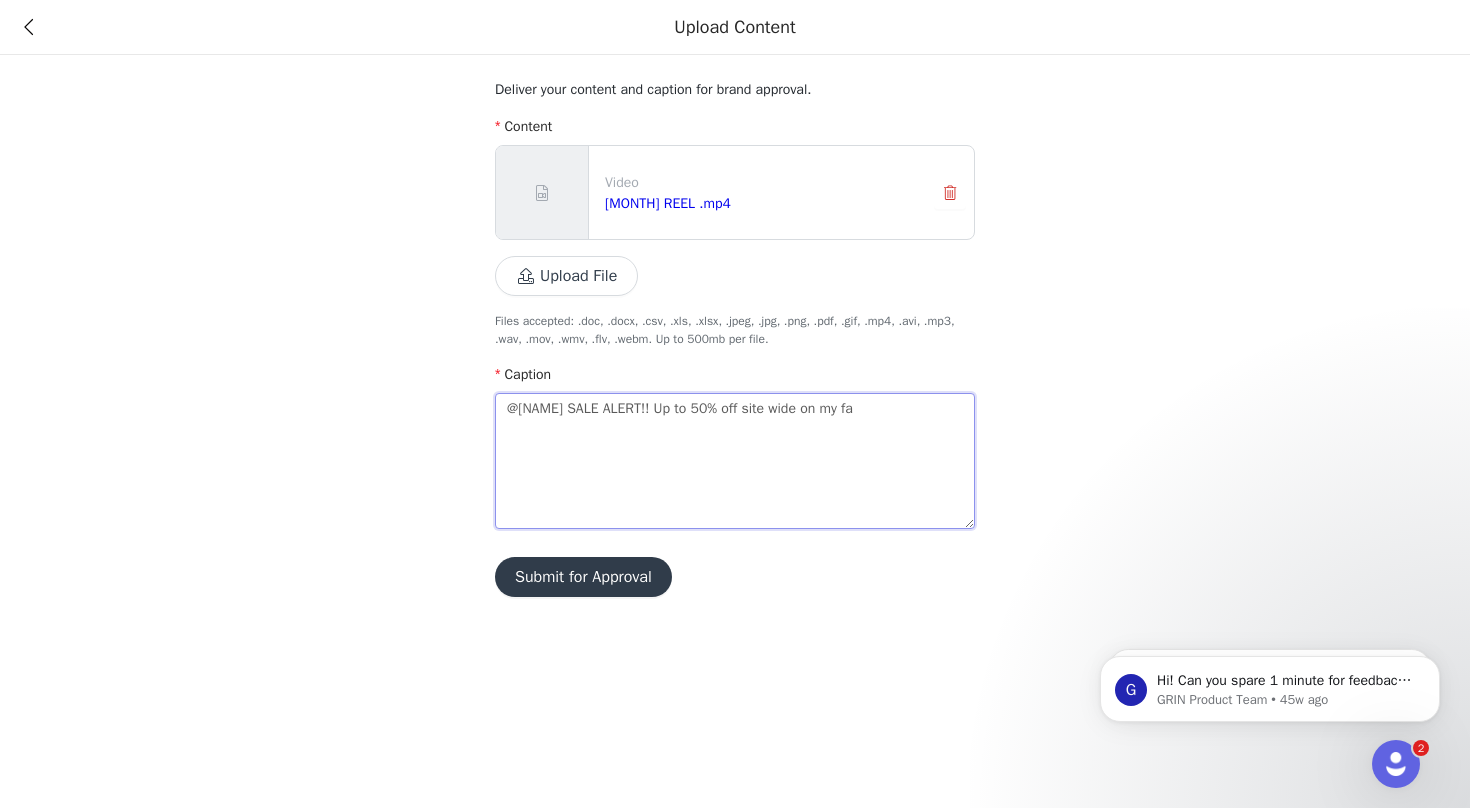 type 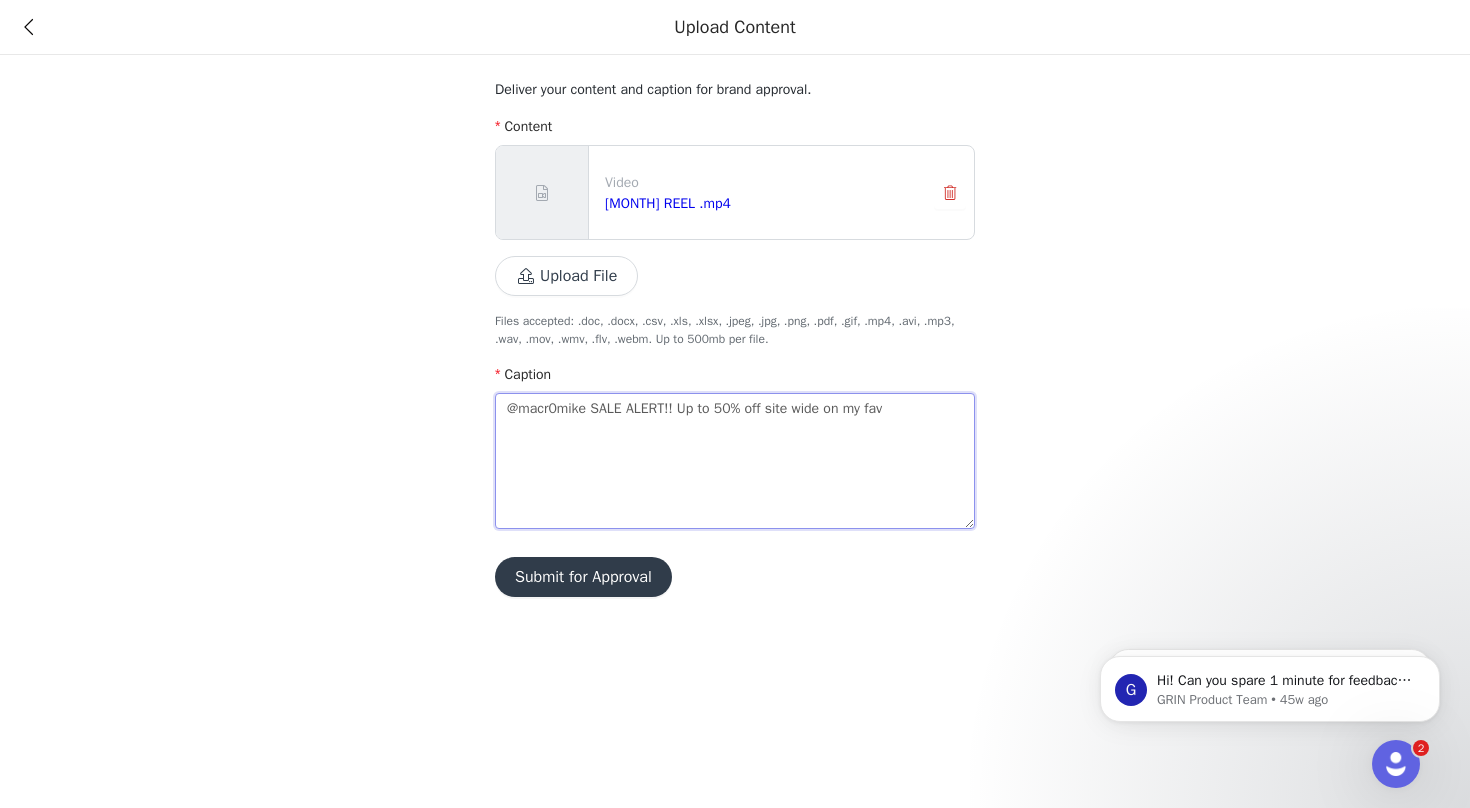 type 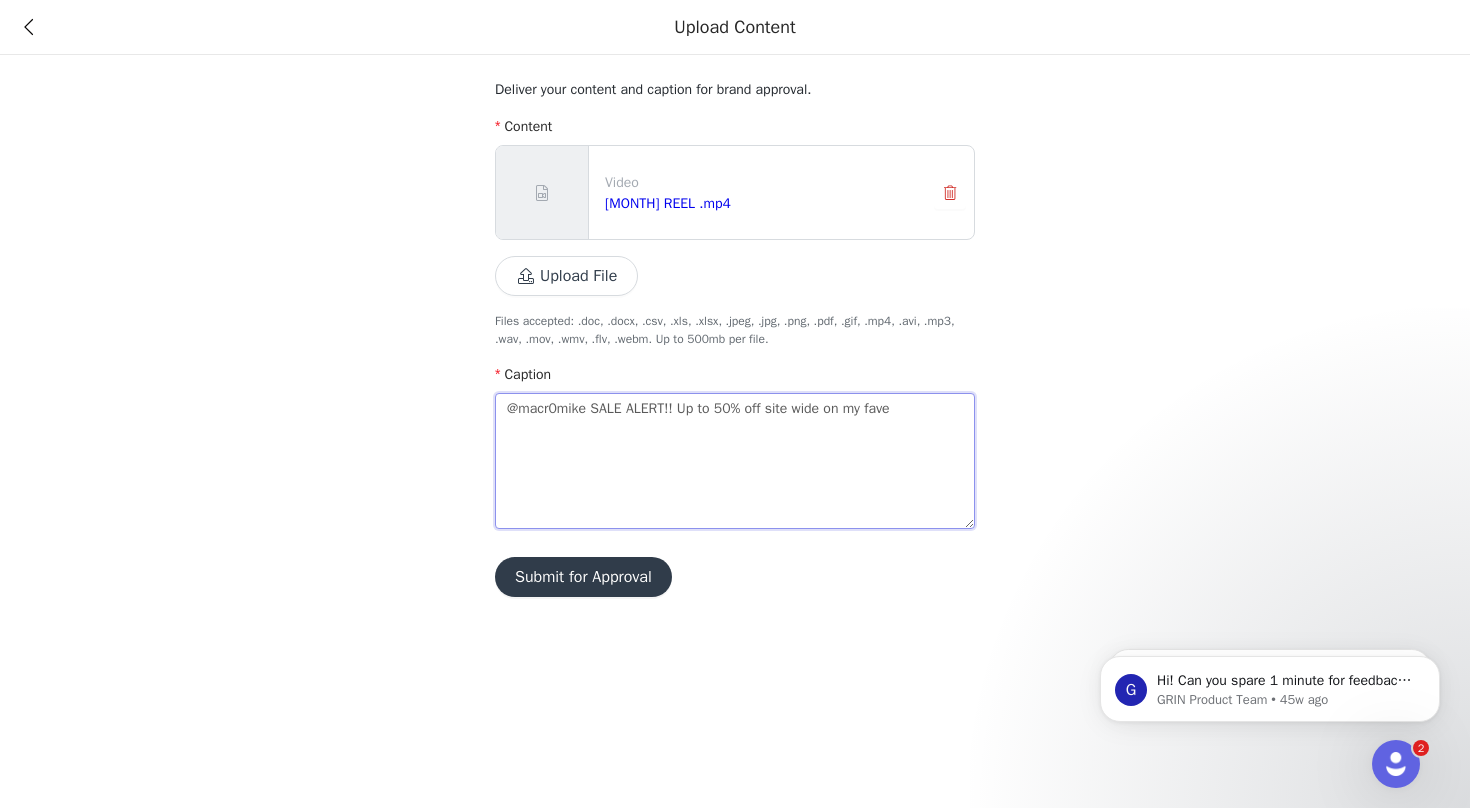 type 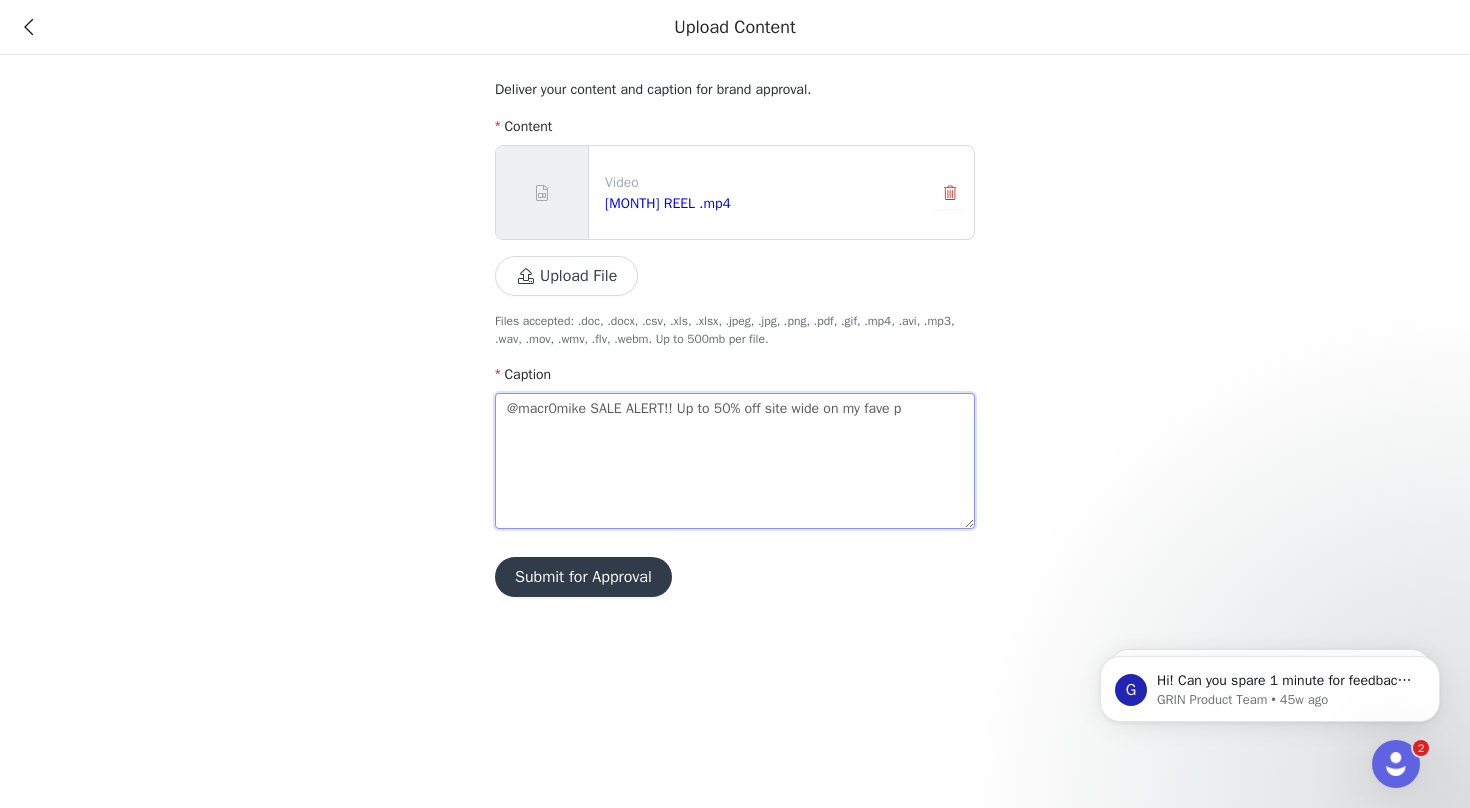 type 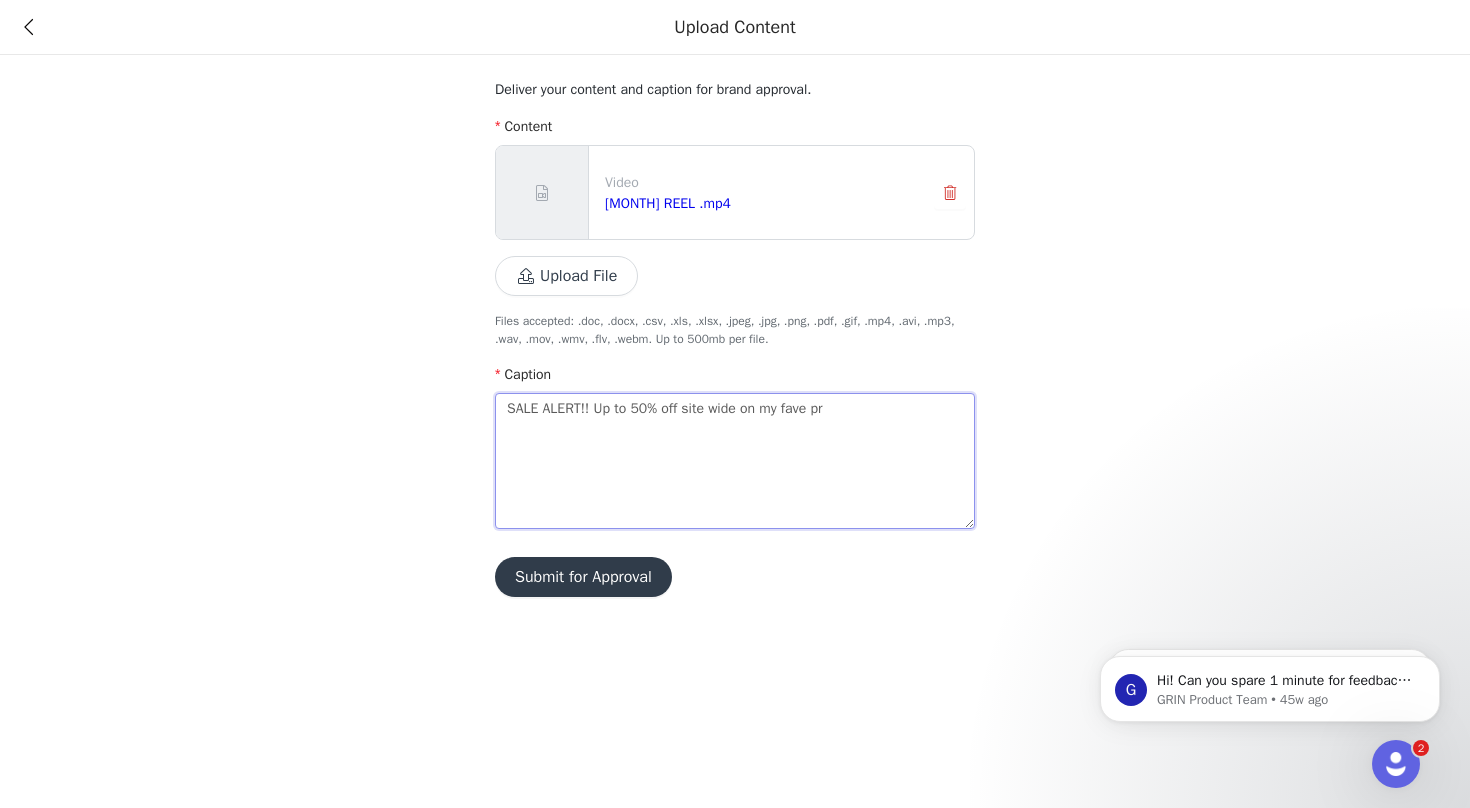 type 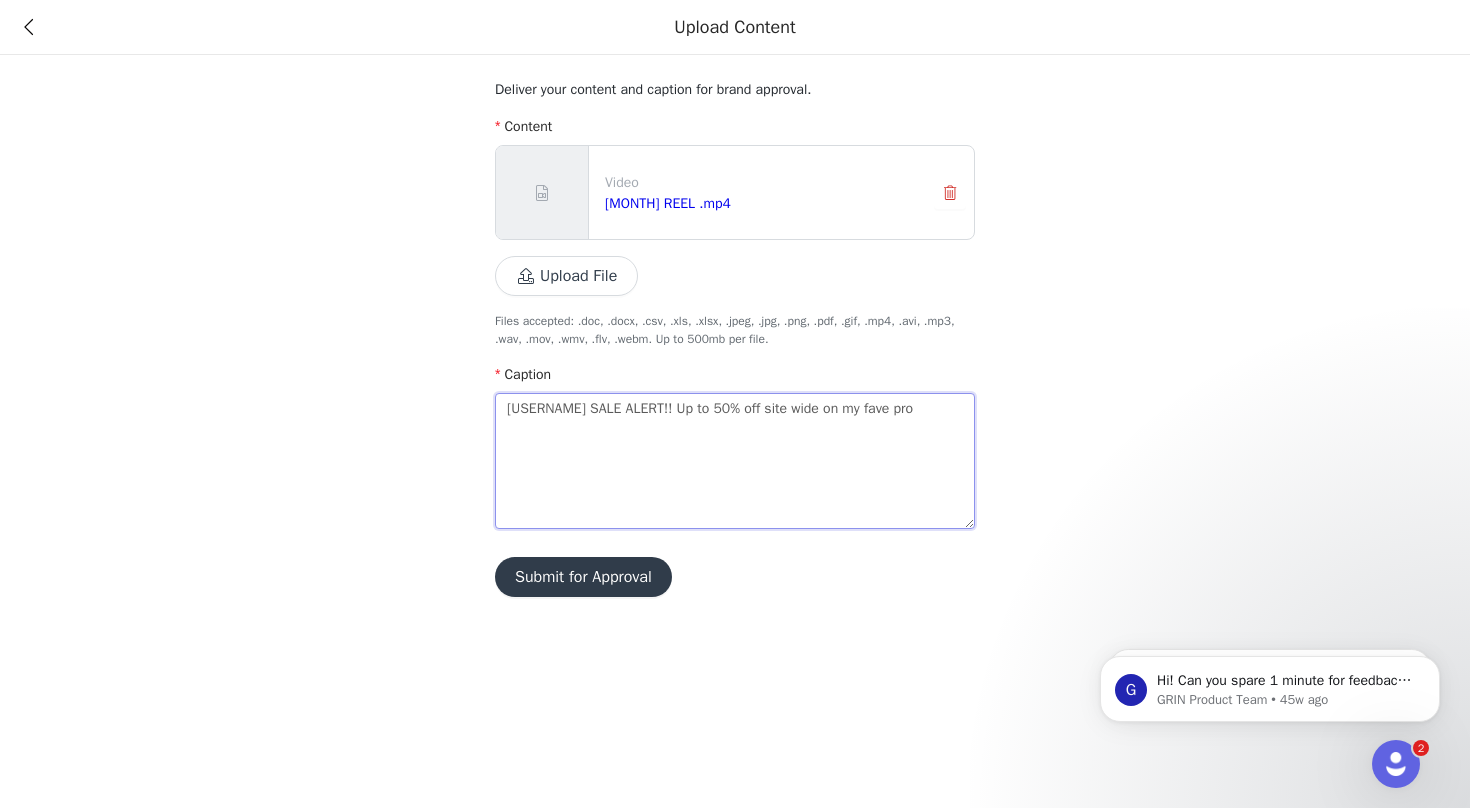 type 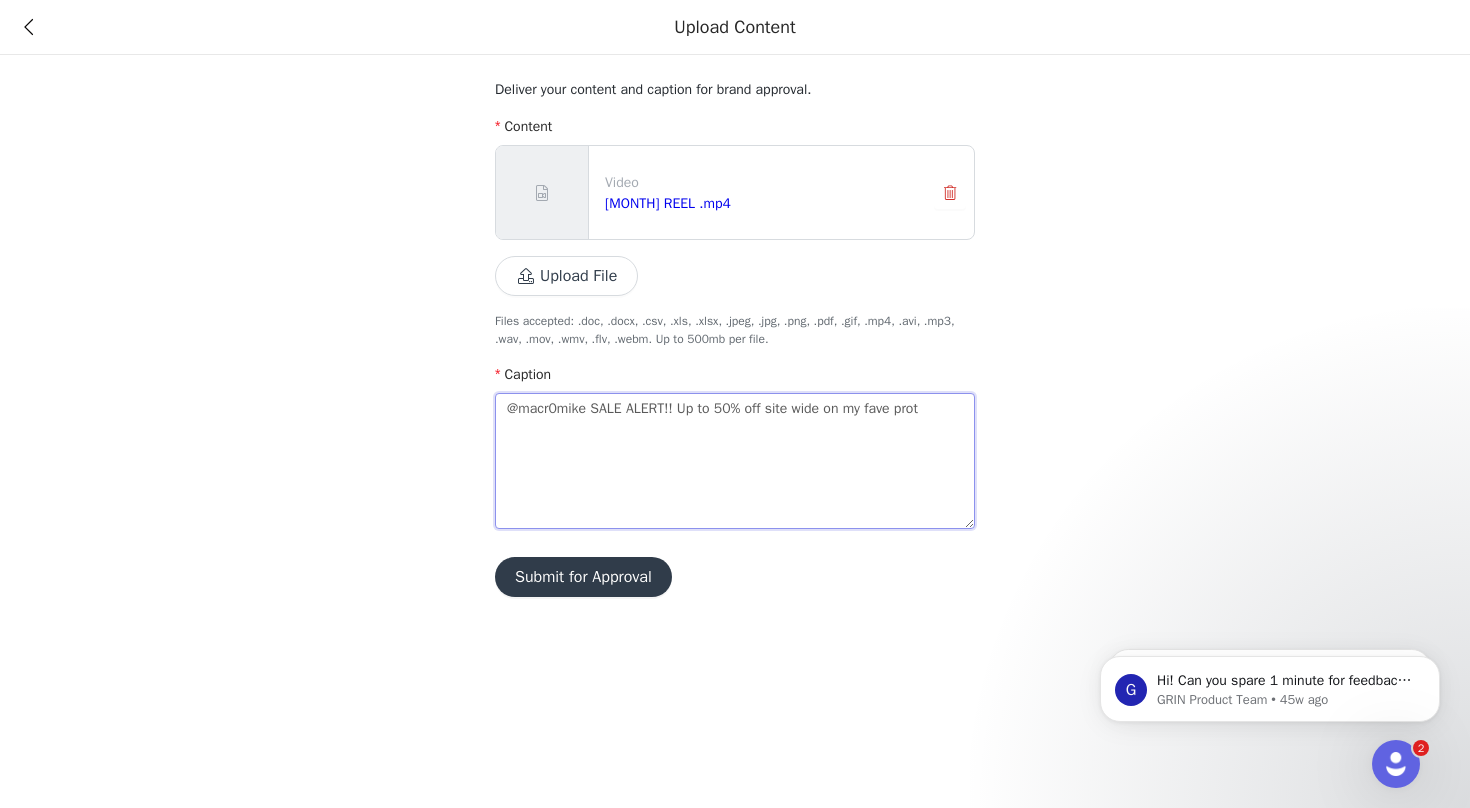 type 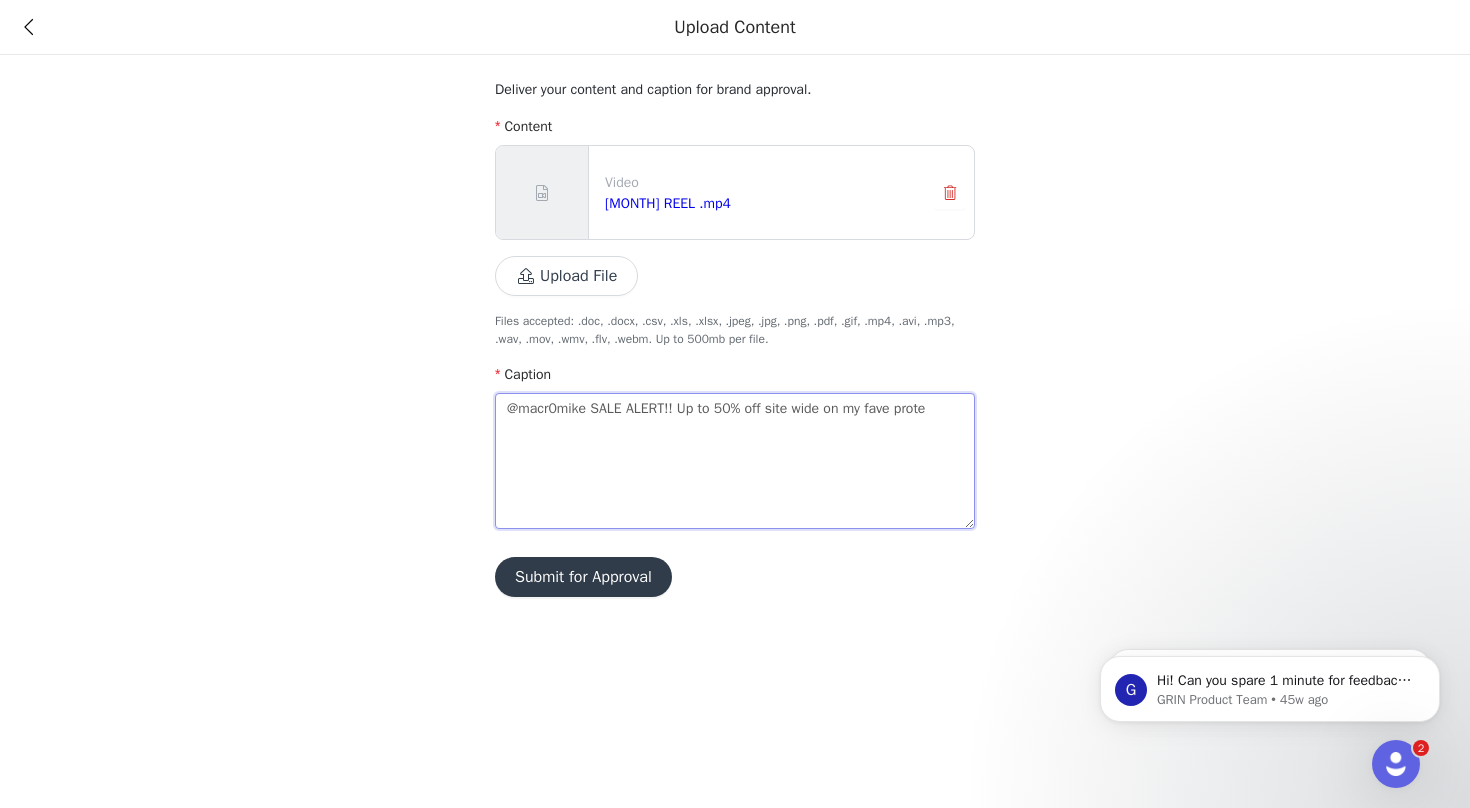 type 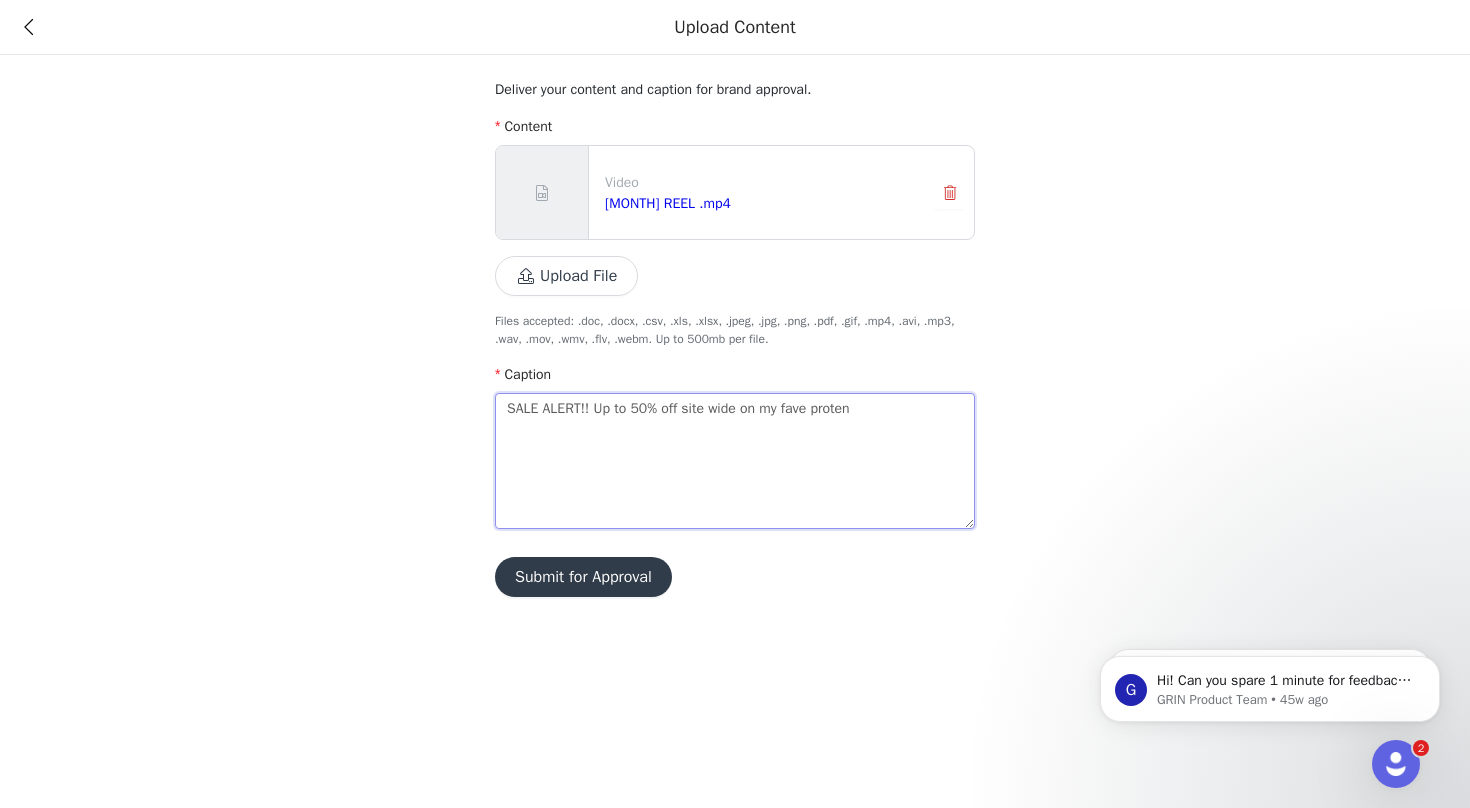 type on "@macr0mike SALE ALERT!! Up to 50% off site wide on my fave proteni" 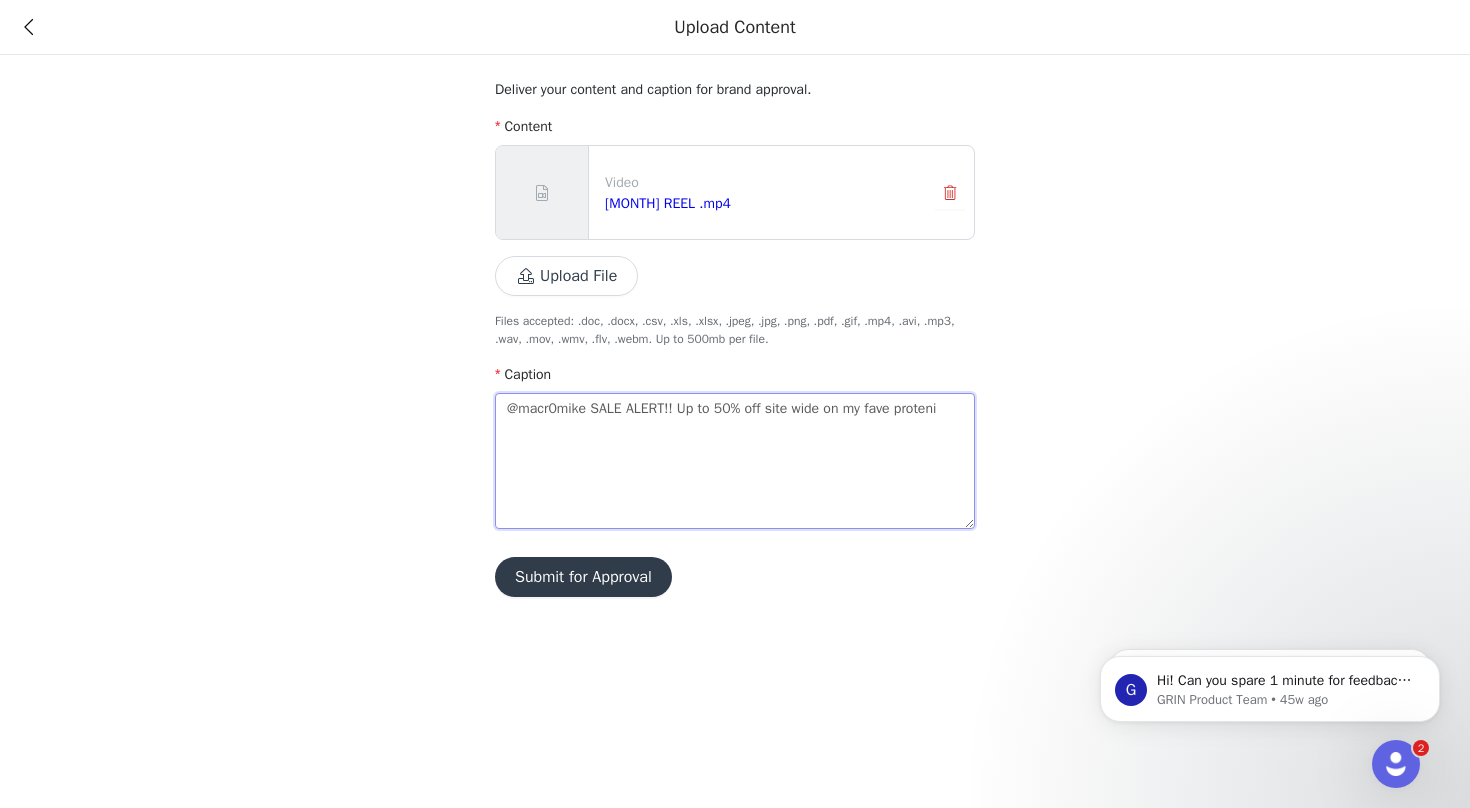 type 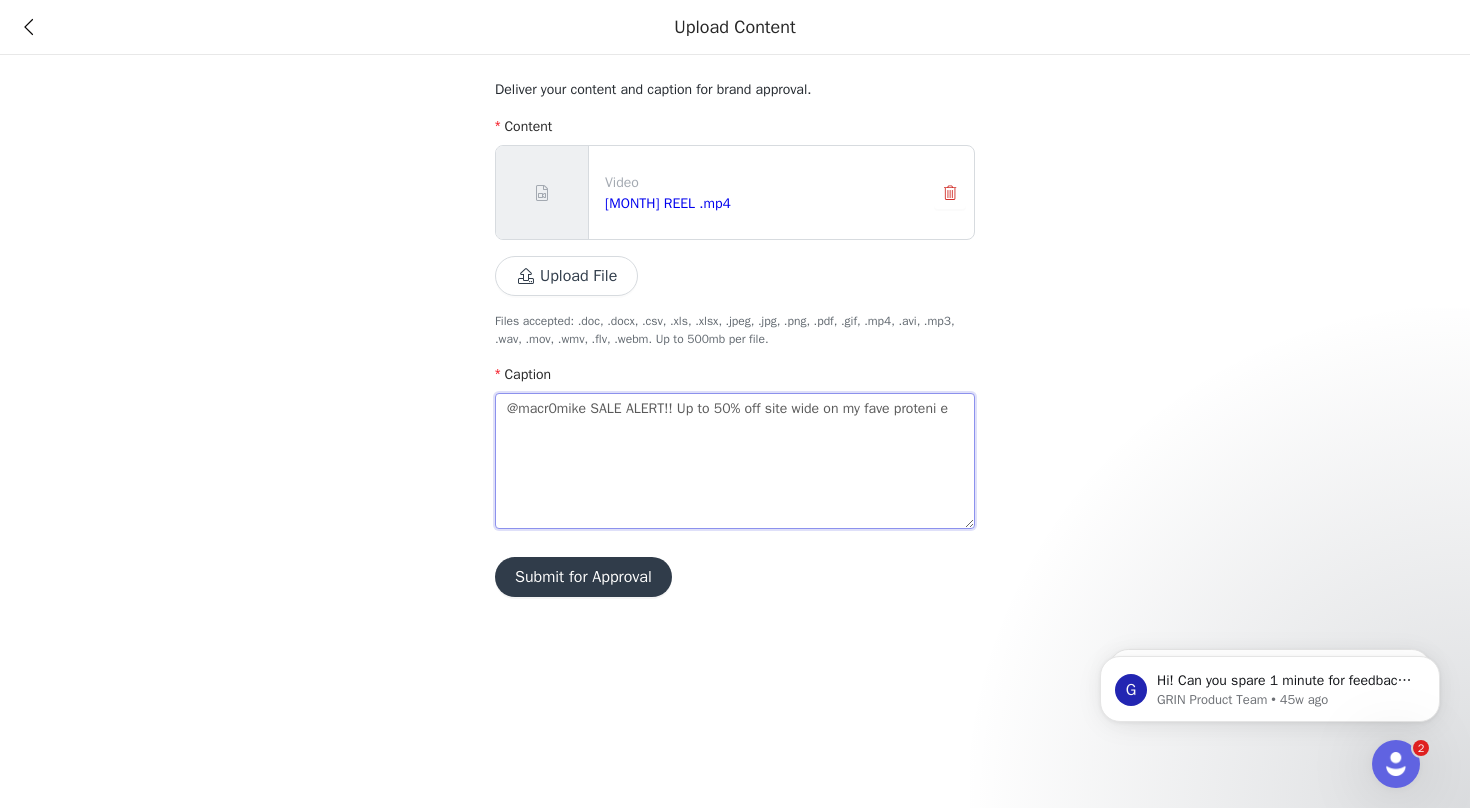 type 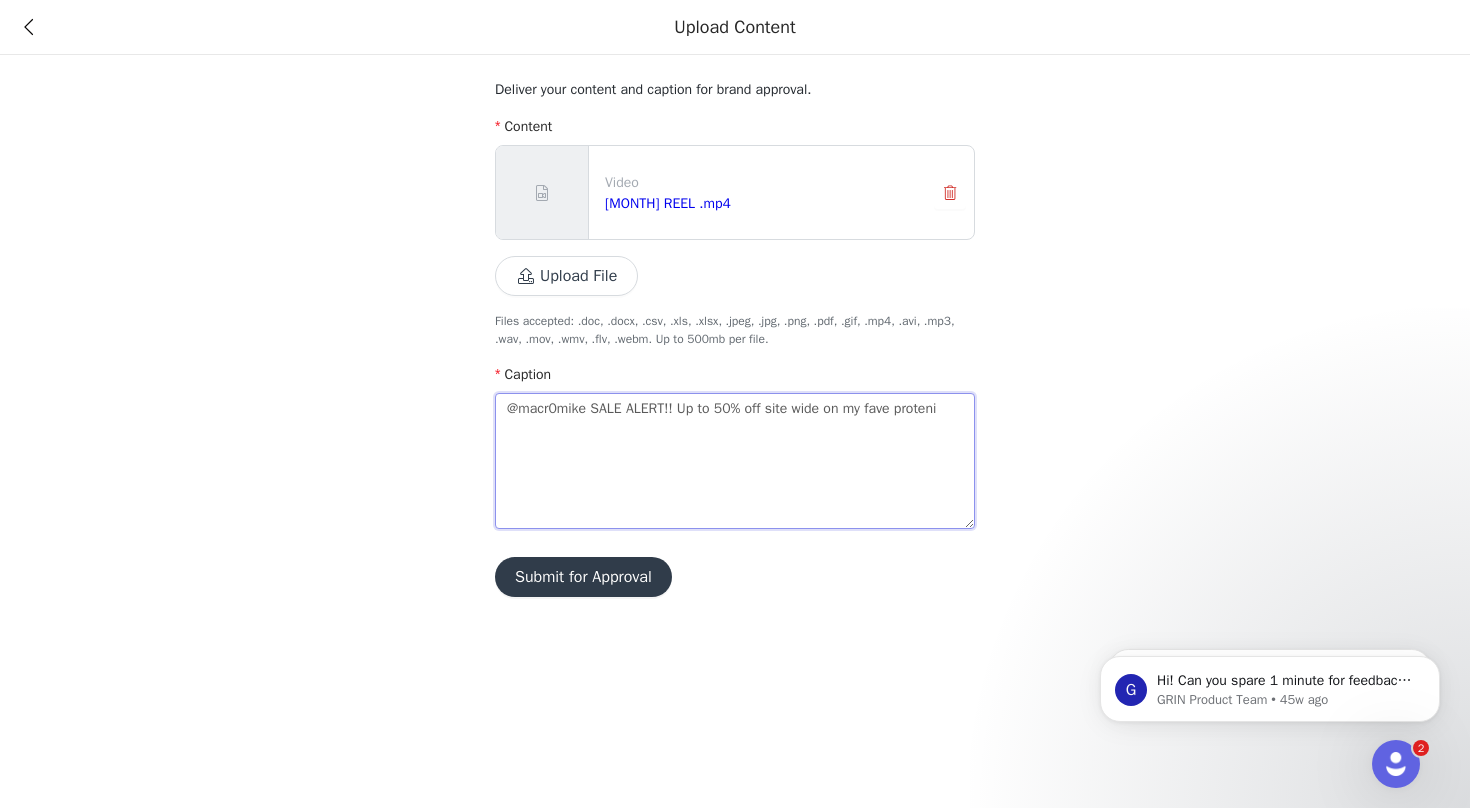 type 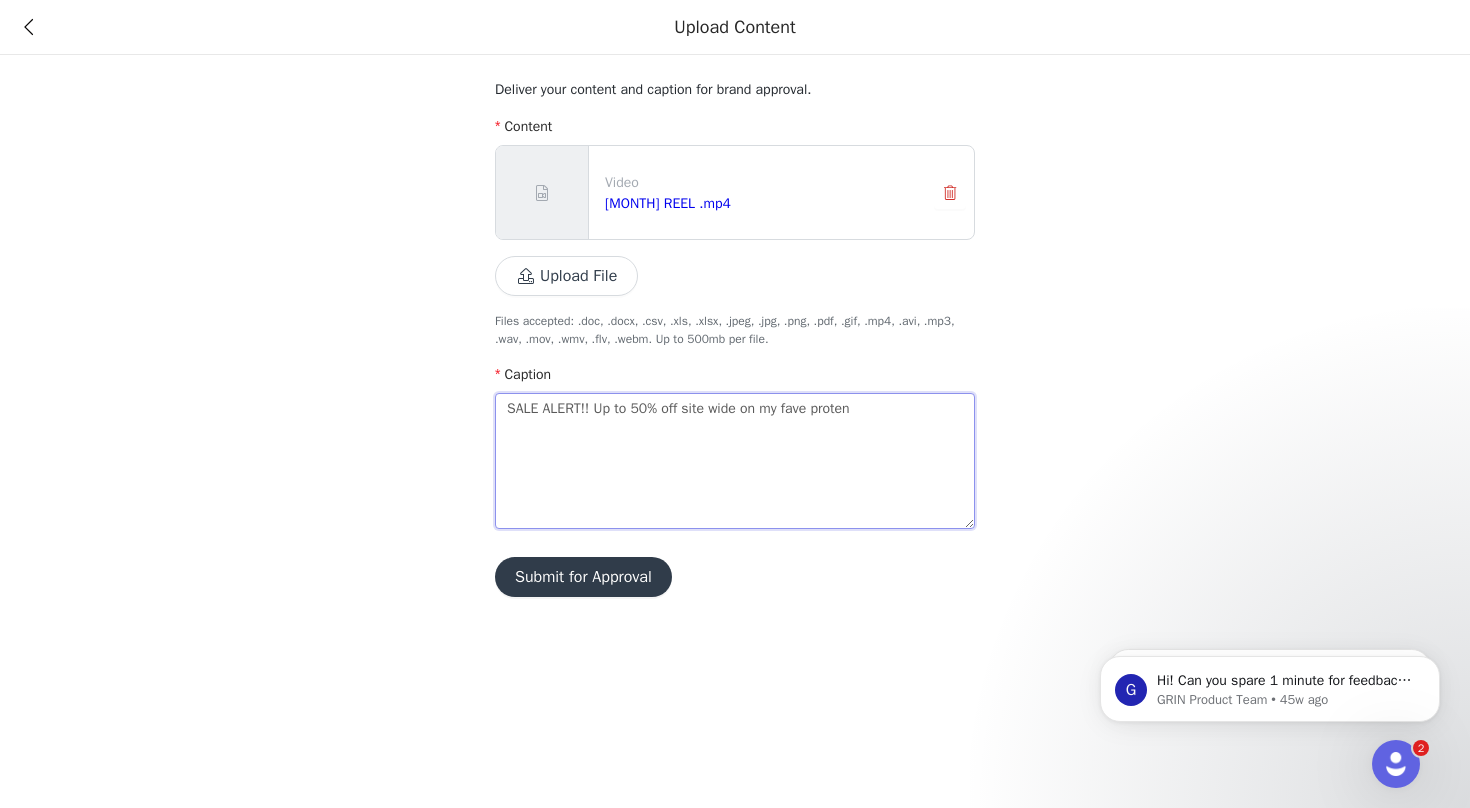 type 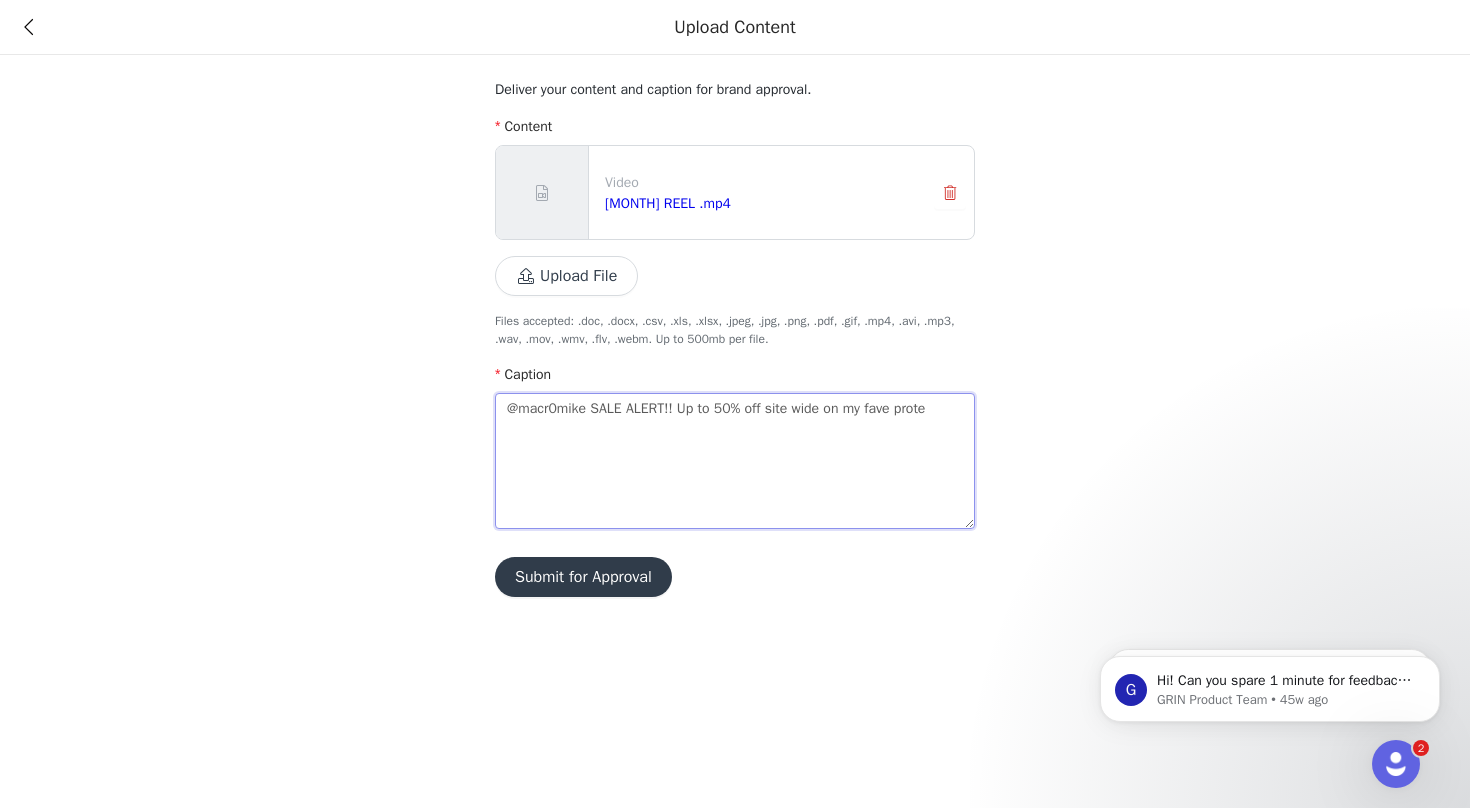 type 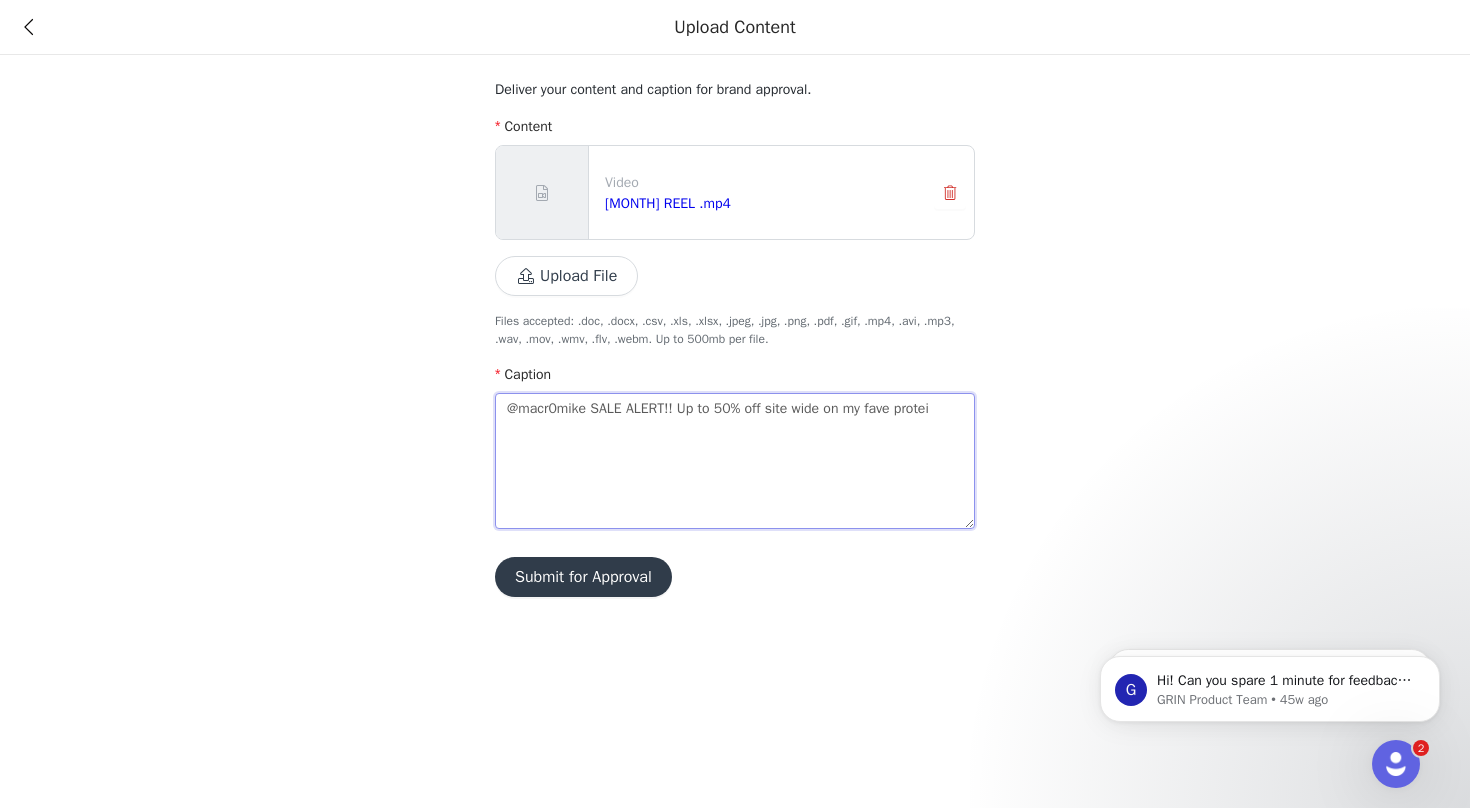 type 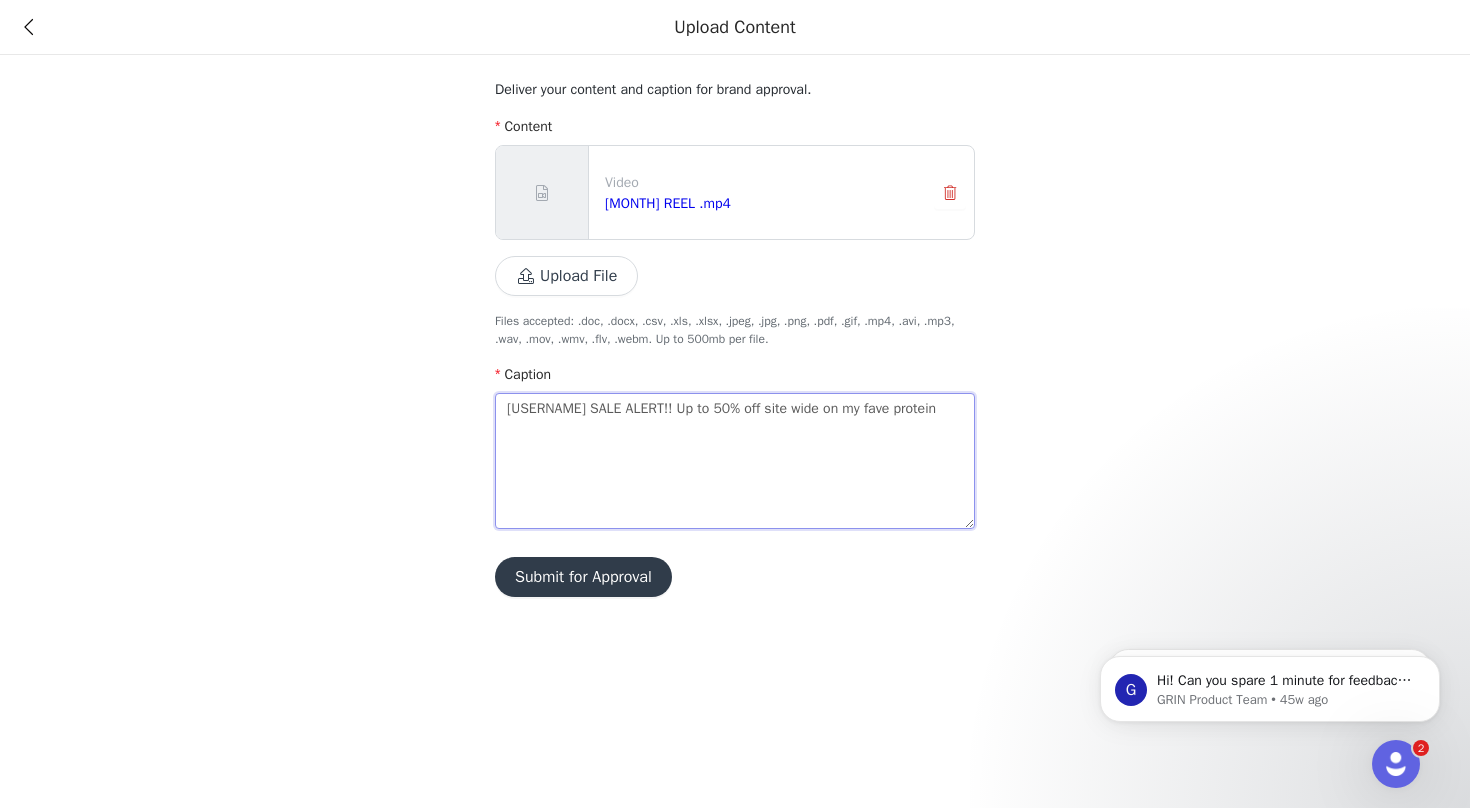 type on "[USERNAME] SALE ALERT!! Up to 50% off site wide on my fave protein" 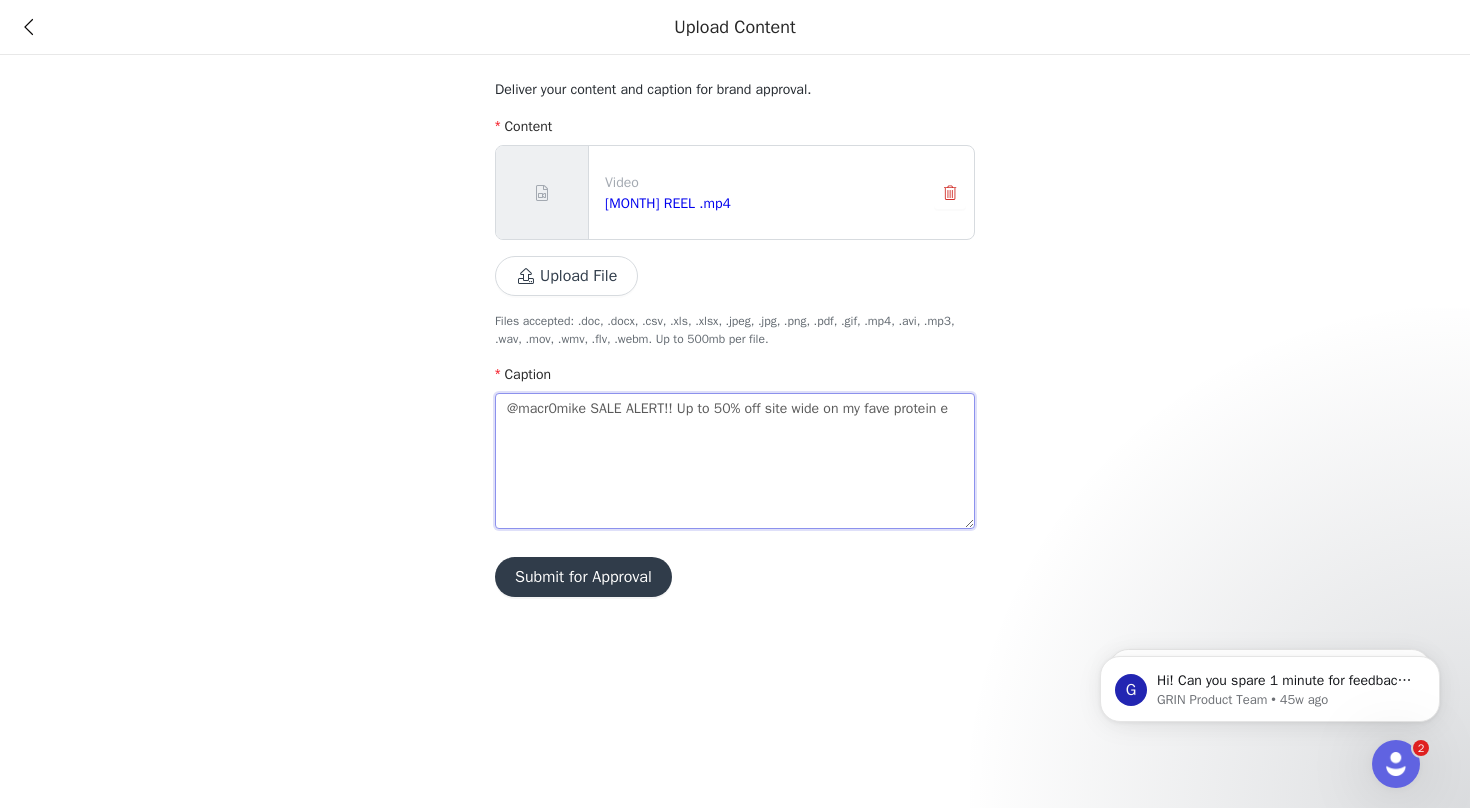 type 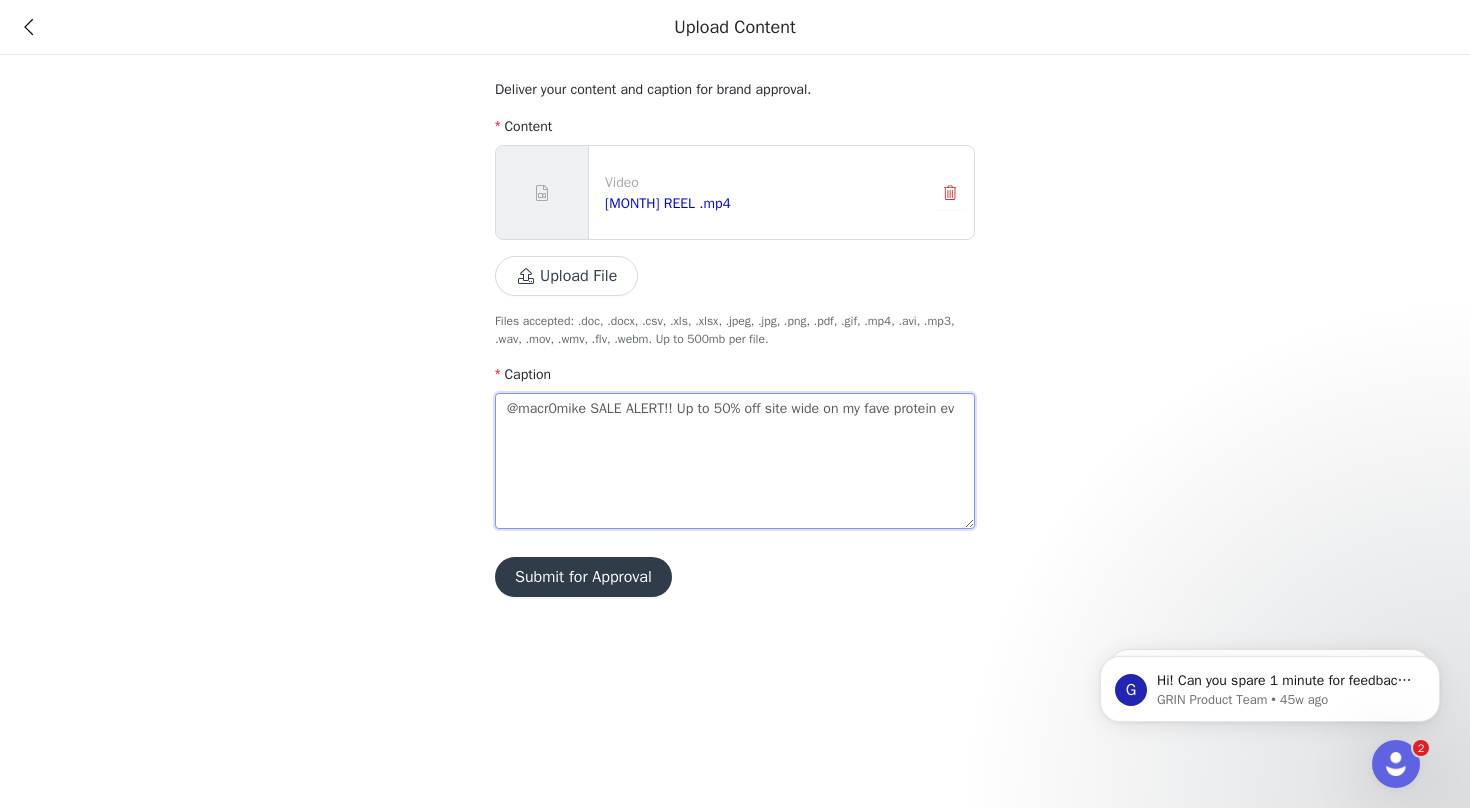type 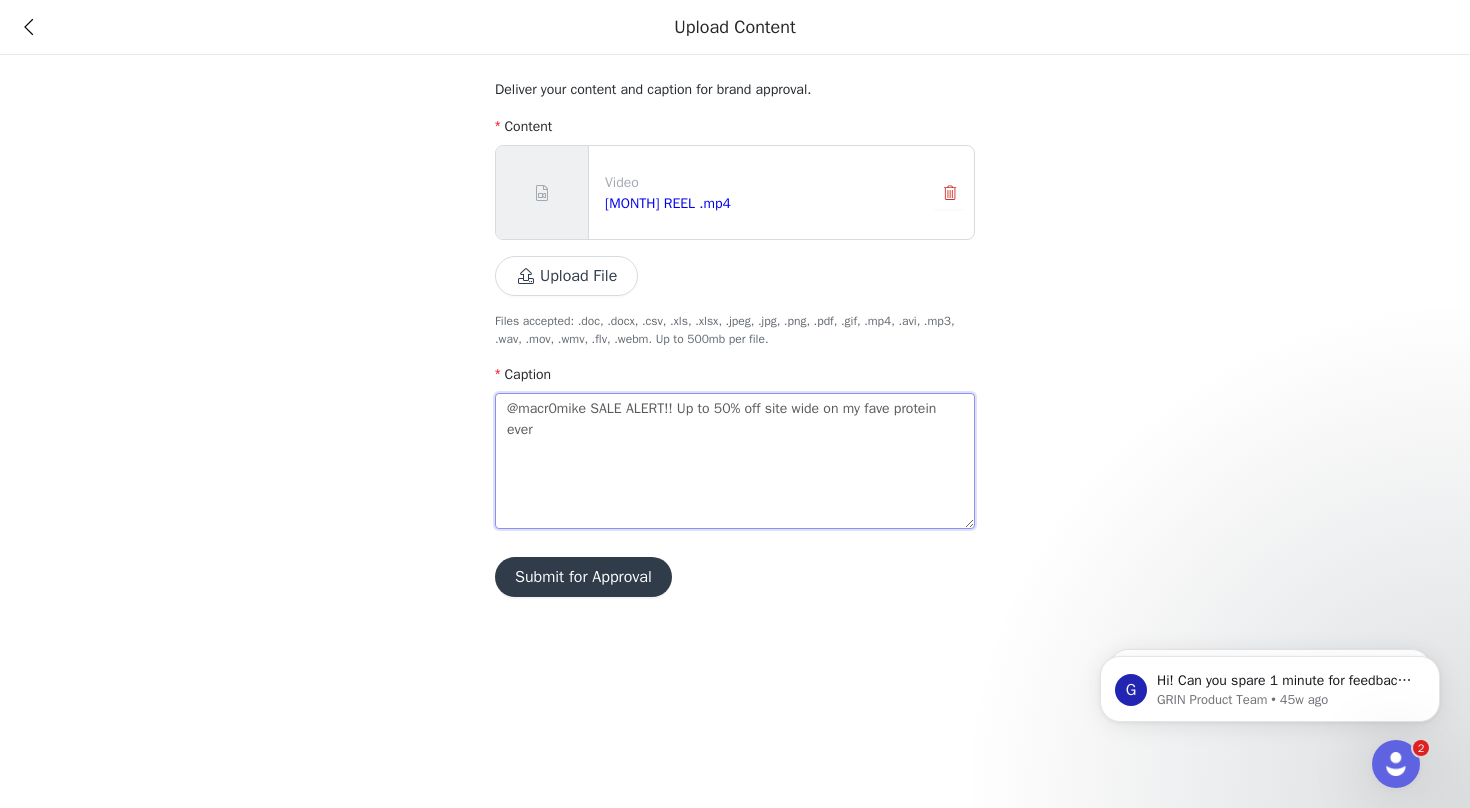 type 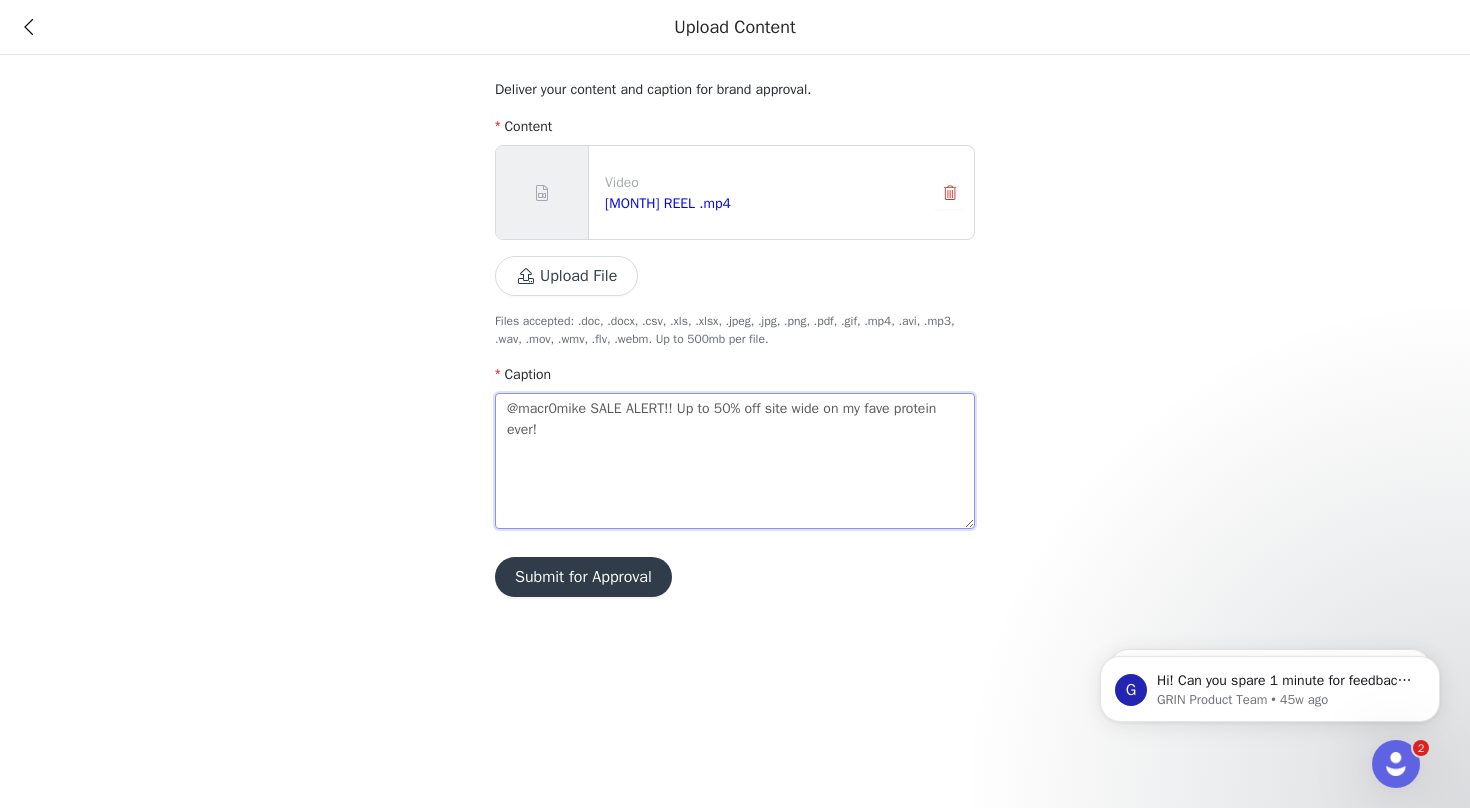 type 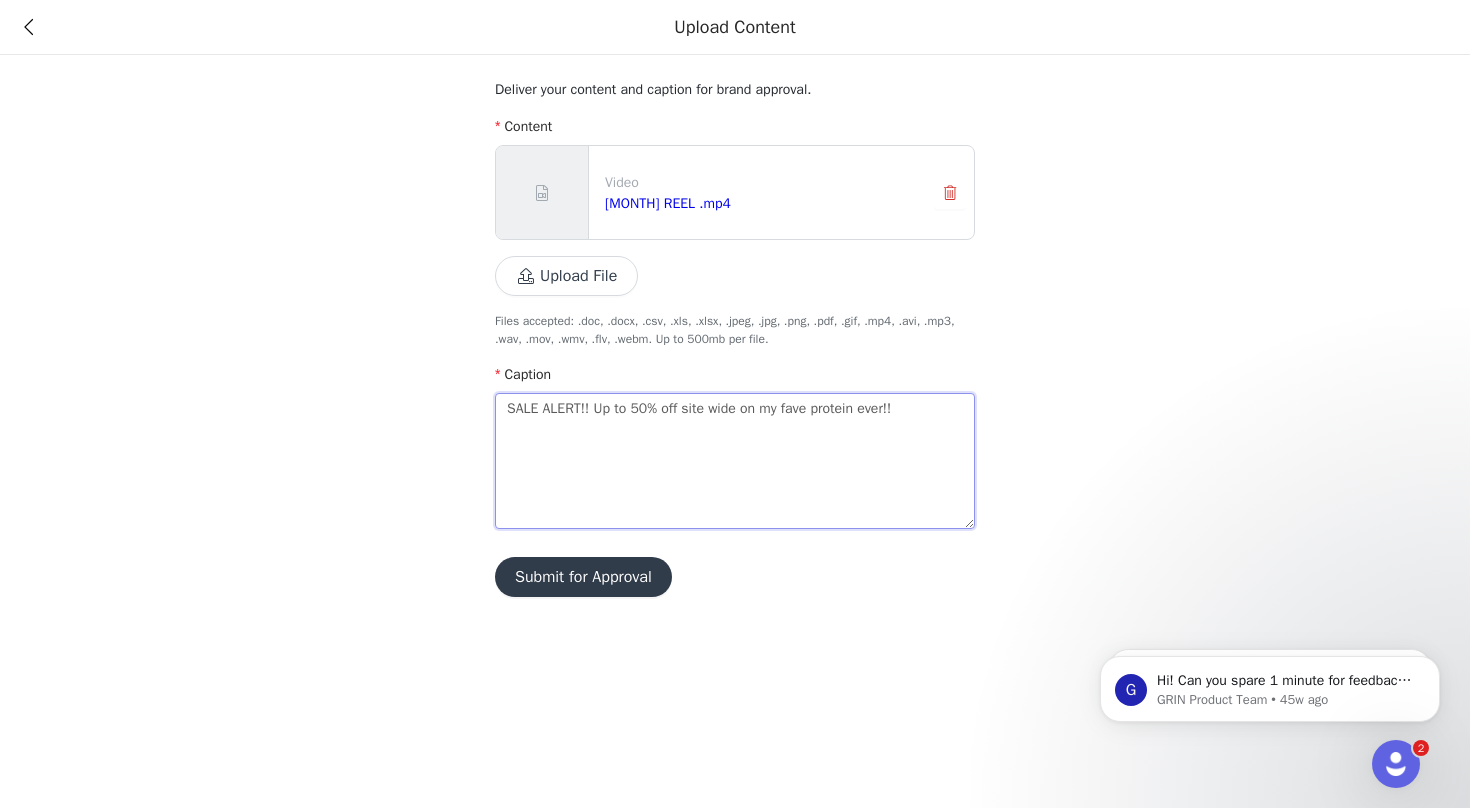 type 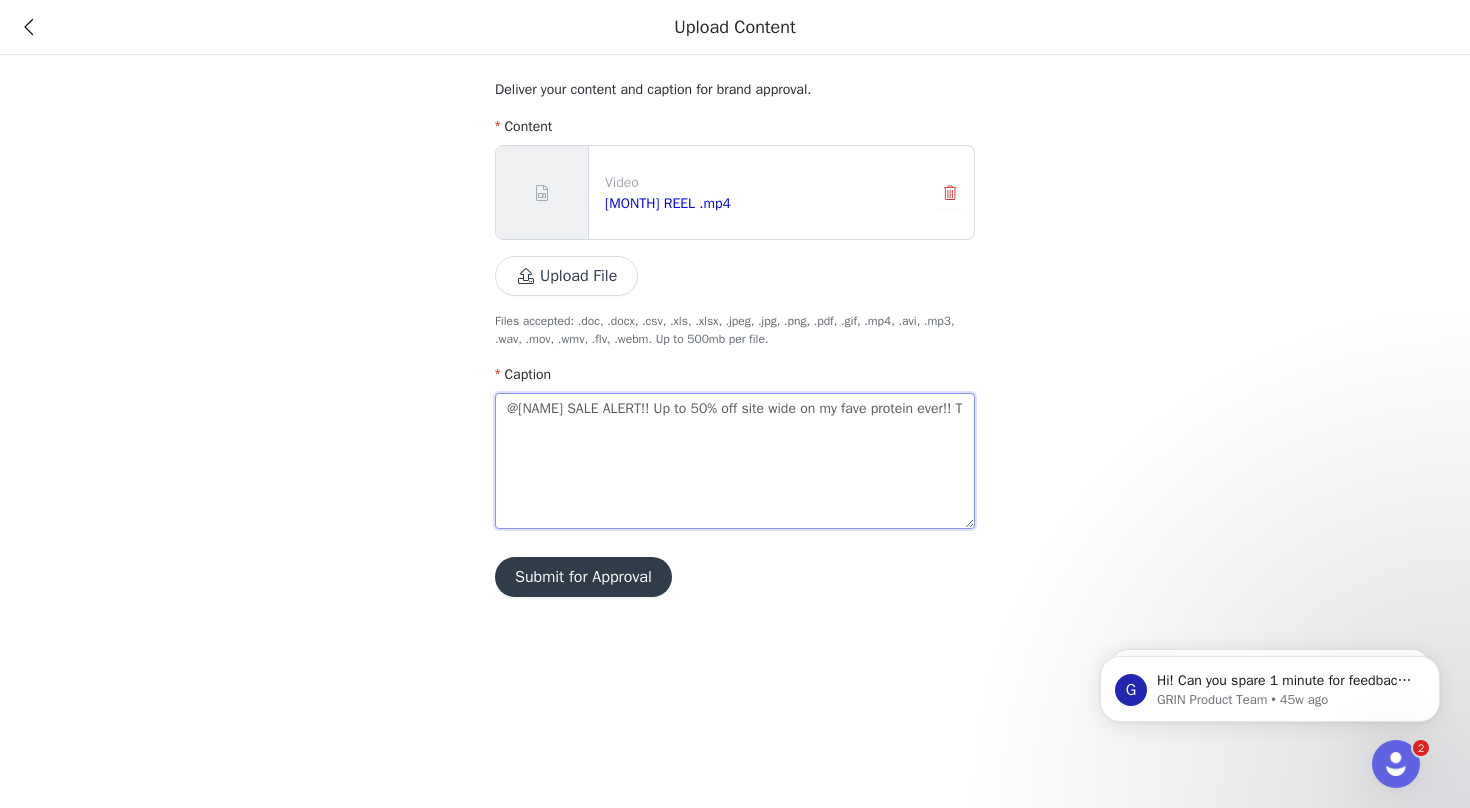 type 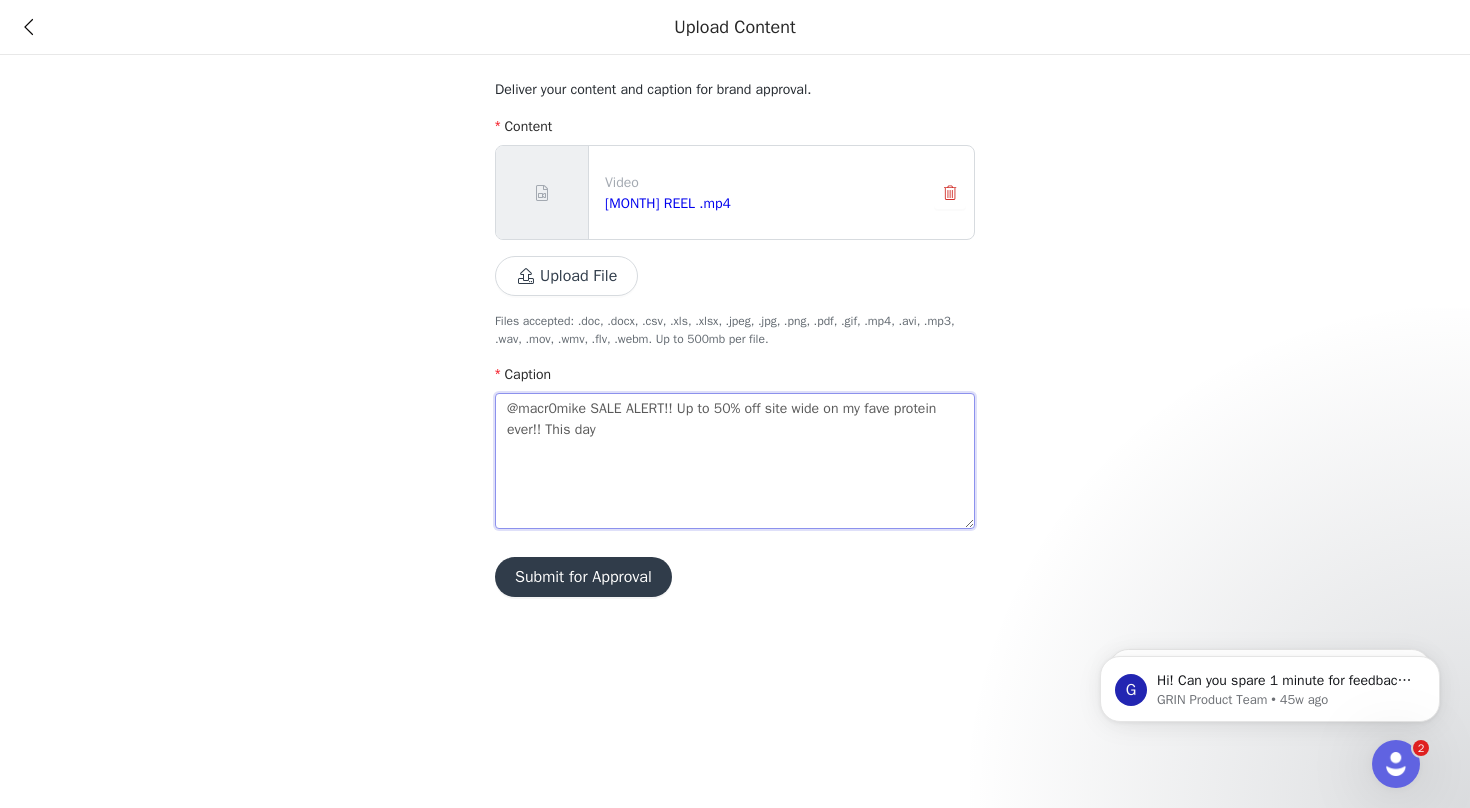 type 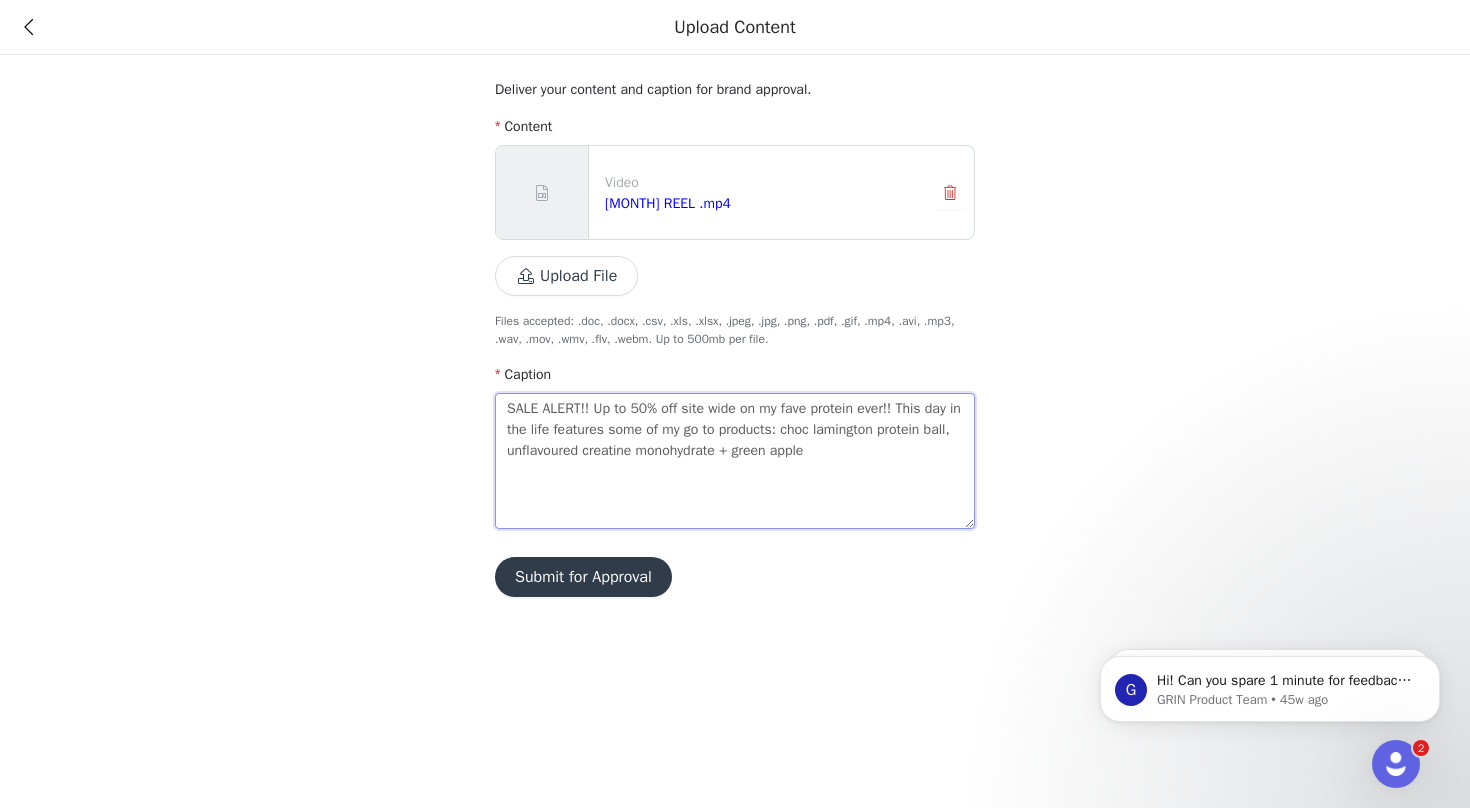 click on "SALE ALERT!! Up to 50% off site wide on my fave protein ever!! This day in the life features some of my go to products: choc lamington protein ball, unflavoured creatine monohydrate + green apple" at bounding box center (735, 461) 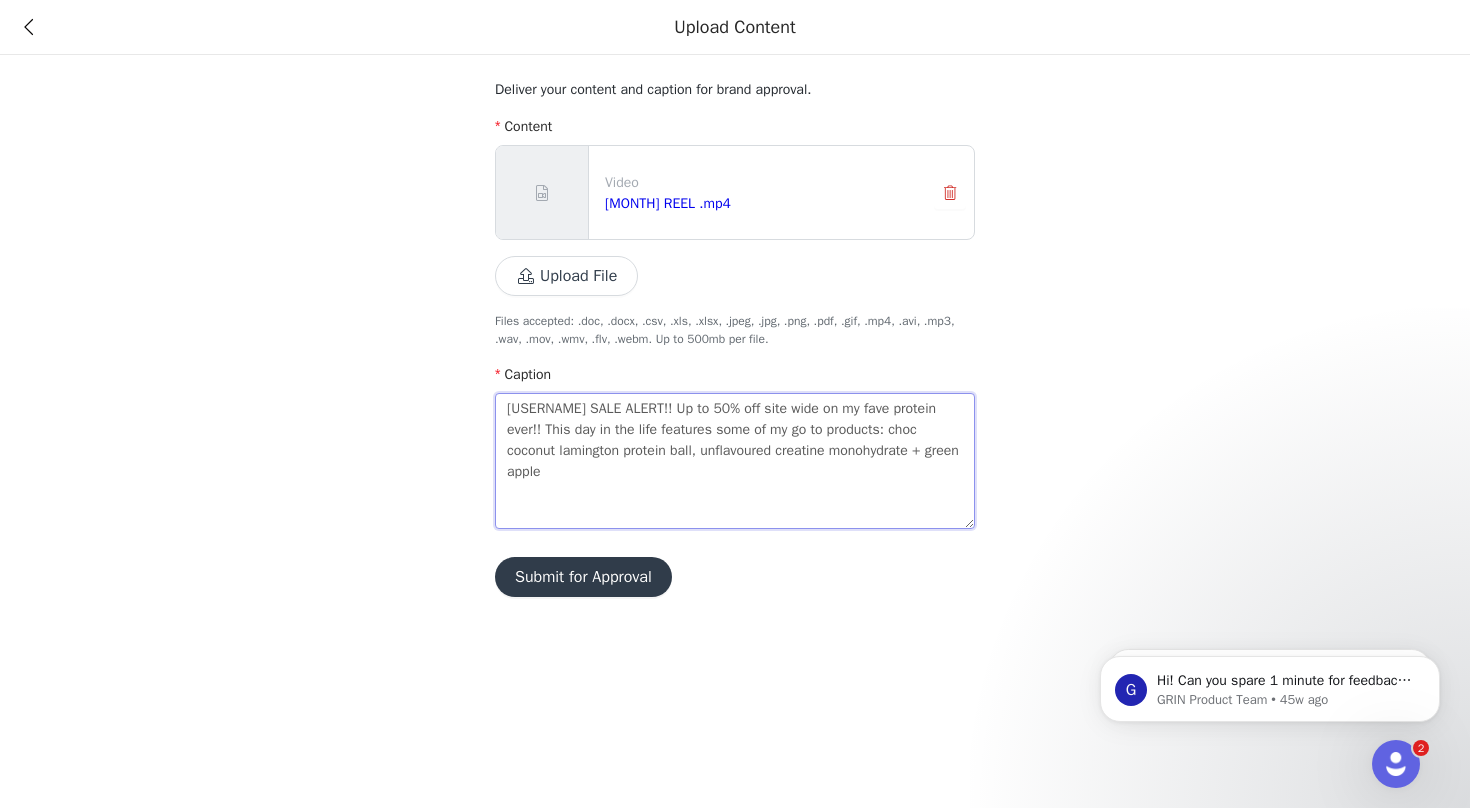 click on "[USERNAME] SALE ALERT!! Up to 50% off site wide on my fave protein ever!! This day in the life features some of my go to products: choc coconut lamington protein ball, unflavoured creatine monohydrate + green apple" at bounding box center [735, 461] 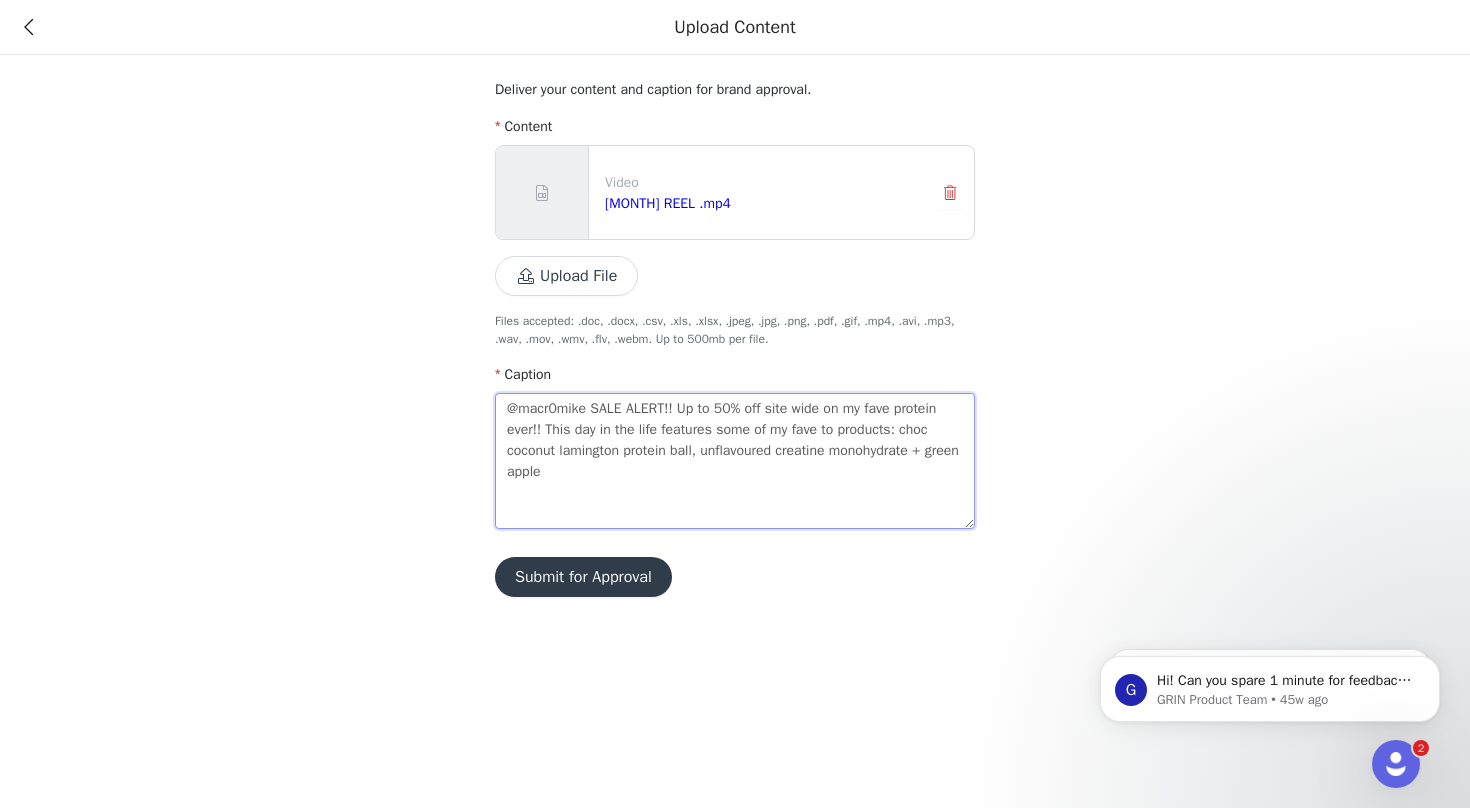 click on "@macr0mike SALE ALERT!! Up to 50% off site wide on my fave protein ever!! This day in the life features some of my fave to products: choc coconut lamington protein ball, unflavoured creatine monohydrate + green apple" at bounding box center (735, 461) 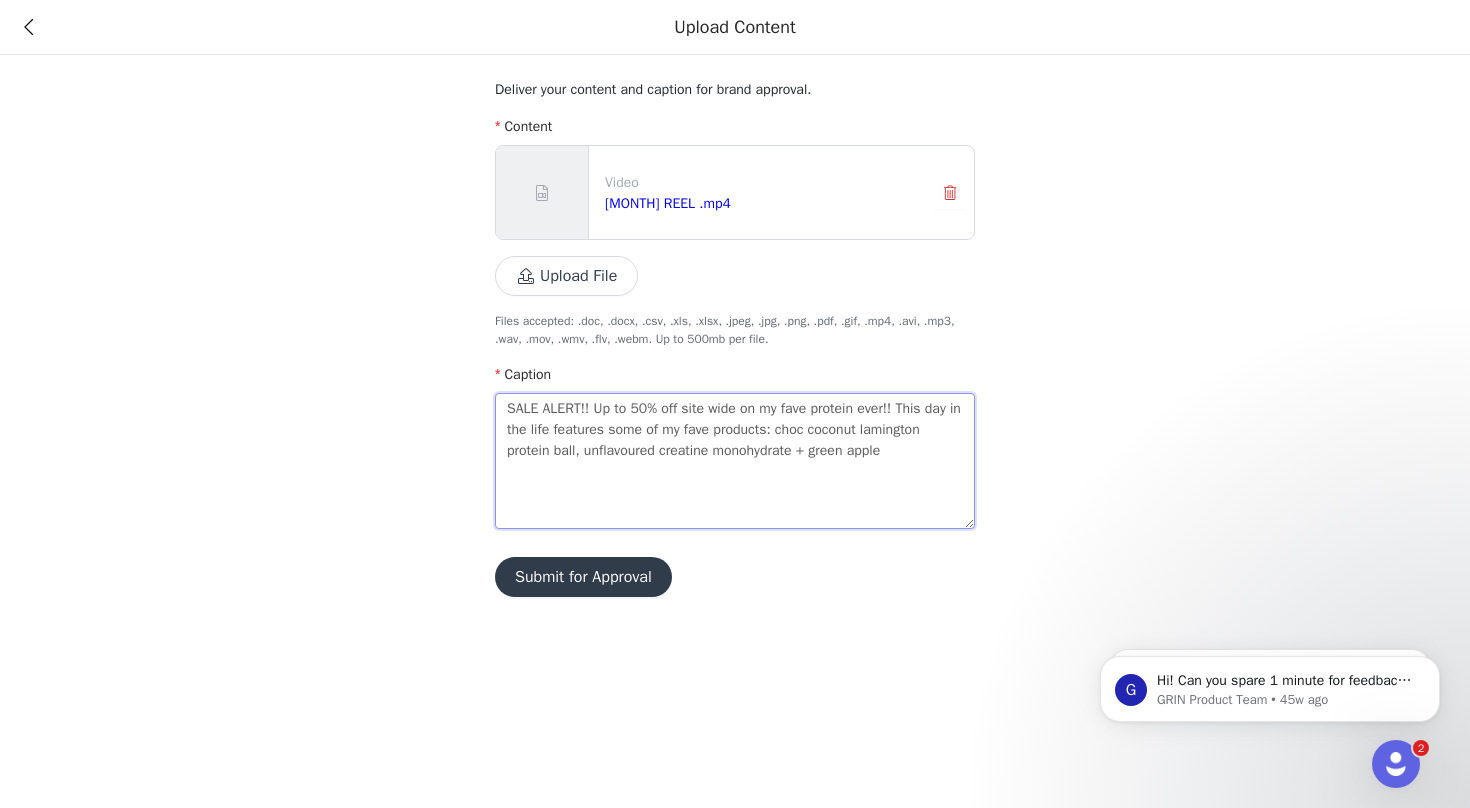 click on "SALE ALERT!! Up to 50% off site wide on my fave protein ever!! This day in the life features some of my fave products: choc coconut lamington protein ball, unflavoured creatine monohydrate + green apple" at bounding box center [735, 461] 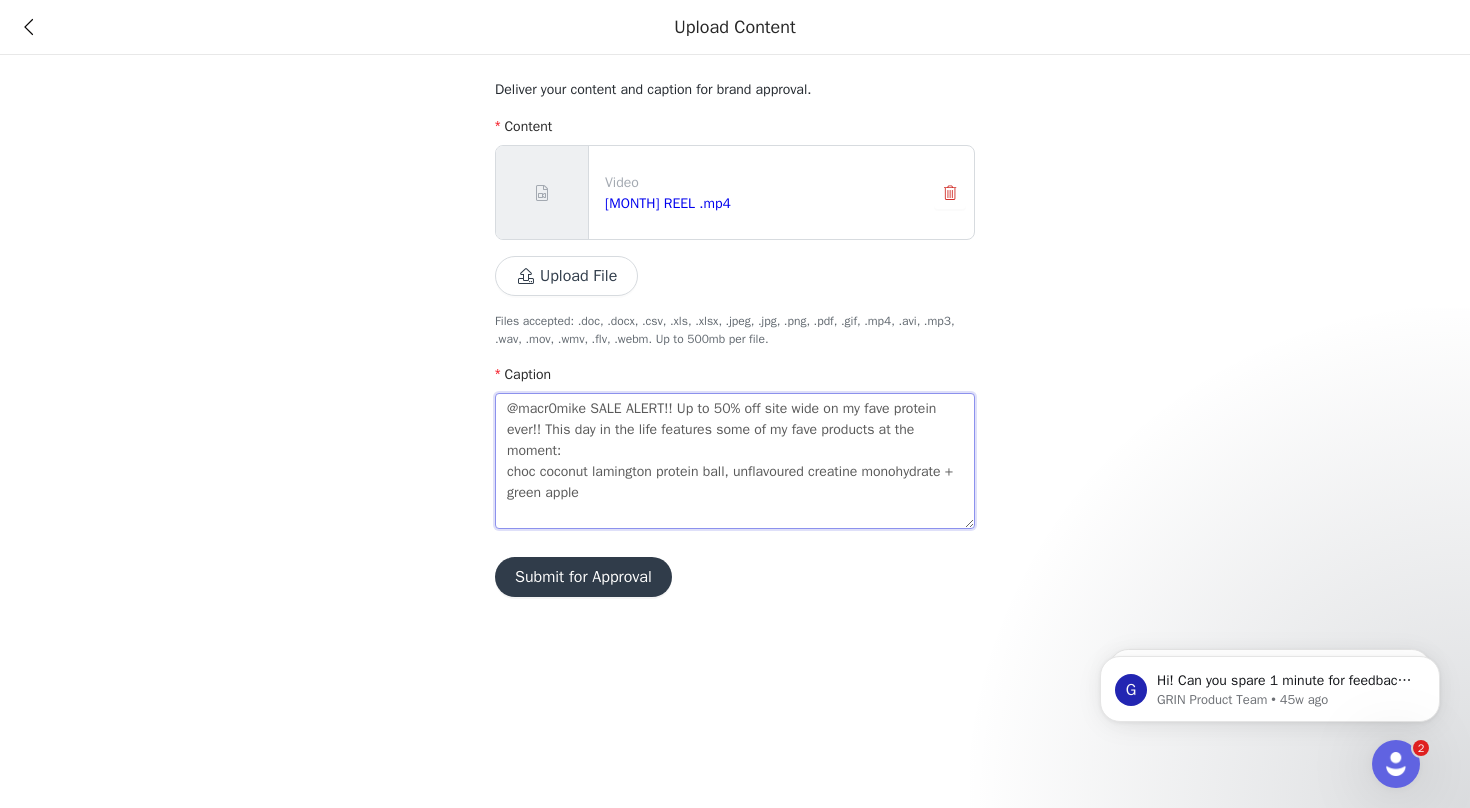 click on "@macr0mike SALE ALERT!! Up to 50% off site wide on my fave protein ever!! This day in the life features some of my fave products at the moment:
choc coconut lamington protein ball, unflavoured creatine monohydrate + green apple" at bounding box center (735, 461) 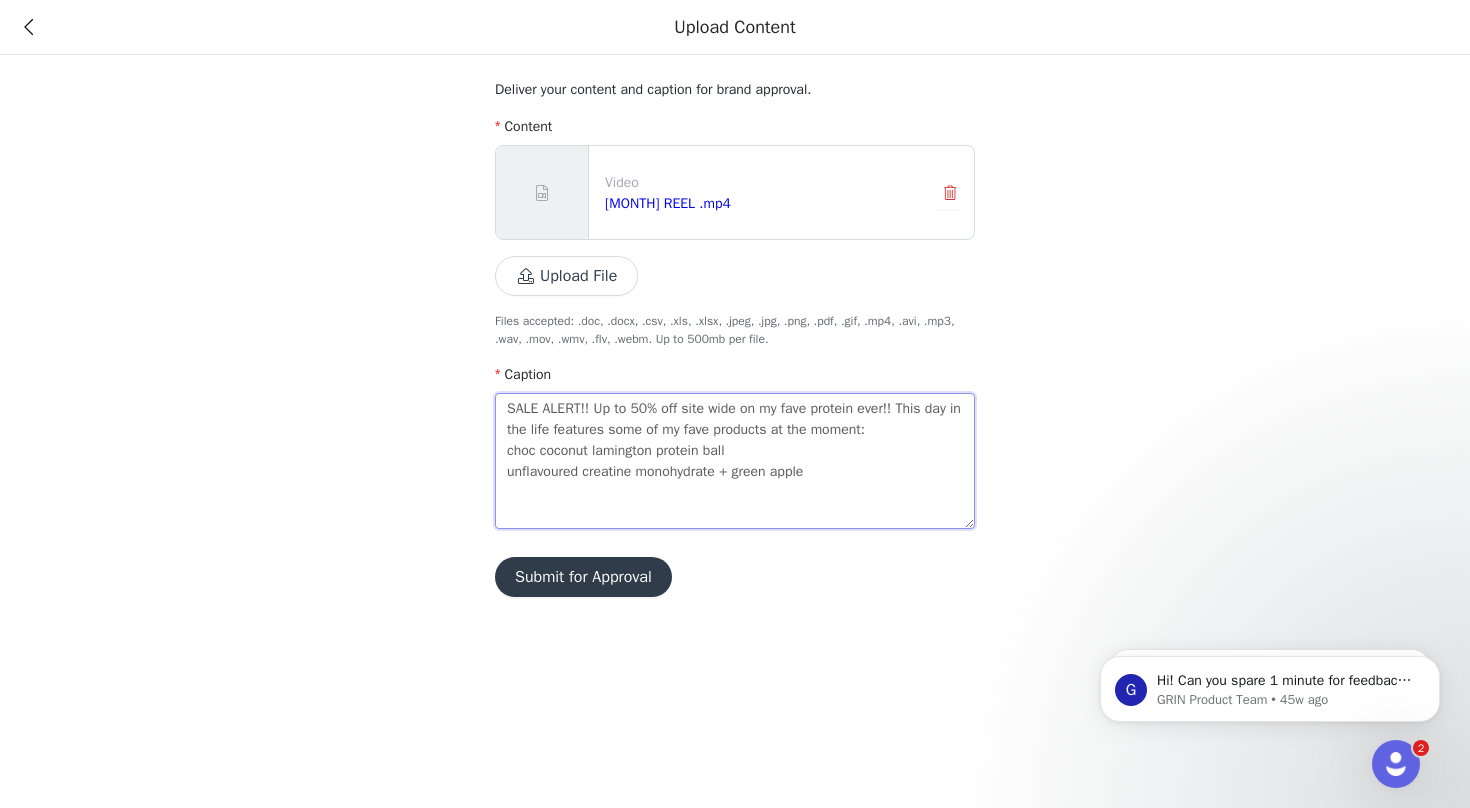 click on "SALE ALERT!! Up to 50% off site wide on my fave protein ever!! This day in the life features some of my fave products at the moment:
choc coconut lamington protein ball
unflavoured creatine monohydrate + green apple" at bounding box center [735, 461] 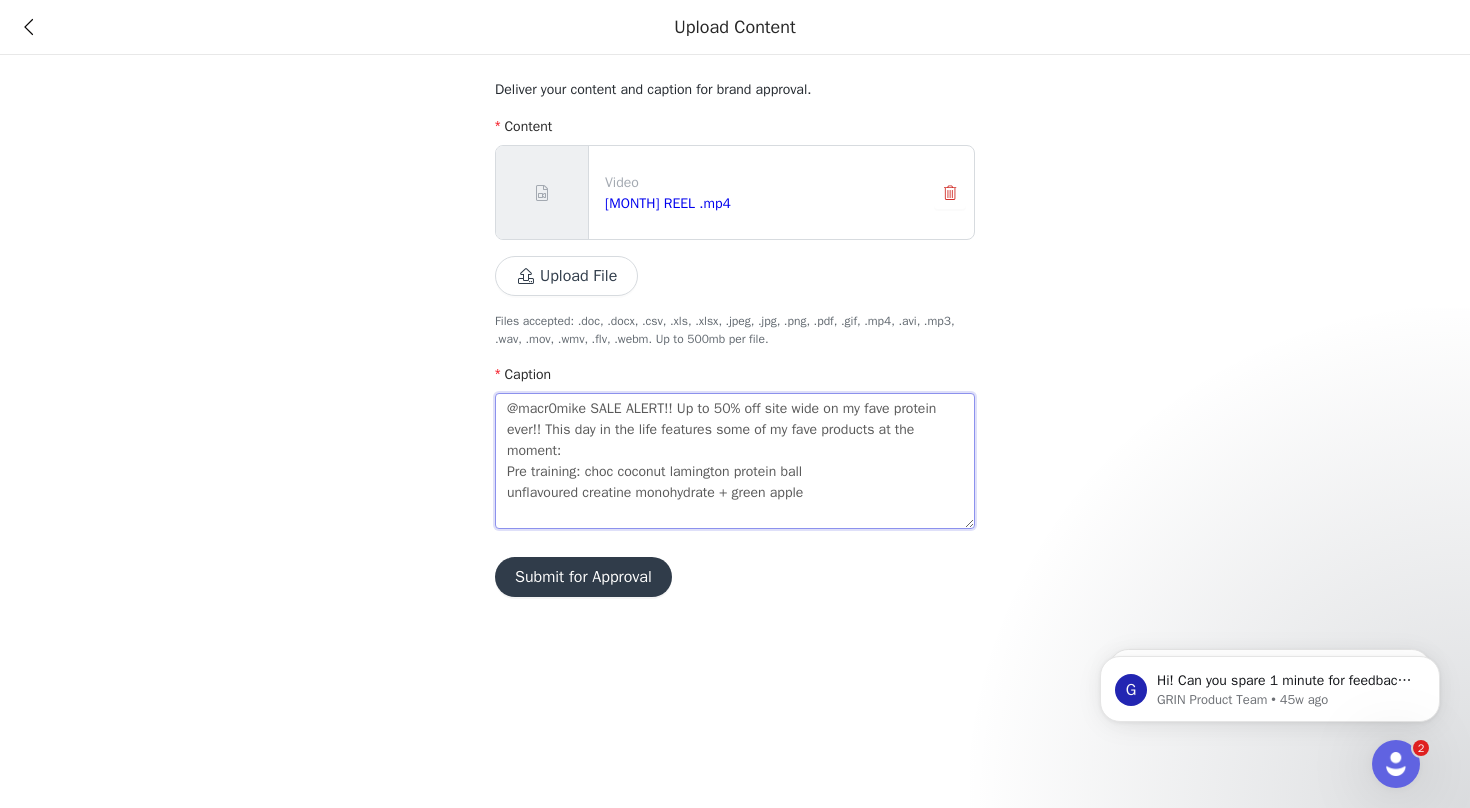 click on "@macr0mike SALE ALERT!! Up to 50% off site wide on my fave protein ever!! This day in the life features some of my fave products at the moment:
Pre training: choc coconut lamington protein ball
unflavoured creatine monohydrate + green apple" at bounding box center (735, 461) 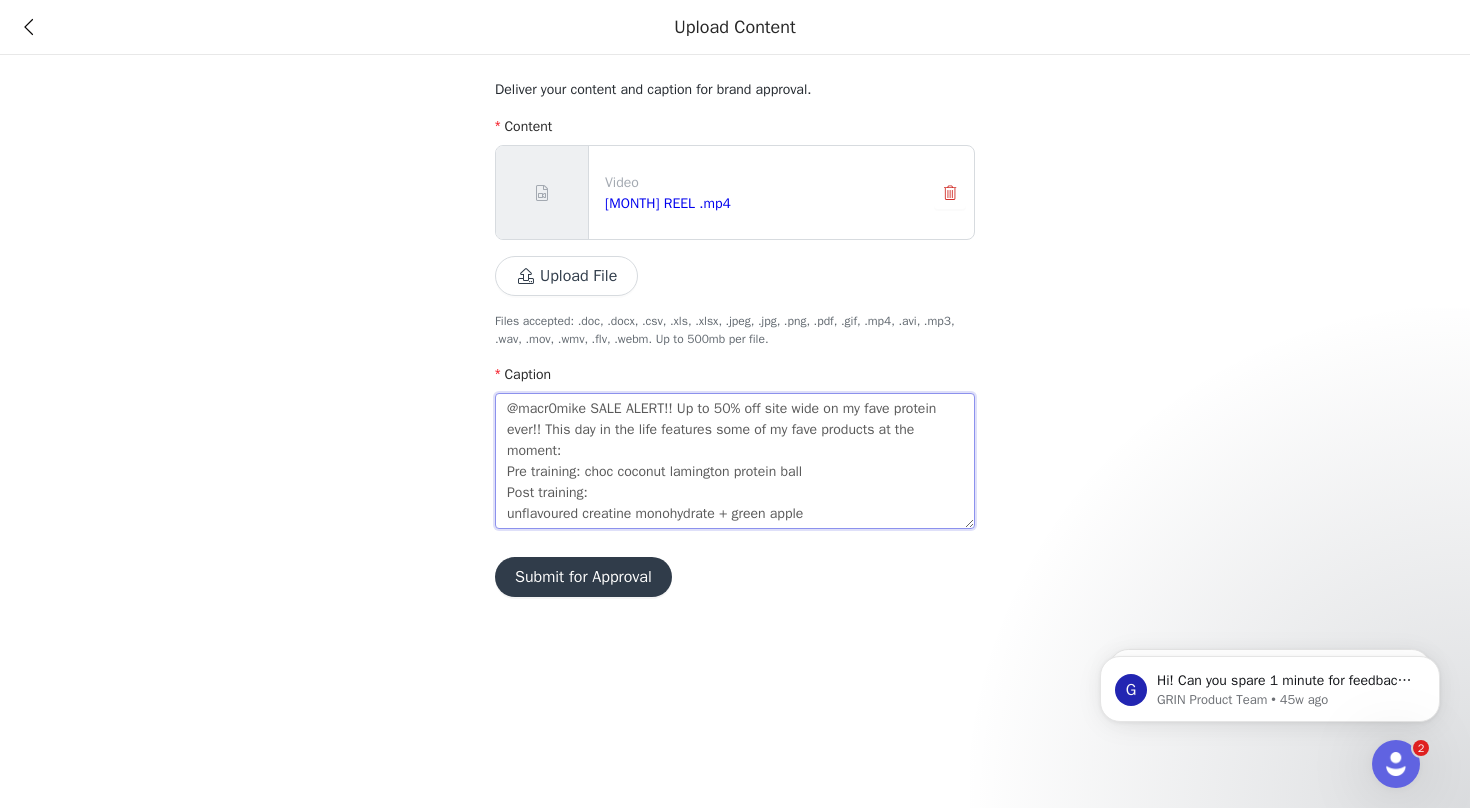 click on "@macr0mike SALE ALERT!! Up to 50% off site wide on my fave protein ever!! This day in the life features some of my fave products at the moment:
Pre training: choc coconut lamington protein ball
Post training:
unflavoured creatine monohydrate + green apple" at bounding box center (735, 461) 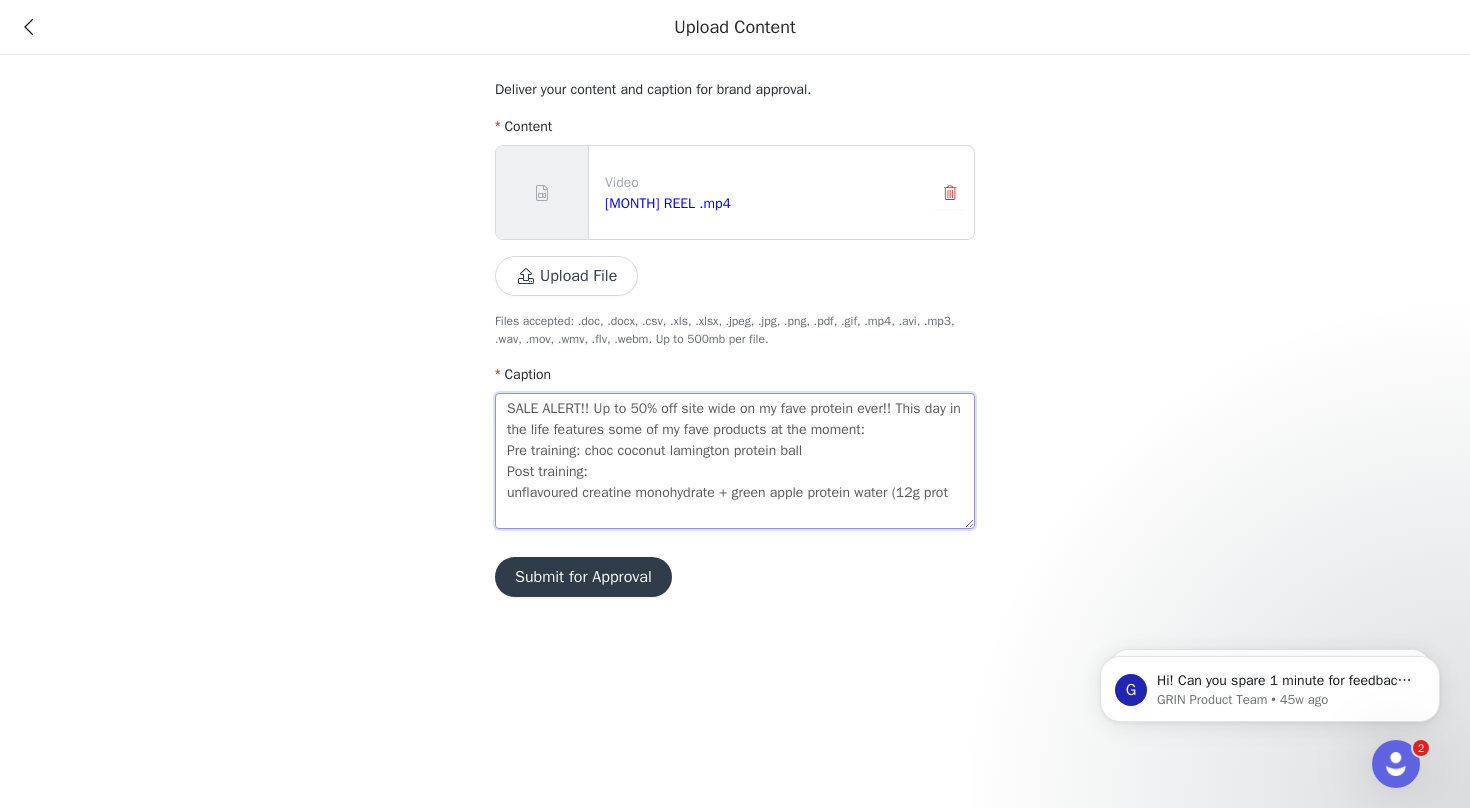 scroll, scrollTop: 15, scrollLeft: 0, axis: vertical 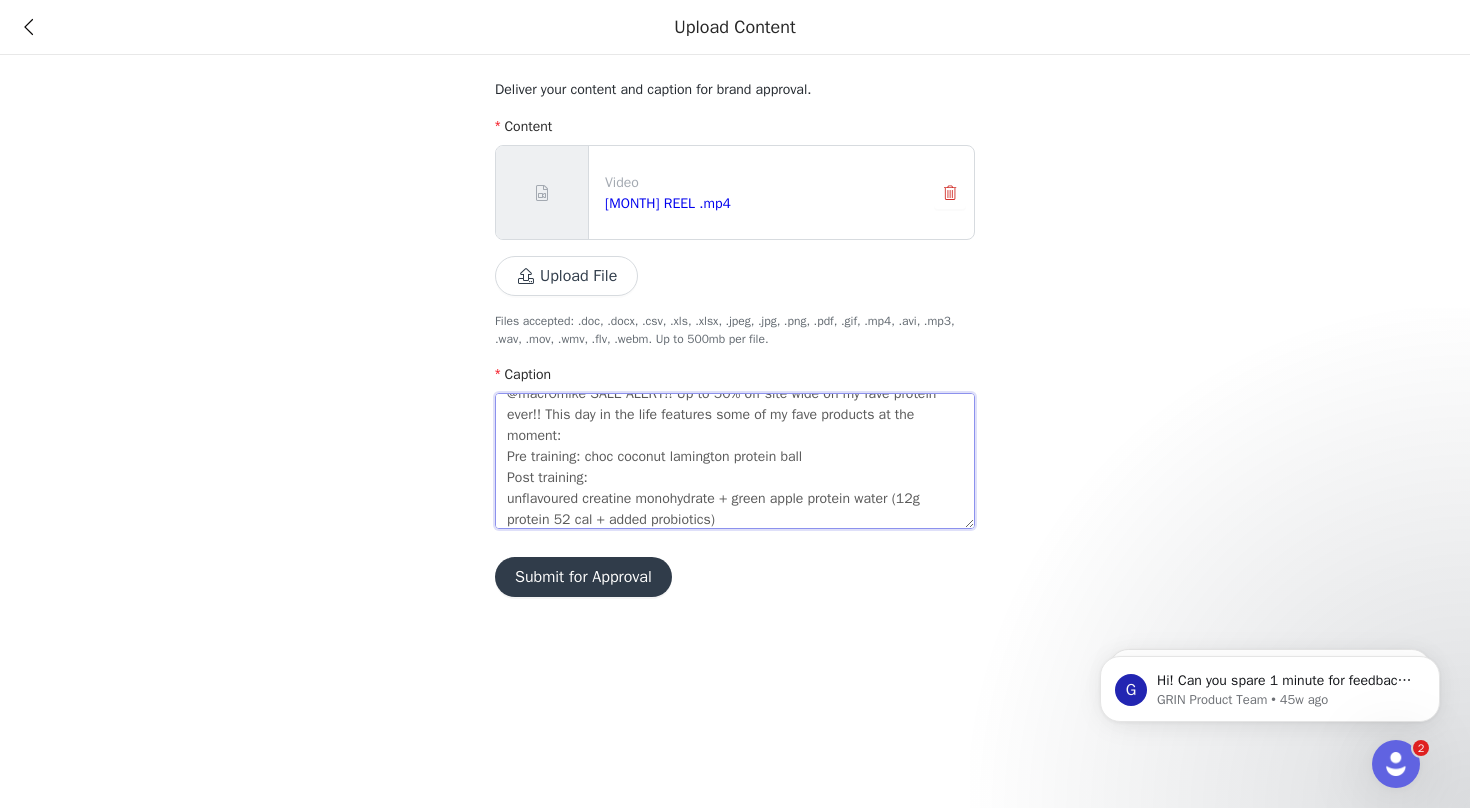click on "@macr0mike SALE ALERT!! Up to 50% off site wide on my fave protein ever!! This day in the life features some of my fave products at the moment:
Pre training: choc coconut lamington protein ball
Post training:
unflavoured creatine monohydrate + green apple protein water (12g protein 52 cal + added probiotics)" at bounding box center [735, 461] 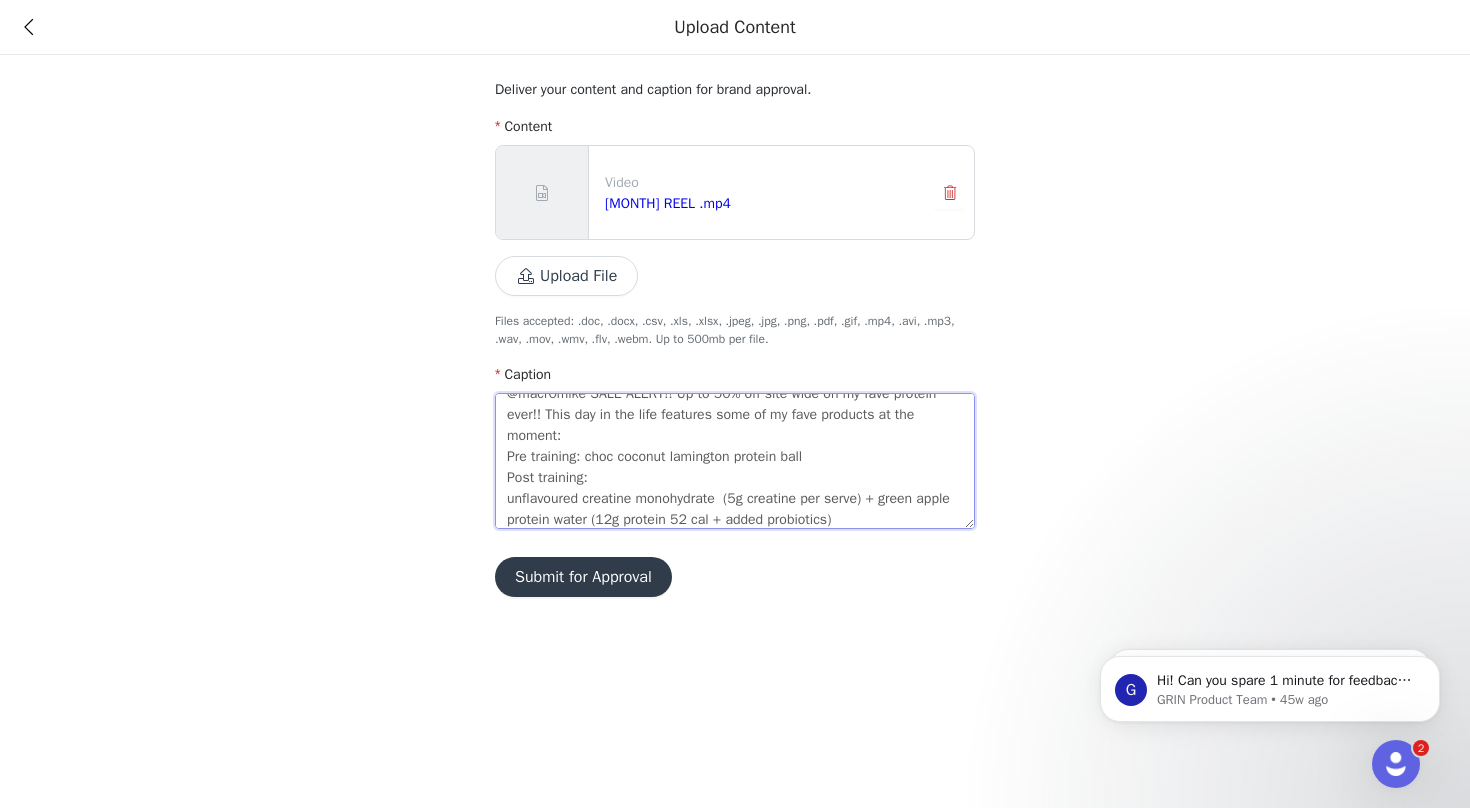 click on "@macr0mike SALE ALERT!! Up to 50% off site wide on my fave protein ever!! This day in the life features some of my fave products at the moment:
Pre training: choc coconut lamington protein ball
Post training:
unflavoured creatine monohydrate  (5g creatine per serve) + green apple protein water (12g protein 52 cal + added probiotics)" at bounding box center [735, 461] 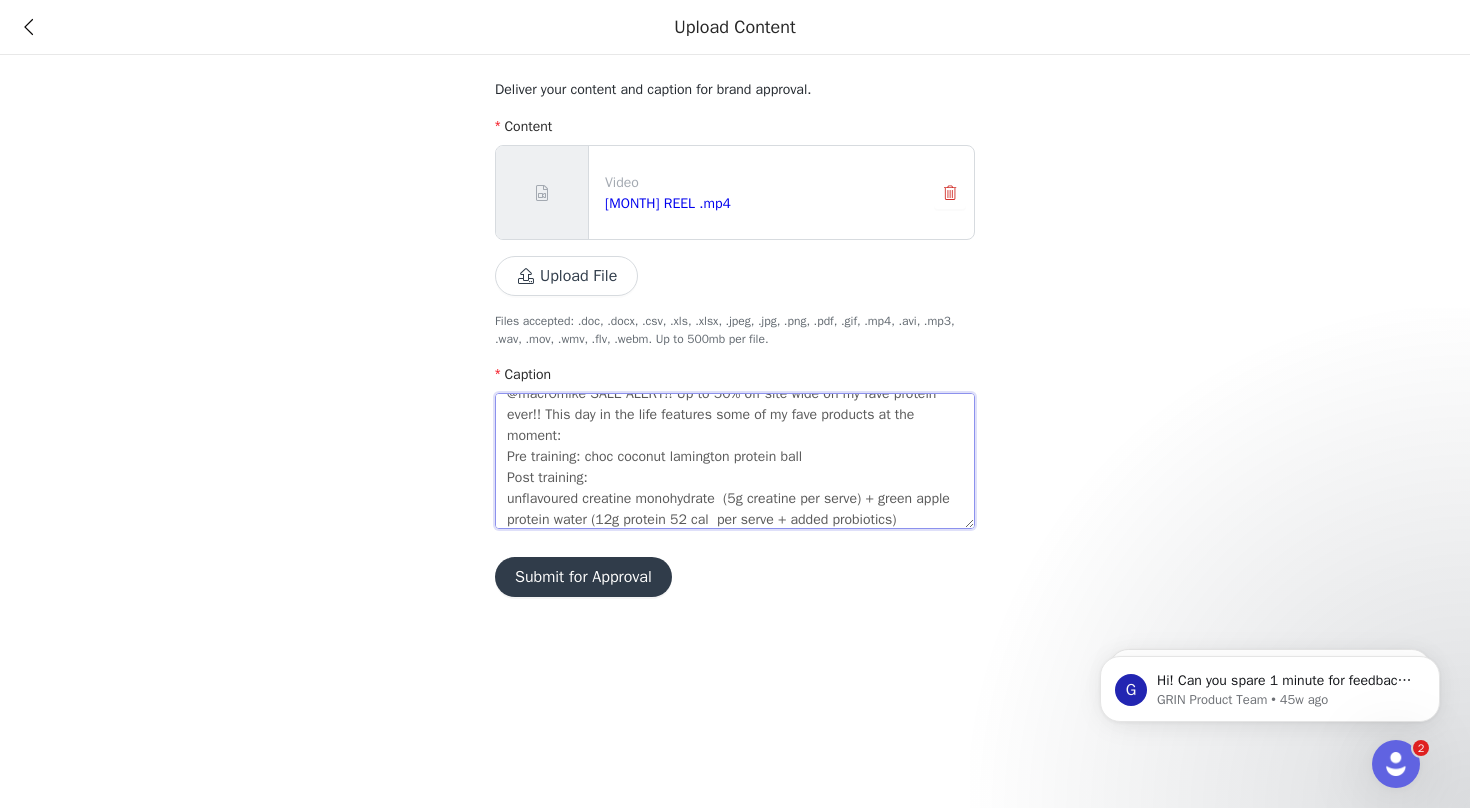 click on "@macr0mike SALE ALERT!! Up to 50% off site wide on my fave protein ever!! This day in the life features some of my fave products at the moment:
Pre training: choc coconut lamington protein ball
Post training:
unflavoured creatine monohydrate  (5g creatine per serve) + green apple protein water (12g protein 52 cal  per serve + added probiotics)" at bounding box center (735, 461) 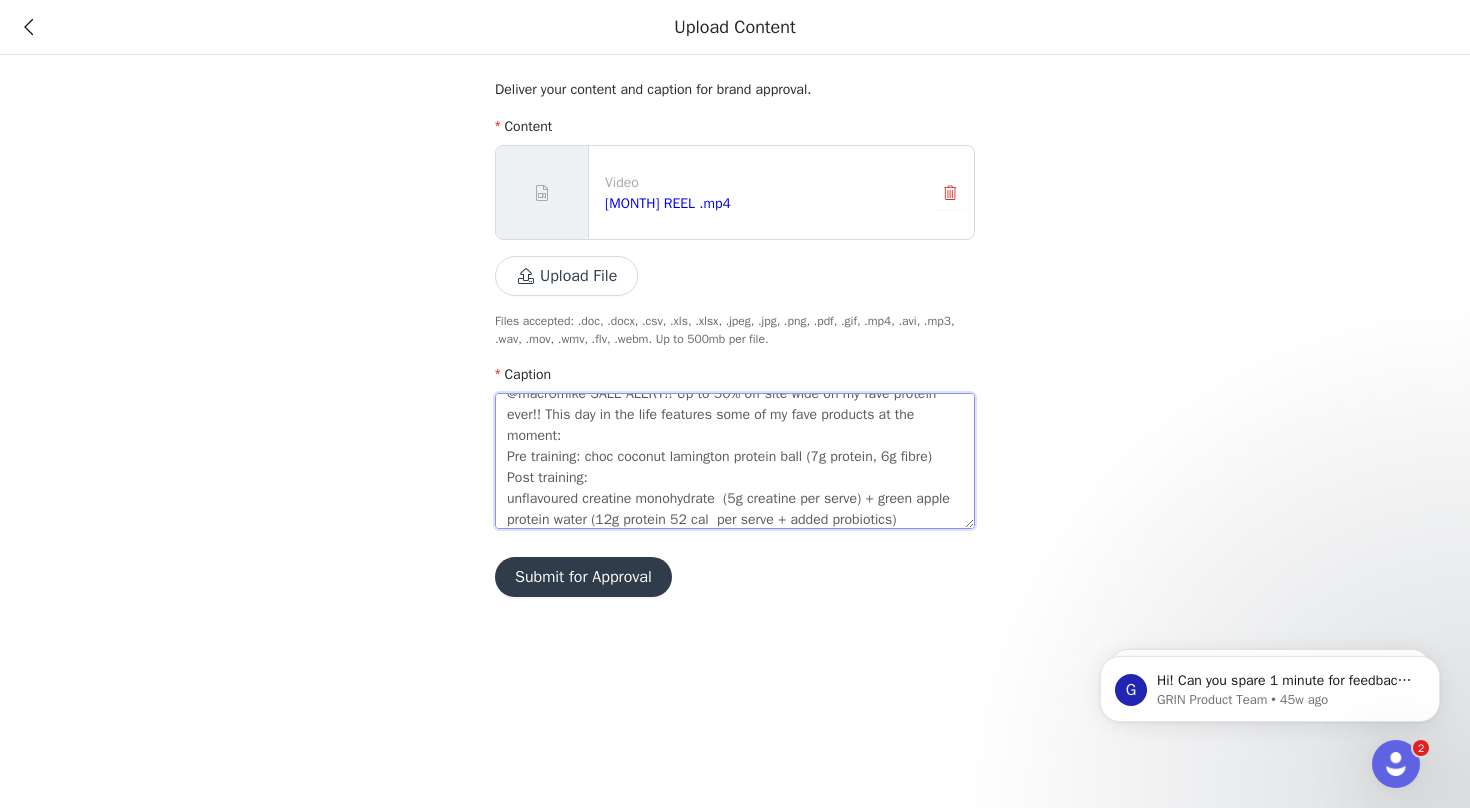 click on "@macr0mike SALE ALERT!! Up to 50% off site wide on my fave protein ever!! This day in the life features some of my fave products at the moment:
Pre training: choc coconut lamington protein ball (7g protein, 6g fibre)
Post training:
unflavoured creatine monohydrate  (5g creatine per serve) + green apple protein water (12g protein 52 cal  per serve + added probiotics)" at bounding box center (735, 461) 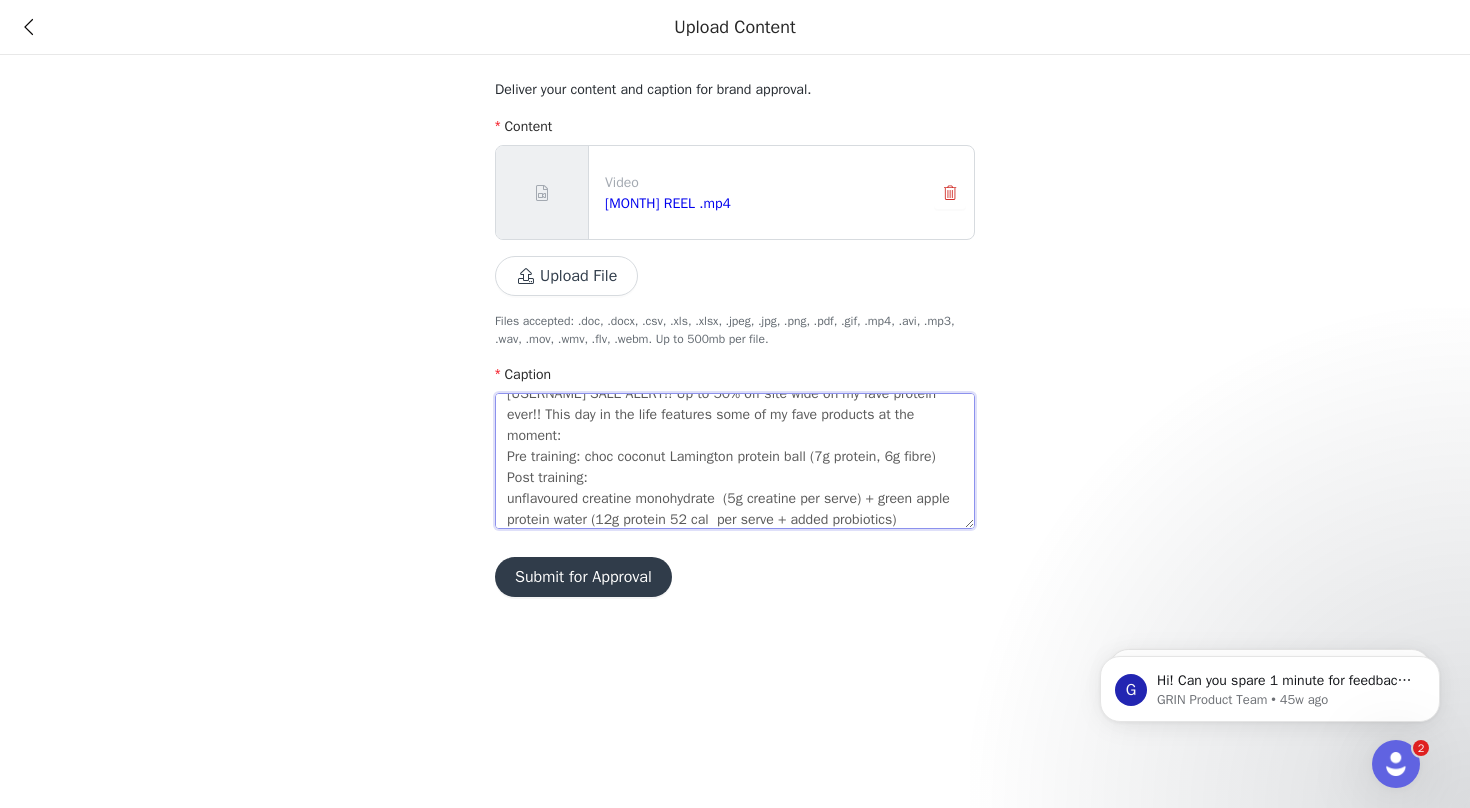 click on "[USERNAME] SALE ALERT!! Up to 50% off site wide on my fave protein ever!! This day in the life features some of my fave products at the moment:
Pre training: choc coconut Lamington protein ball (7g protein, 6g fibre)
Post training:
unflavoured creatine monohydrate  (5g creatine per serve) + green apple protein water (12g protein 52 cal  per serve + added probiotics)" at bounding box center (735, 461) 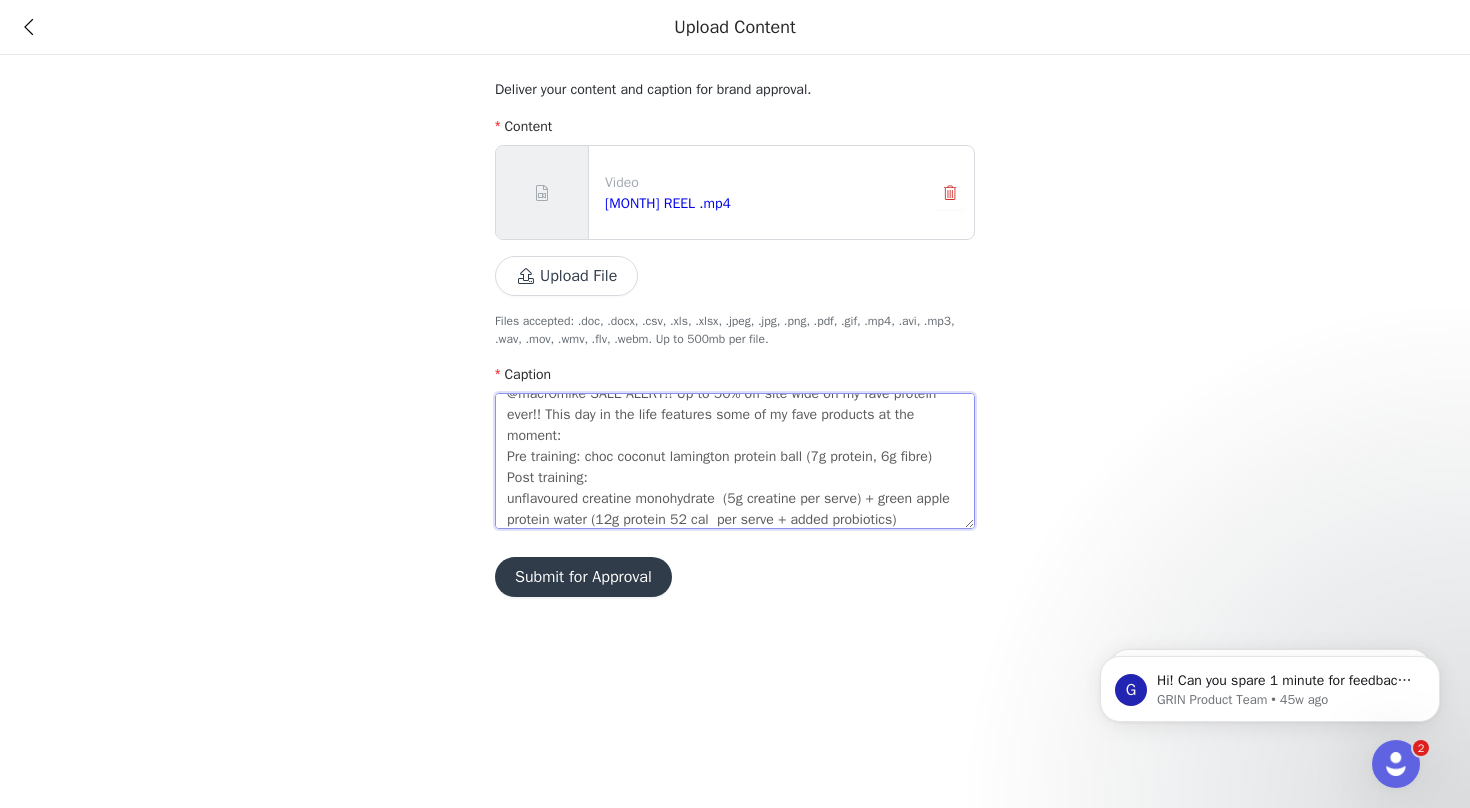 click on "@macr0mike SALE ALERT!! Up to 50% off site wide on my fave protein ever!! This day in the life features some of my fave products at the moment:
Pre training: choc coconut lamington protein ball (7g protein, 6g fibre)
Post training:
unflavoured creatine monohydrate  (5g creatine per serve) + green apple protein water (12g protein 52 cal  per serve + added probiotics)" at bounding box center (735, 461) 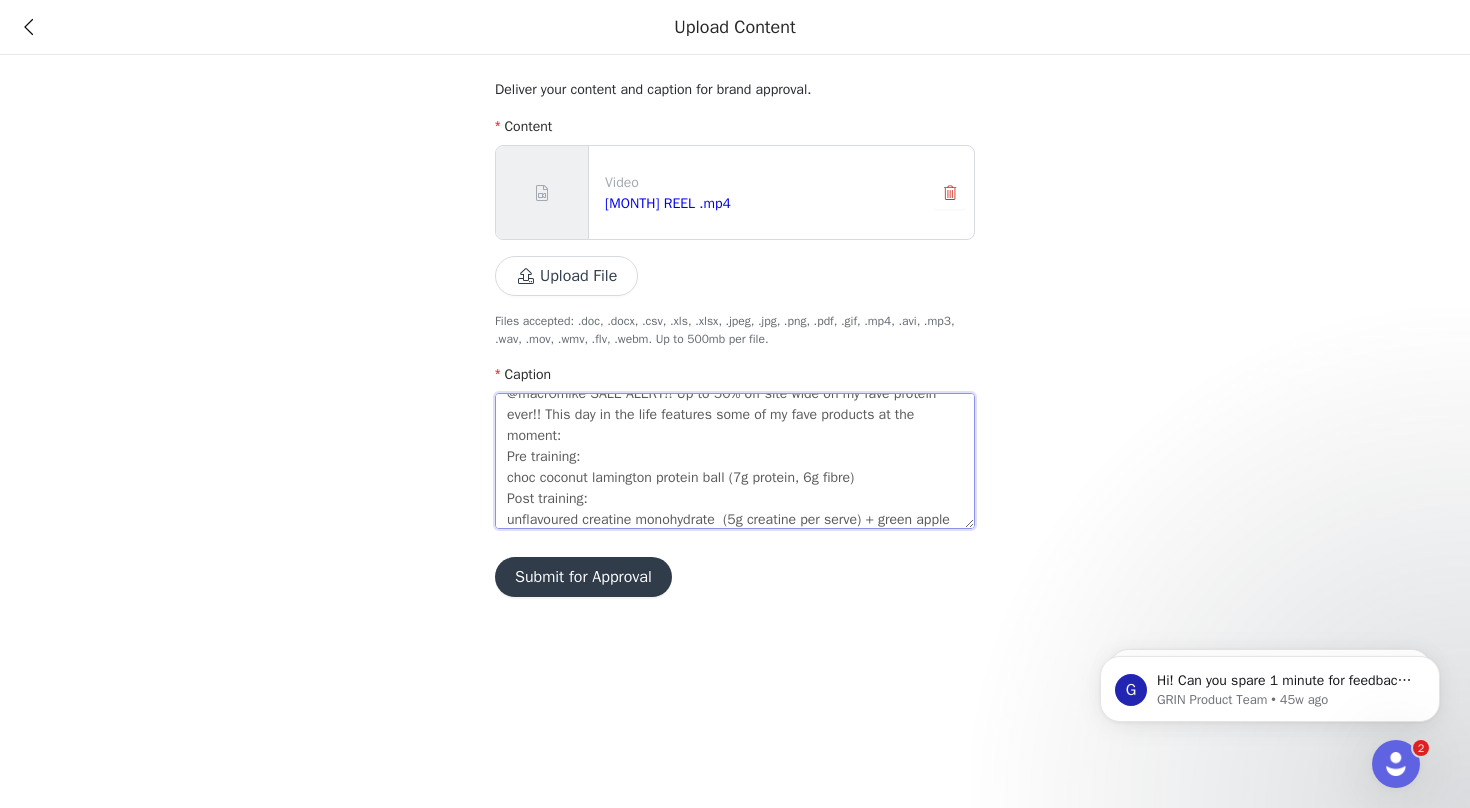scroll, scrollTop: 42, scrollLeft: 0, axis: vertical 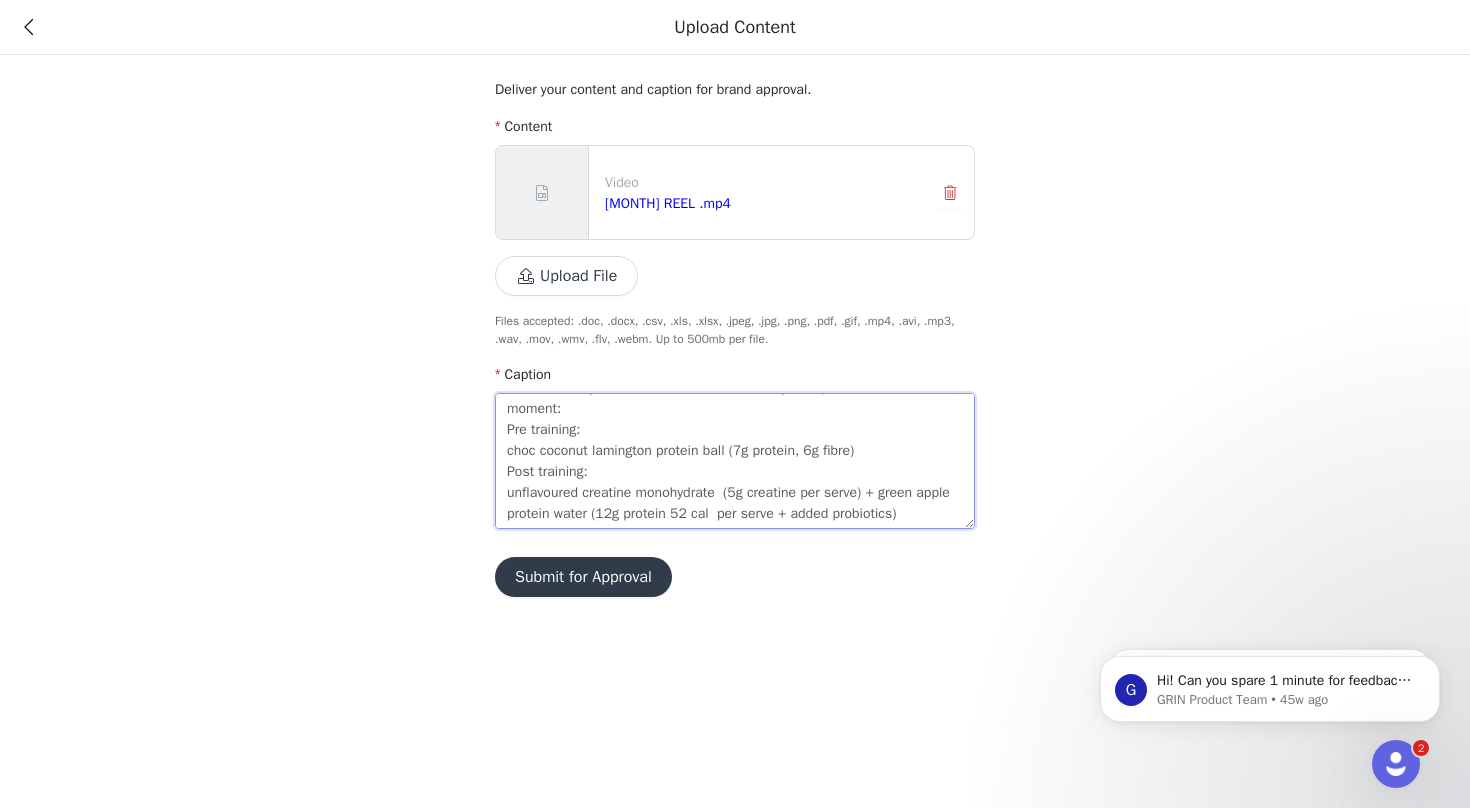click on "@macr0mike SALE ALERT!! Up to 50% off site wide on my fave protein ever!! This day in the life features some of my fave products at the moment:
Pre training:
choc coconut lamington protein ball (7g protein, 6g fibre)
Post training:
unflavoured creatine monohydrate  (5g creatine per serve) + green apple protein water (12g protein 52 cal  per serve + added probiotics)" at bounding box center (735, 461) 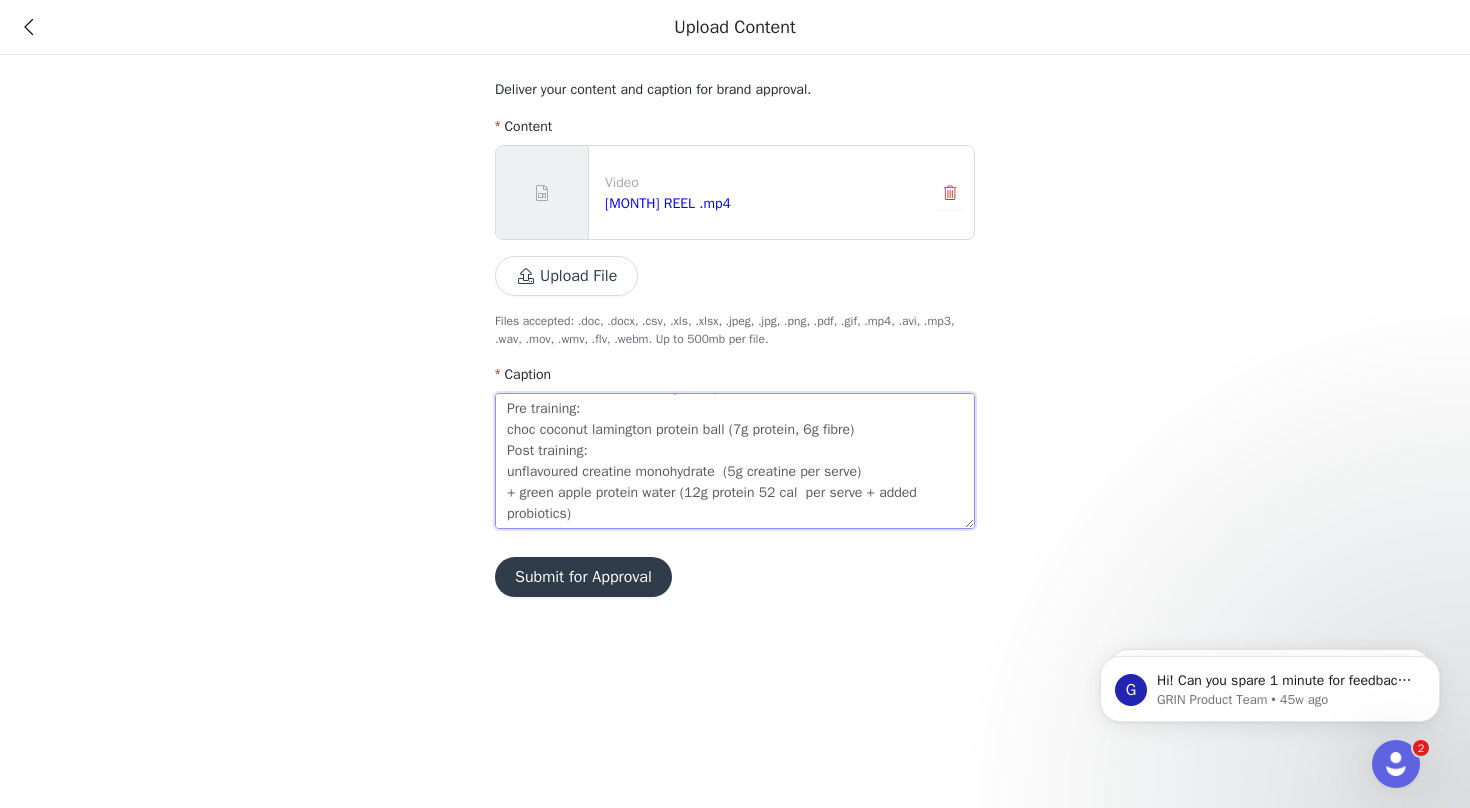 scroll, scrollTop: 63, scrollLeft: 0, axis: vertical 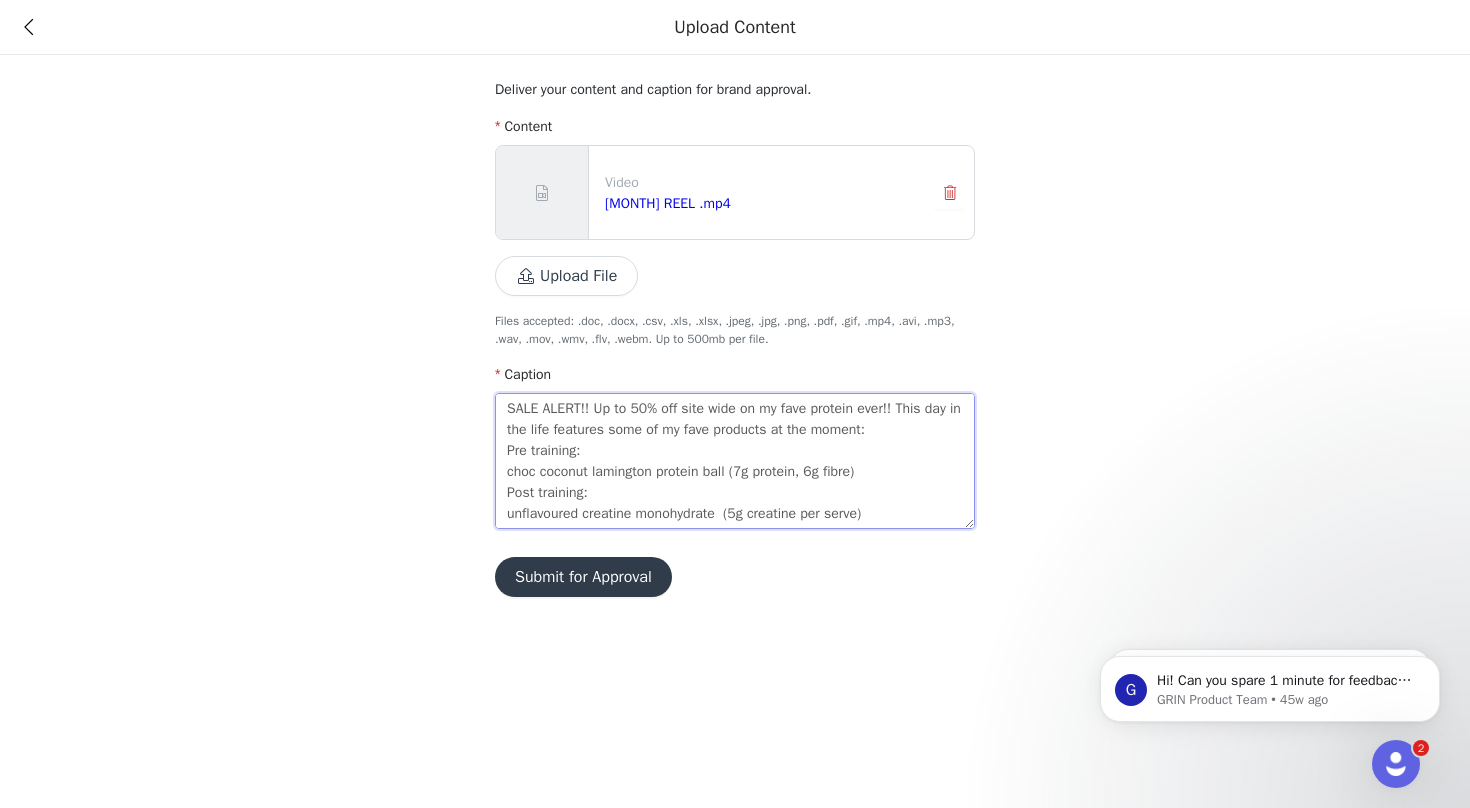 click on "SALE ALERT!! Up to 50% off site wide on my fave protein ever!! This day in the life features some of my fave products at the moment:
Pre training:
choc coconut lamington protein ball (7g protein, 6g fibre)
Post training:
unflavoured creatine monohydrate  (5g creatine per serve)
+ green apple protein water (12g protein 52 cal  per serve + added probiotics)" at bounding box center [735, 461] 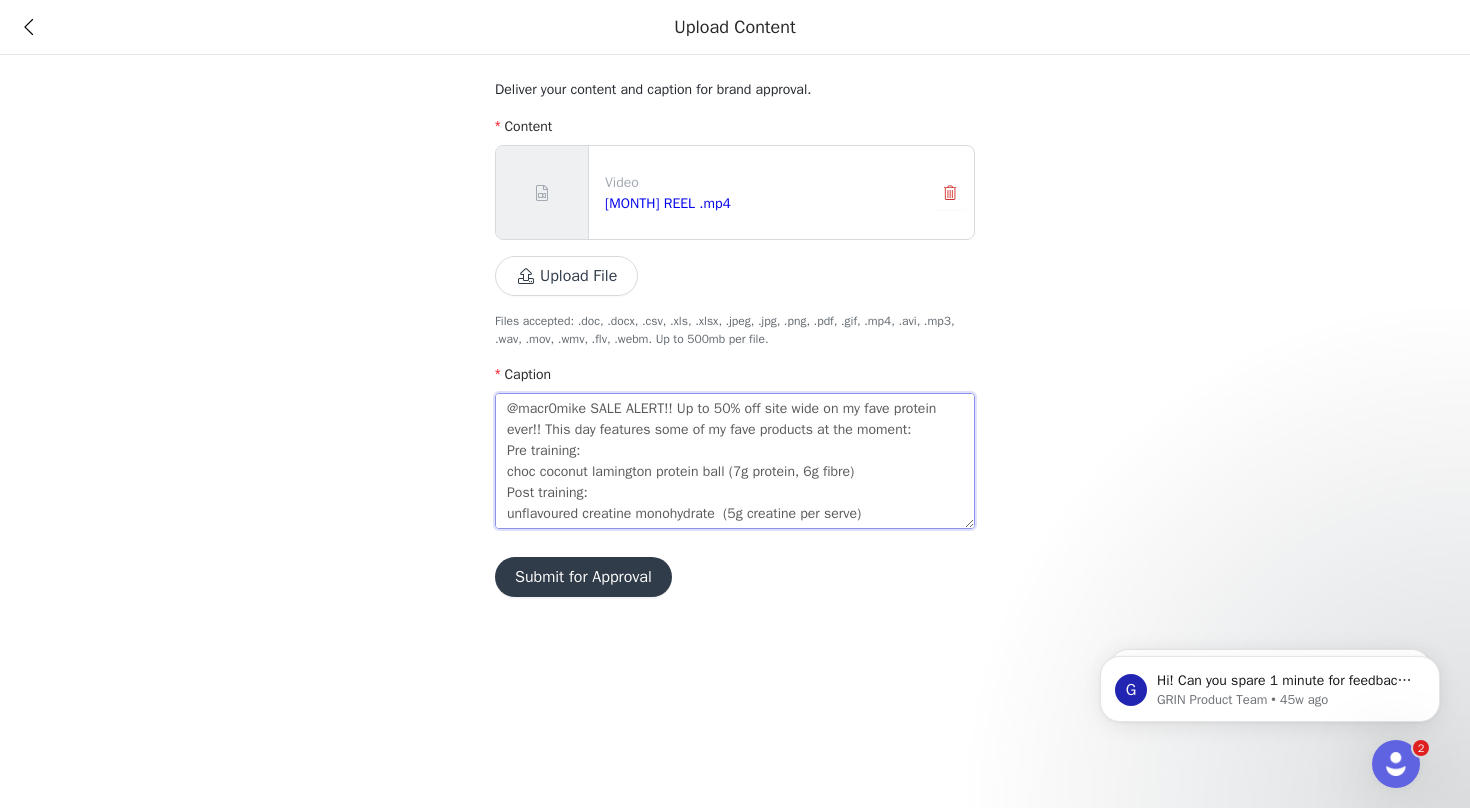 drag, startPoint x: 836, startPoint y: 433, endPoint x: 896, endPoint y: 428, distance: 60.207973 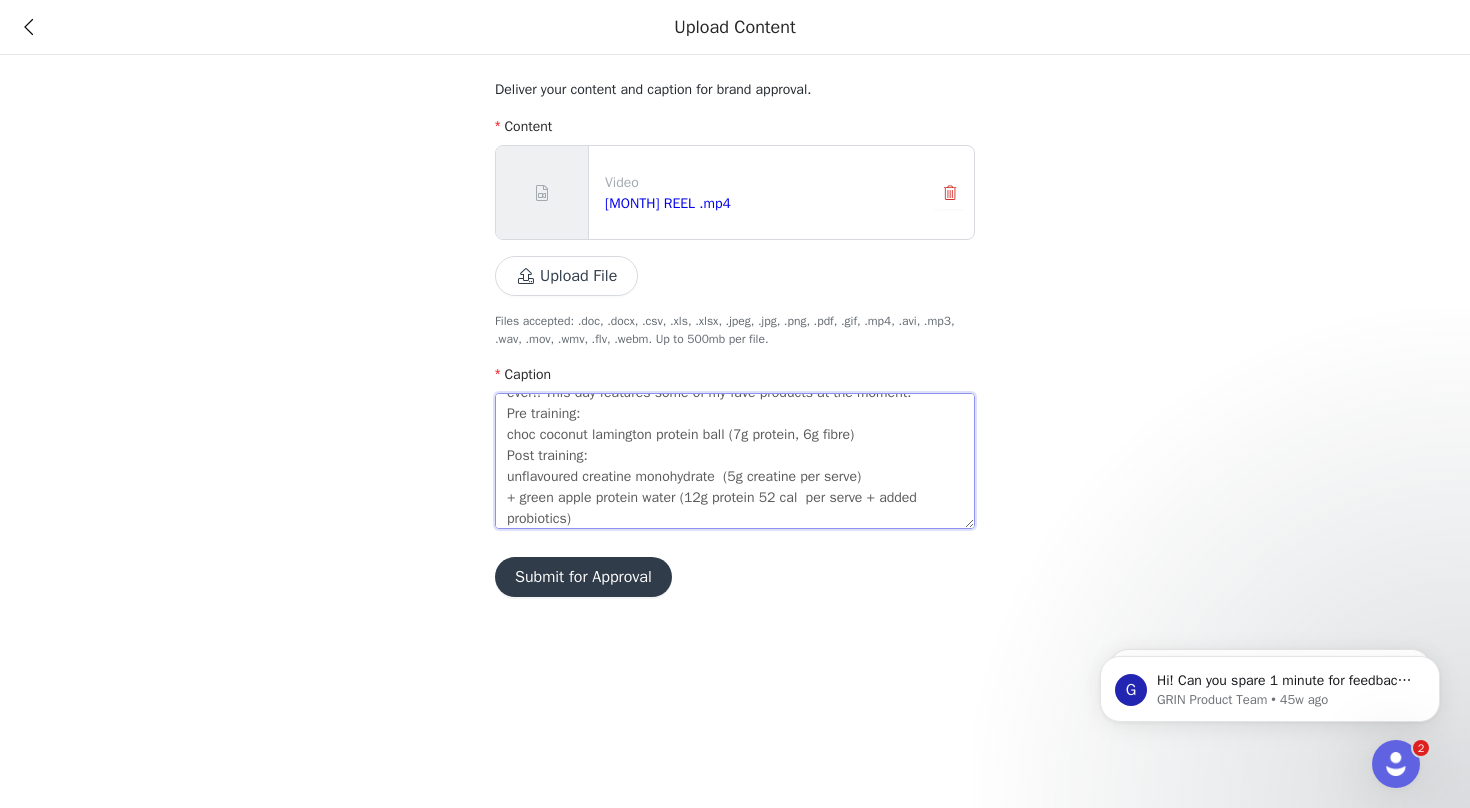 scroll, scrollTop: 42, scrollLeft: 0, axis: vertical 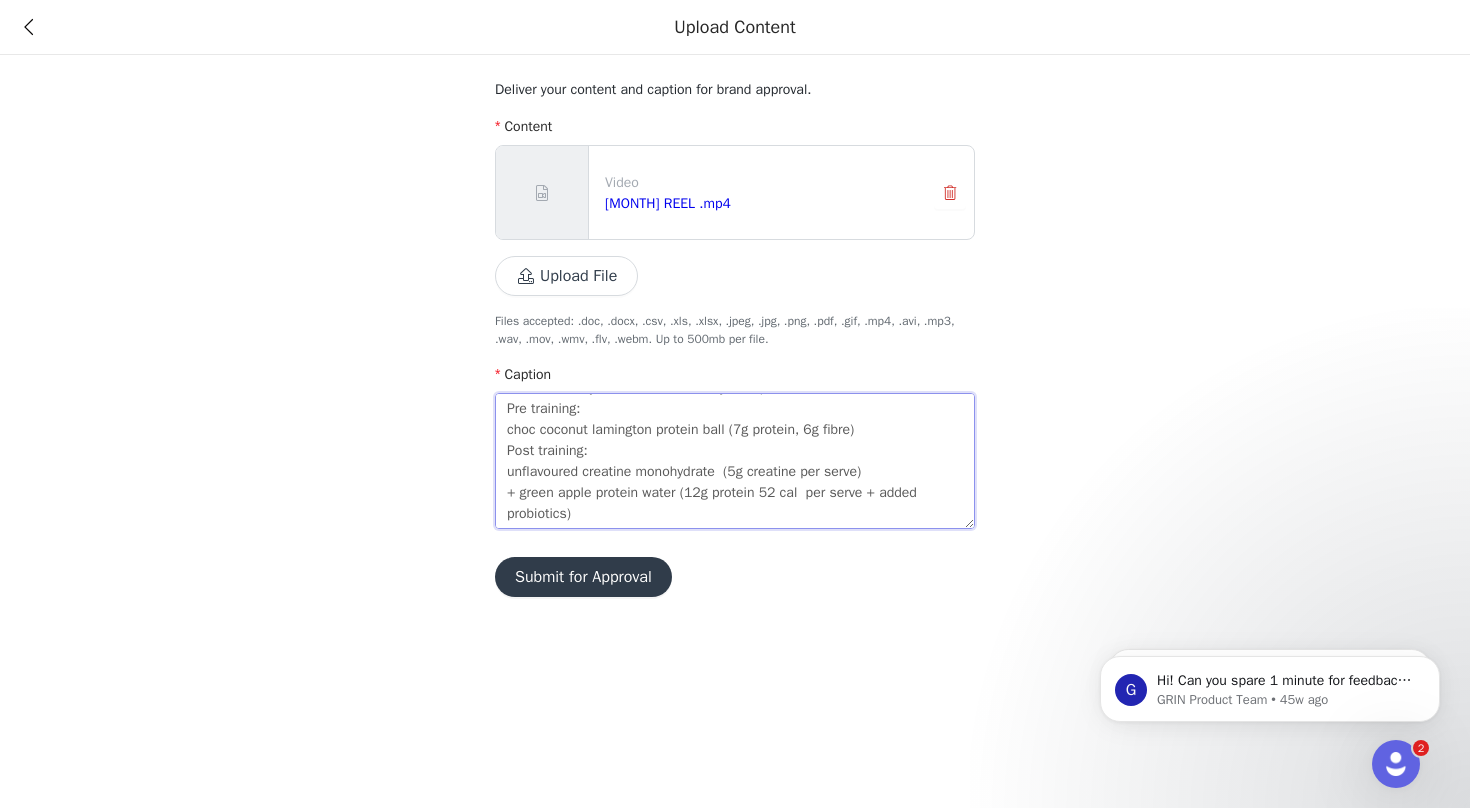 click on "@macr0mike SALE ALERT!! Up to 50% off site wide on my fave protein ever!! This day features some of my fave products at the moment:
Pre training:
choc coconut lamington protein ball (7g protein, 6g fibre)
Post training:
unflavoured creatine monohydrate  (5g creatine per serve)
+ green apple protein water (12g protein 52 cal  per serve + added probiotics)" at bounding box center (735, 461) 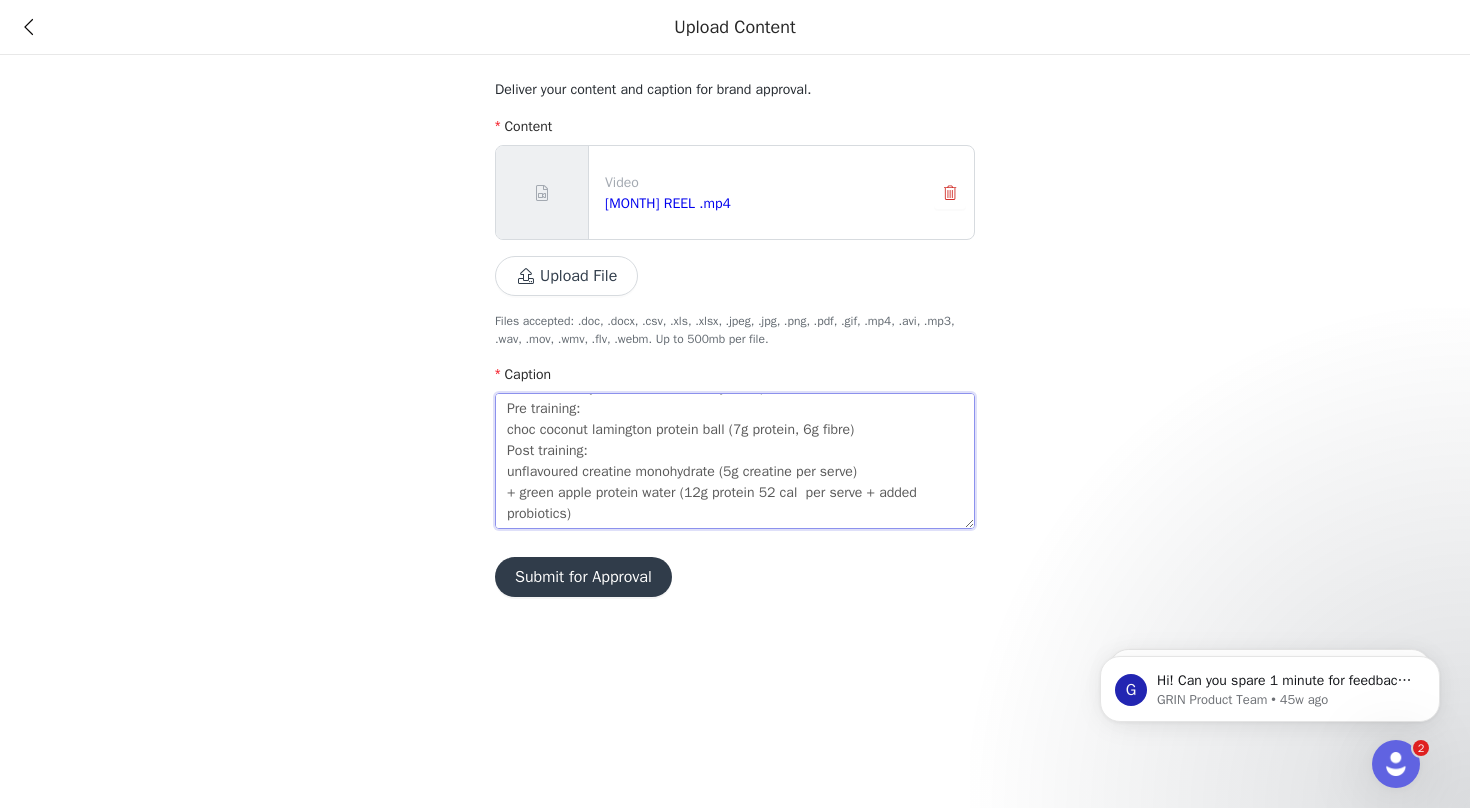 click on "@macr0mike SALE ALERT!! Up to 50% off site wide on my fave protein ever!! This day features some of my fave products at the moment:
Pre training:
choc coconut lamington protein ball (7g protein, 6g fibre)
Post training:
unflavoured creatine monohydrate (5g creatine per serve)
+ green apple protein water (12g protein 52 cal  per serve + added probiotics)" at bounding box center [735, 461] 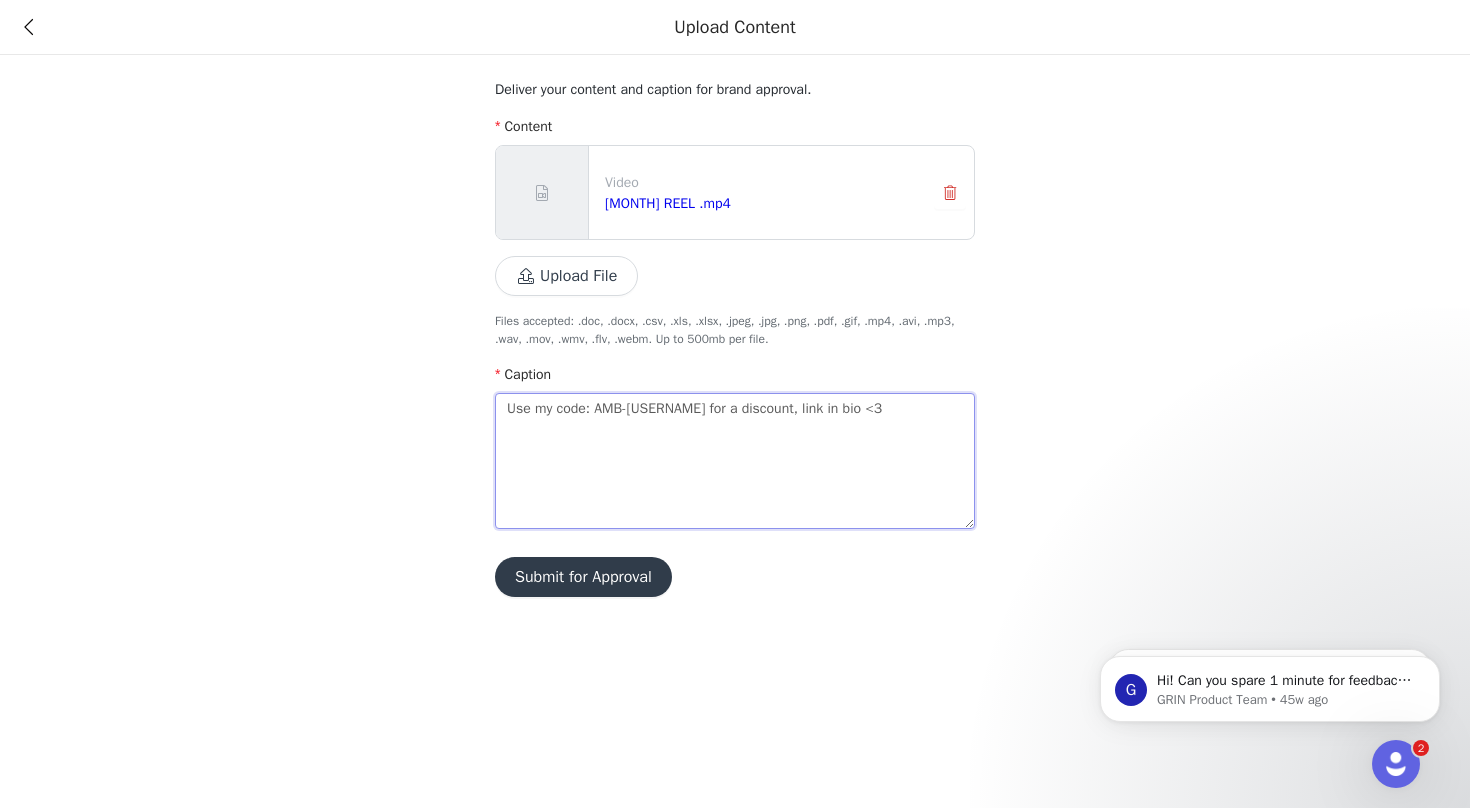 scroll, scrollTop: 84, scrollLeft: 0, axis: vertical 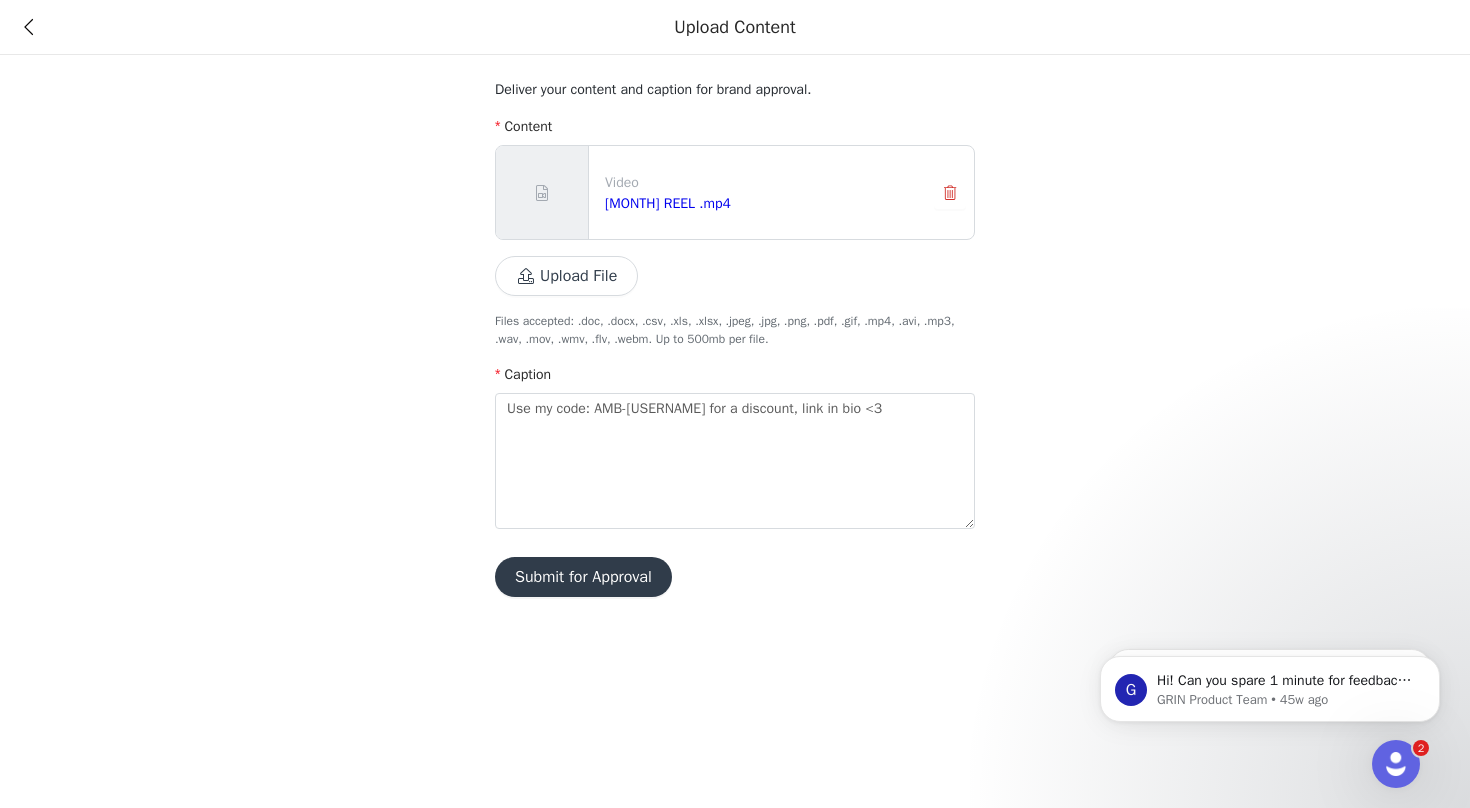 click on "Submit for Approval" at bounding box center (583, 577) 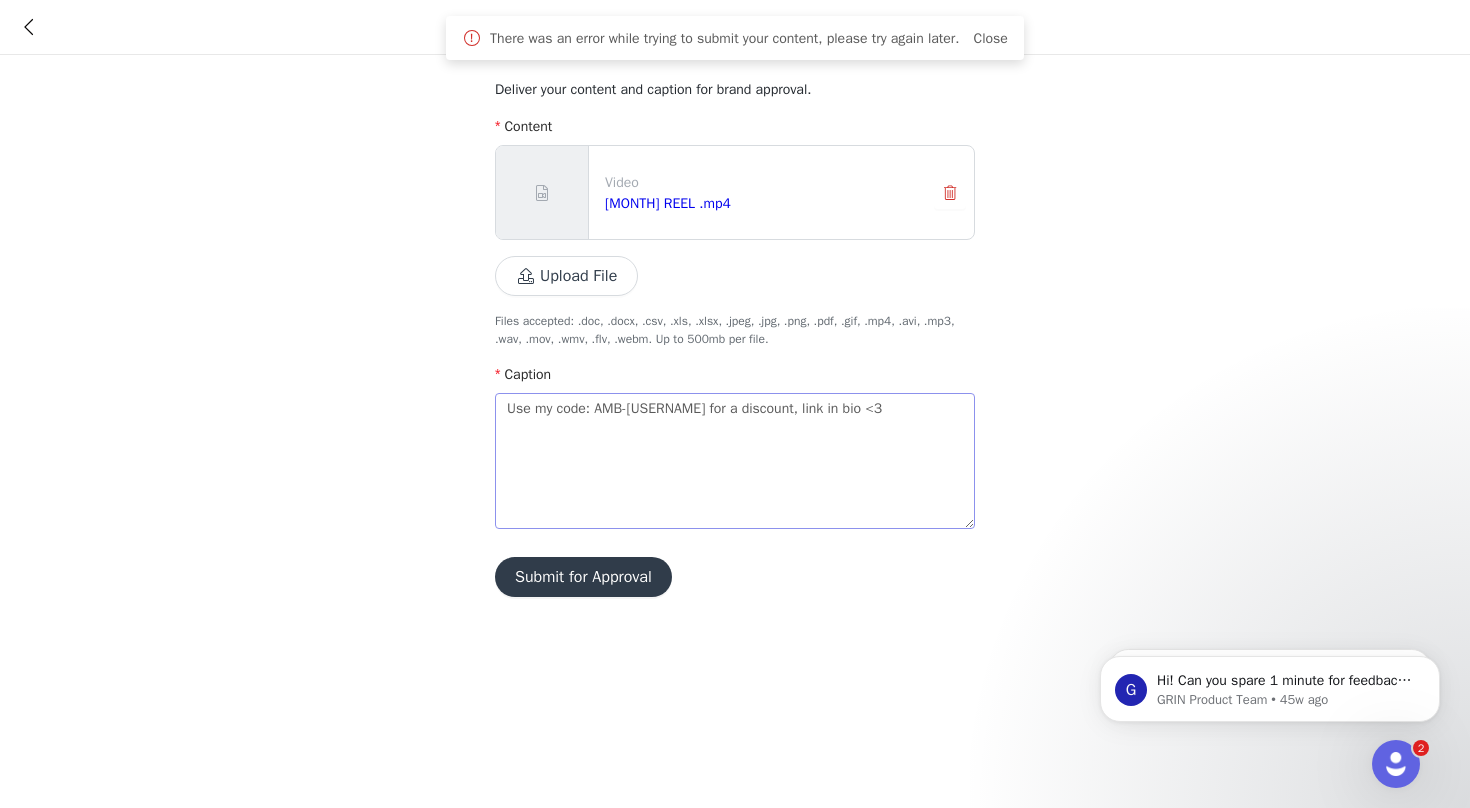 scroll, scrollTop: 0, scrollLeft: 0, axis: both 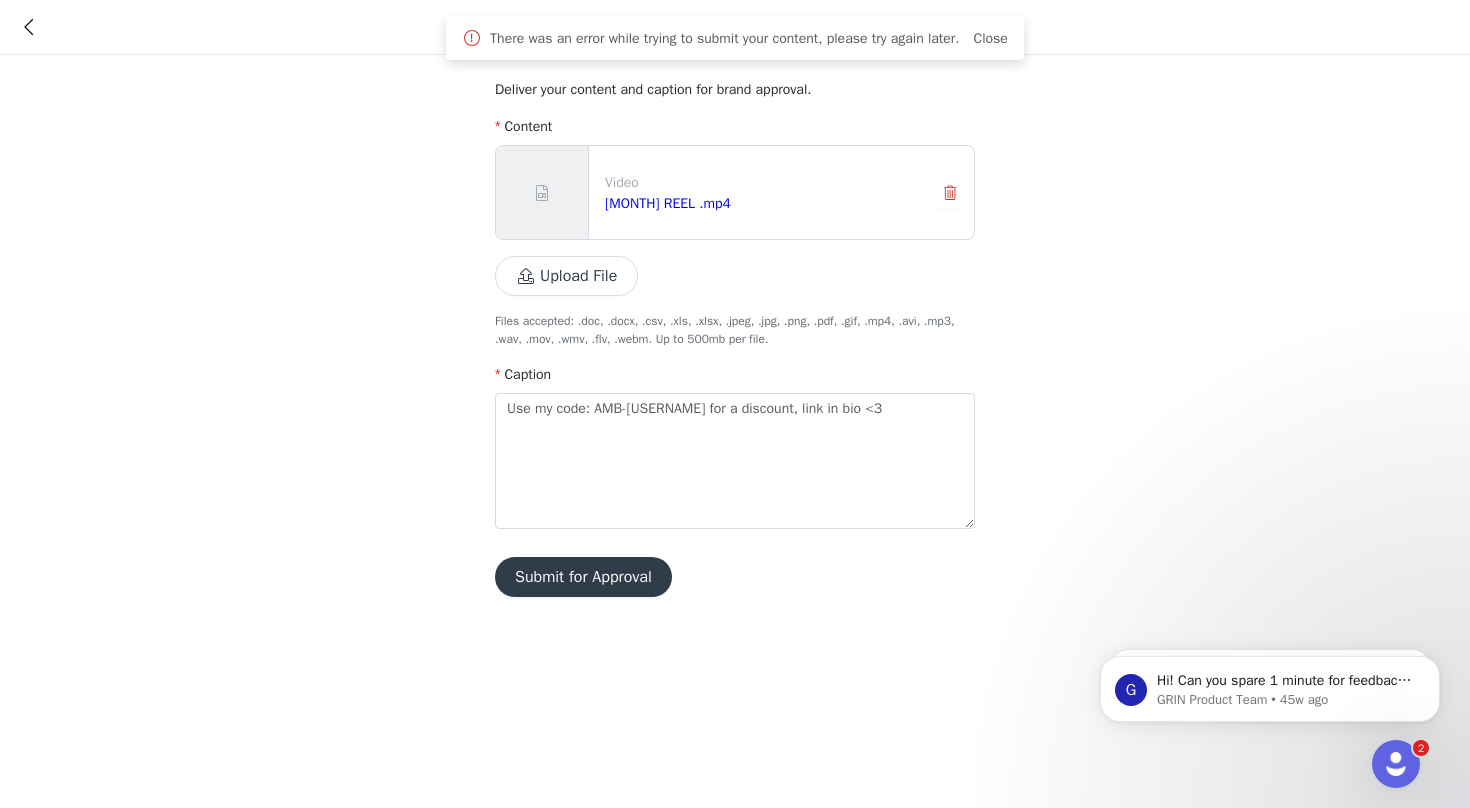 click on "Upload File" at bounding box center (566, 276) 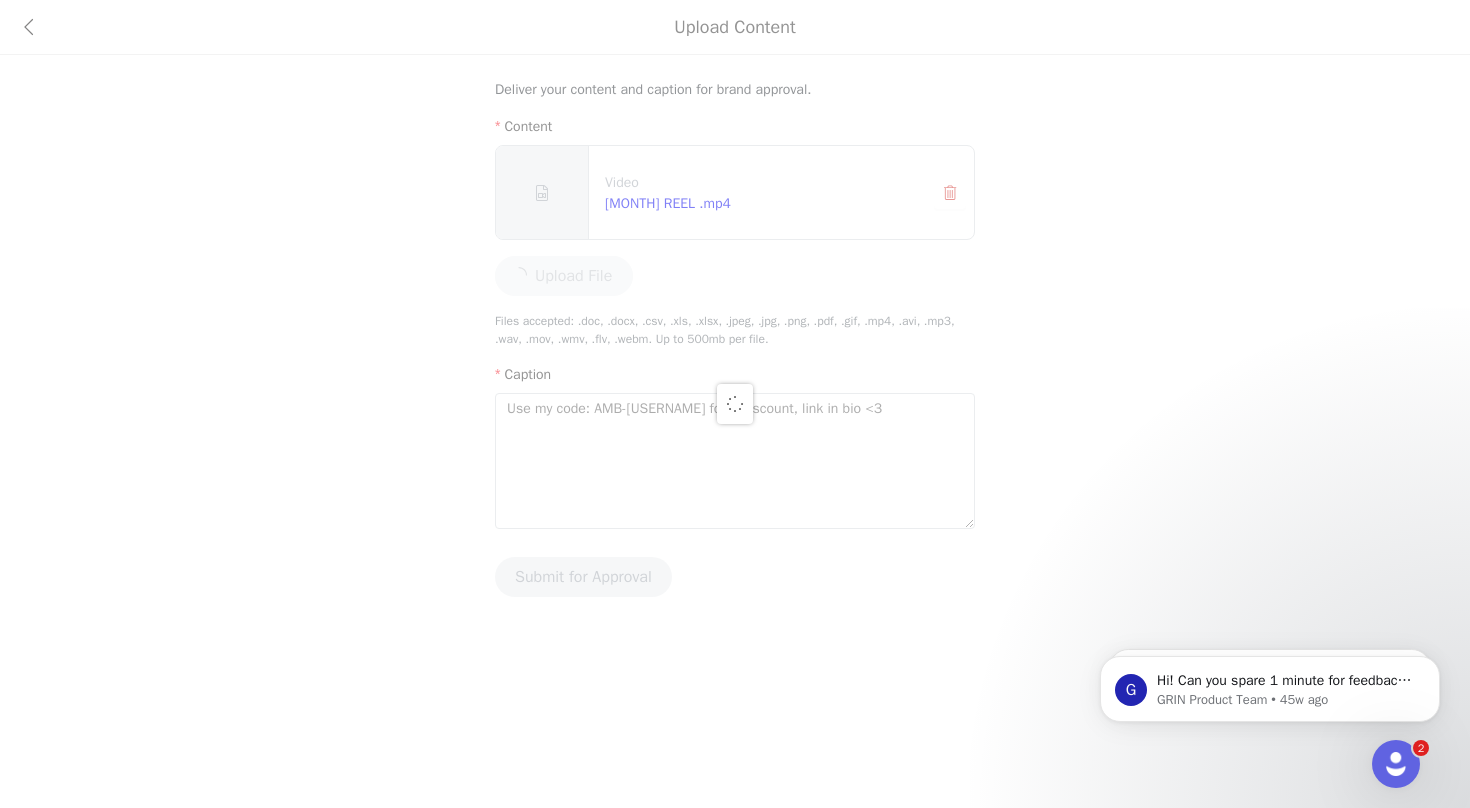 click at bounding box center (735, 404) 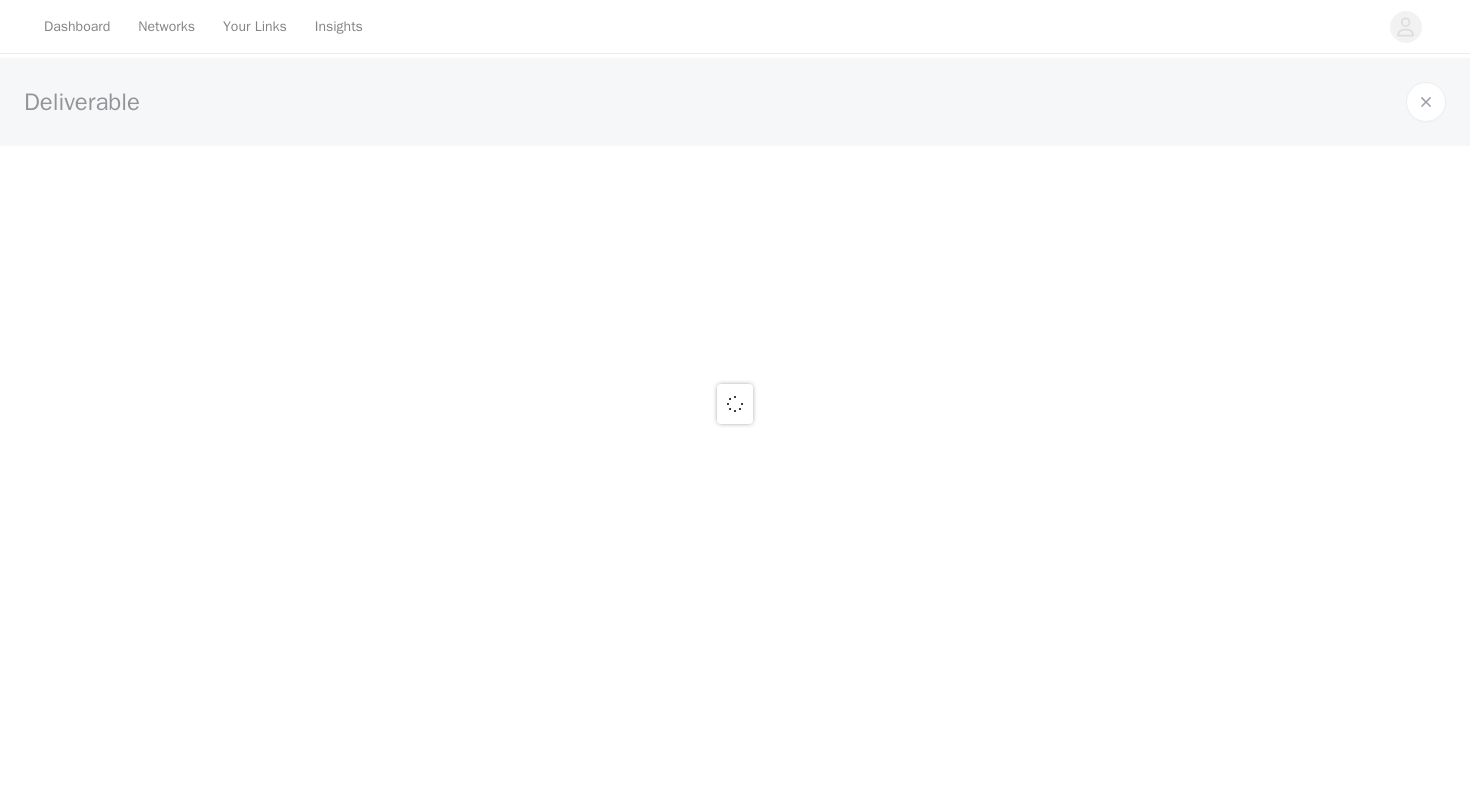 scroll, scrollTop: 0, scrollLeft: 0, axis: both 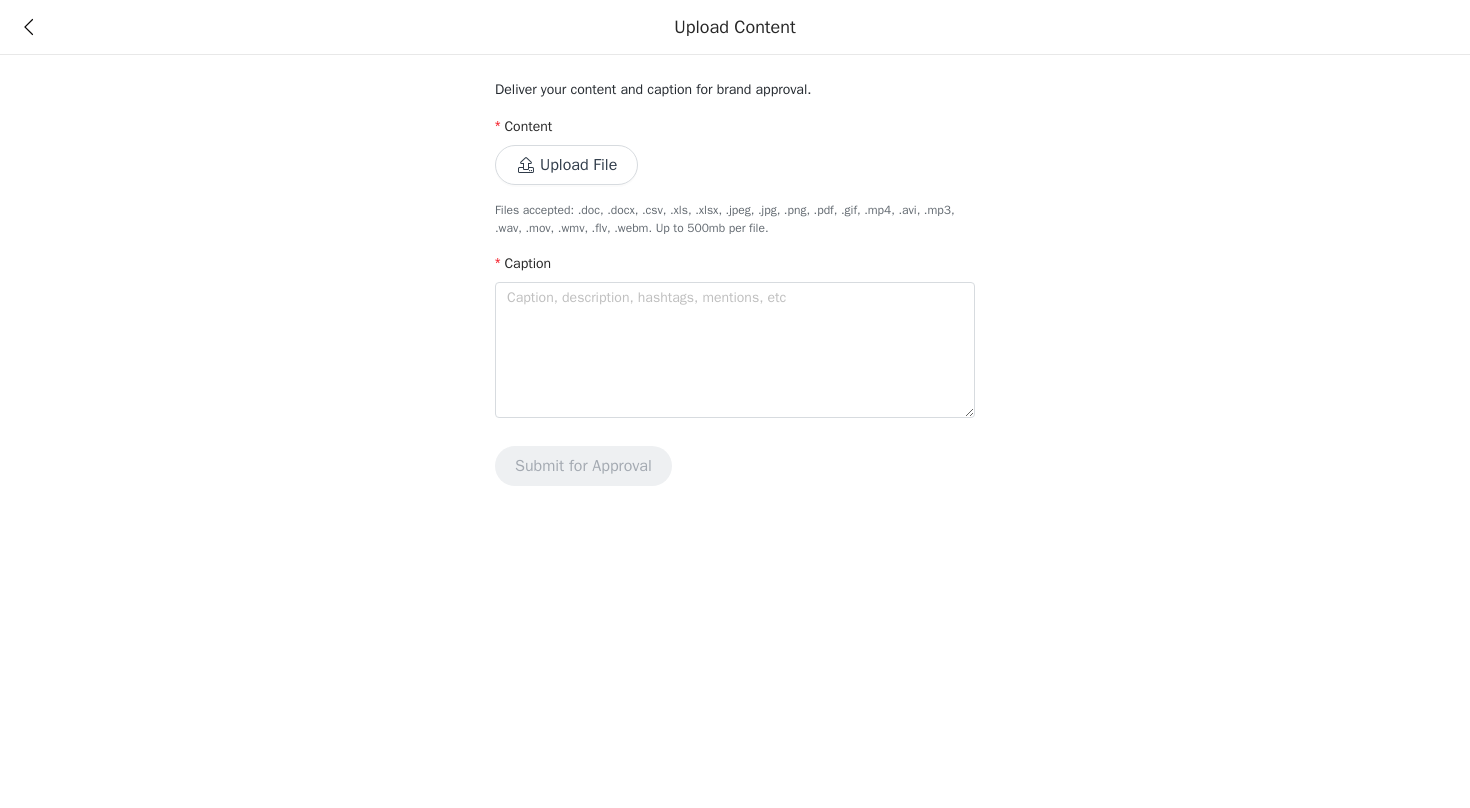 type 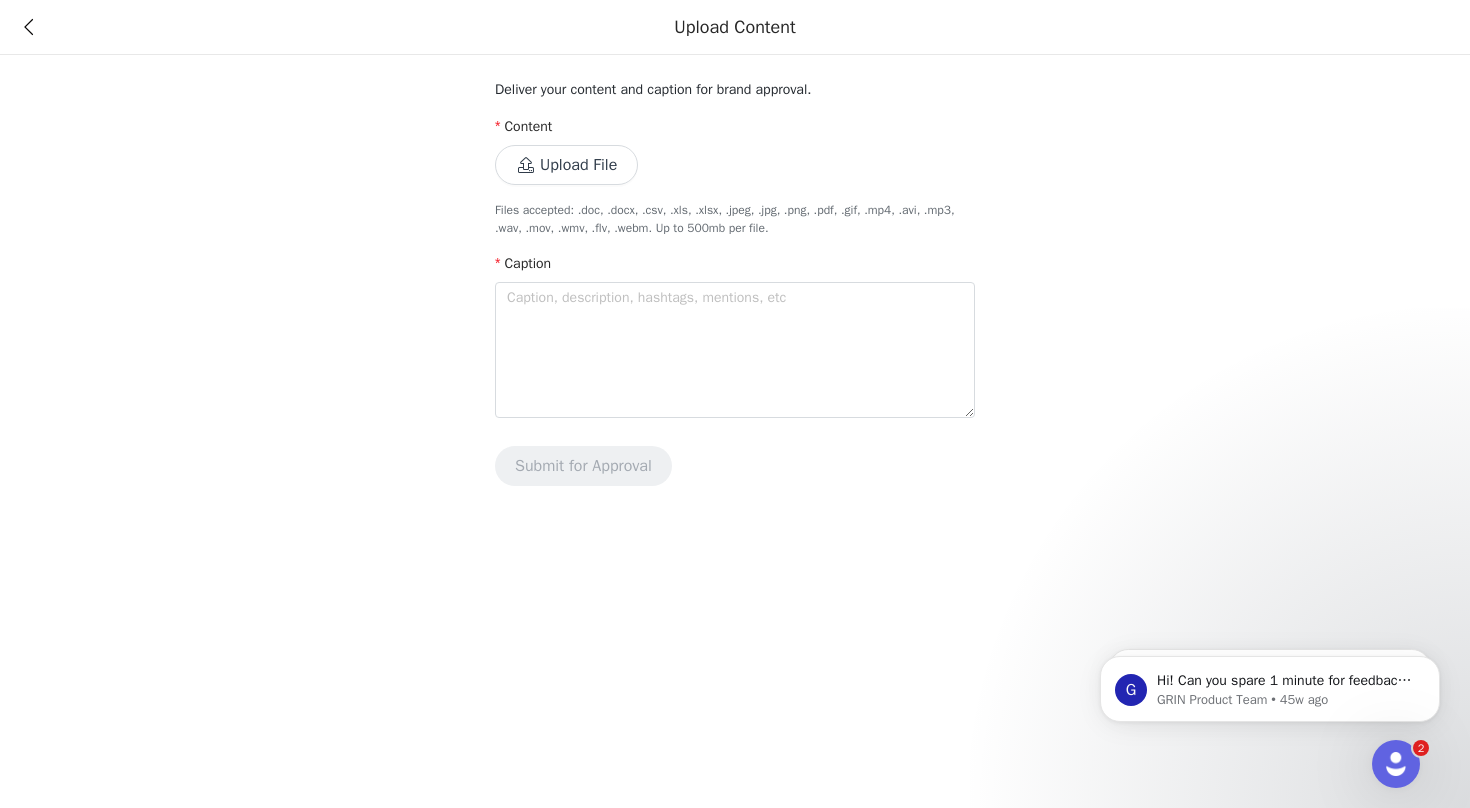 scroll, scrollTop: 0, scrollLeft: 0, axis: both 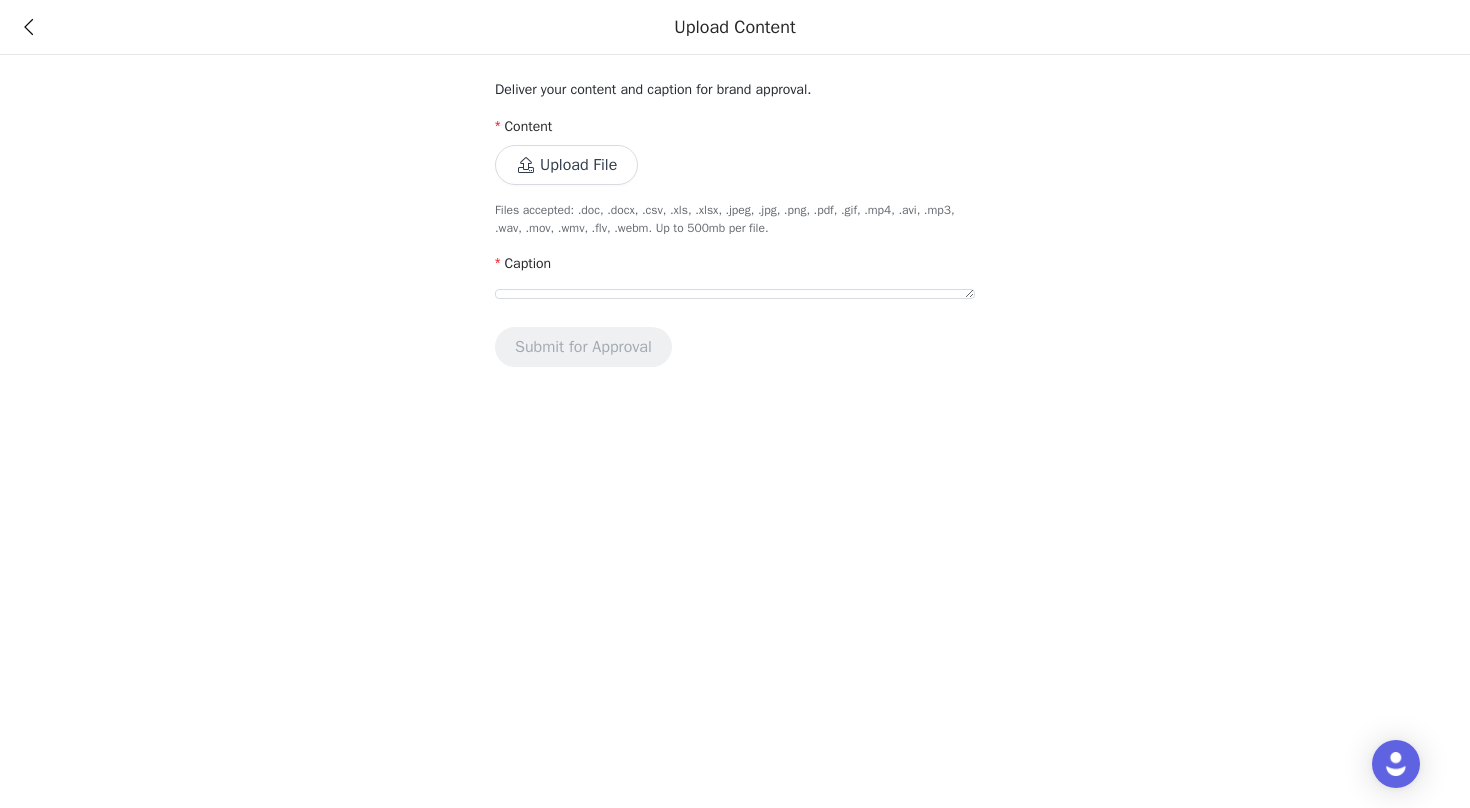 click on "Upload File" at bounding box center (566, 165) 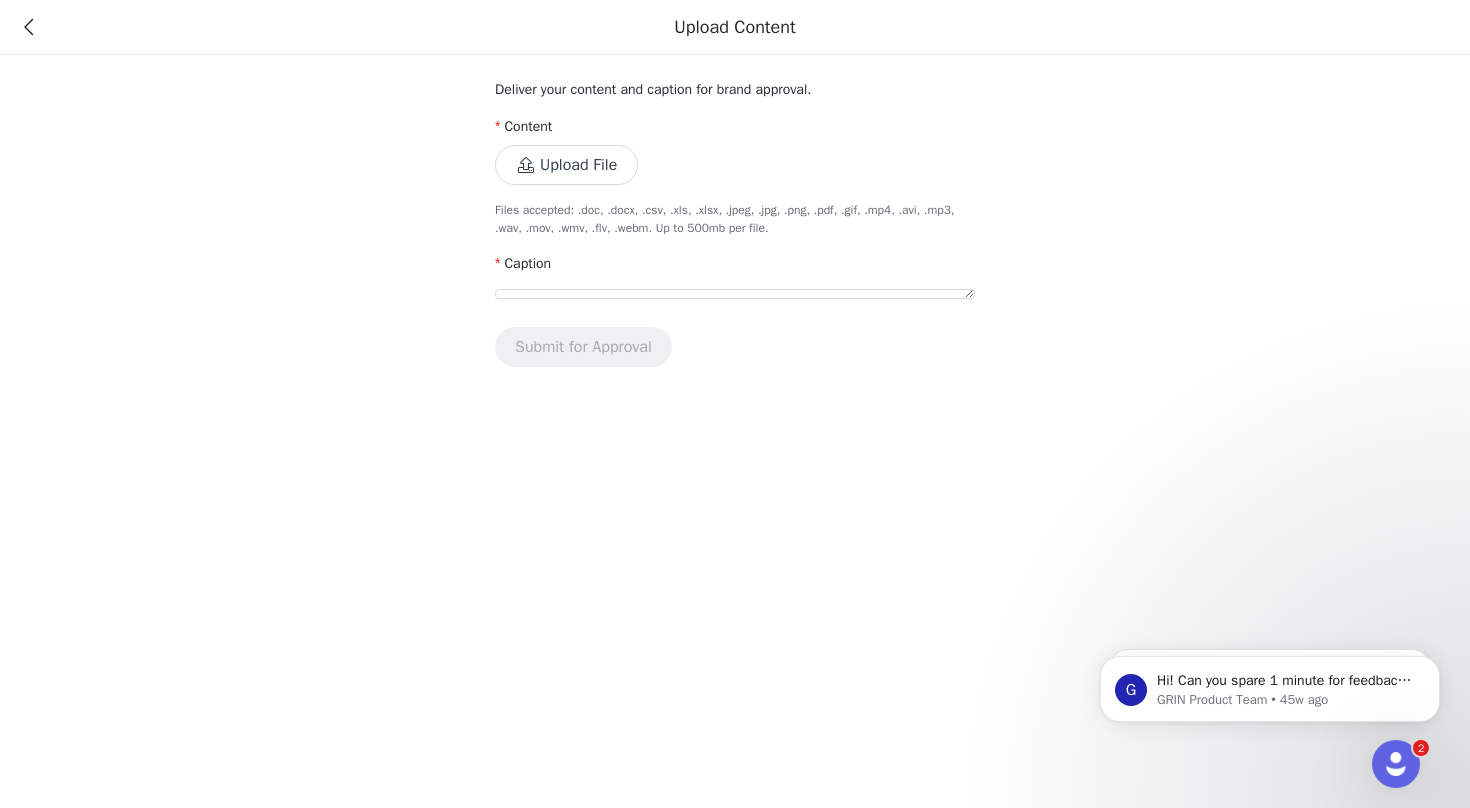 scroll, scrollTop: 0, scrollLeft: 0, axis: both 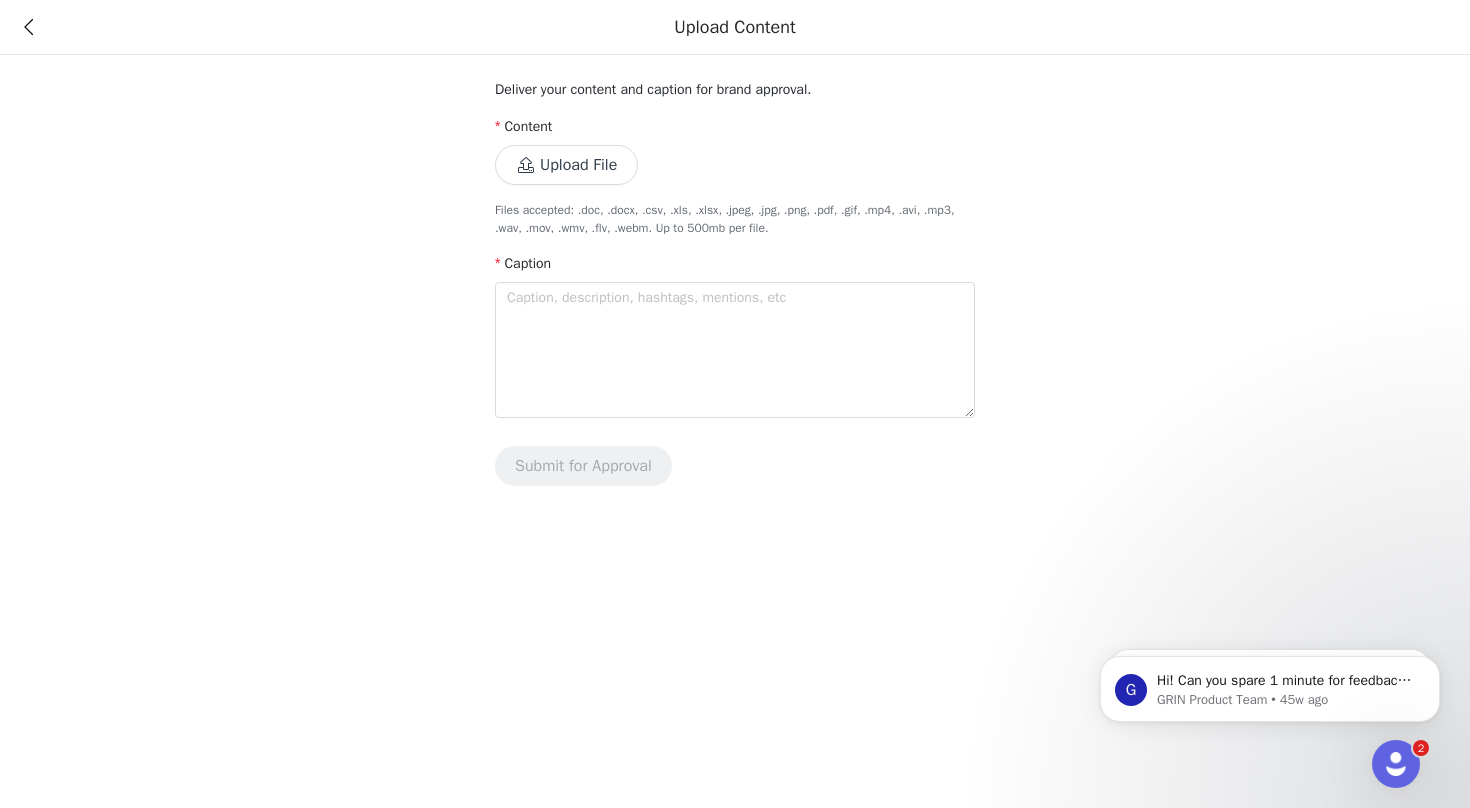 type 